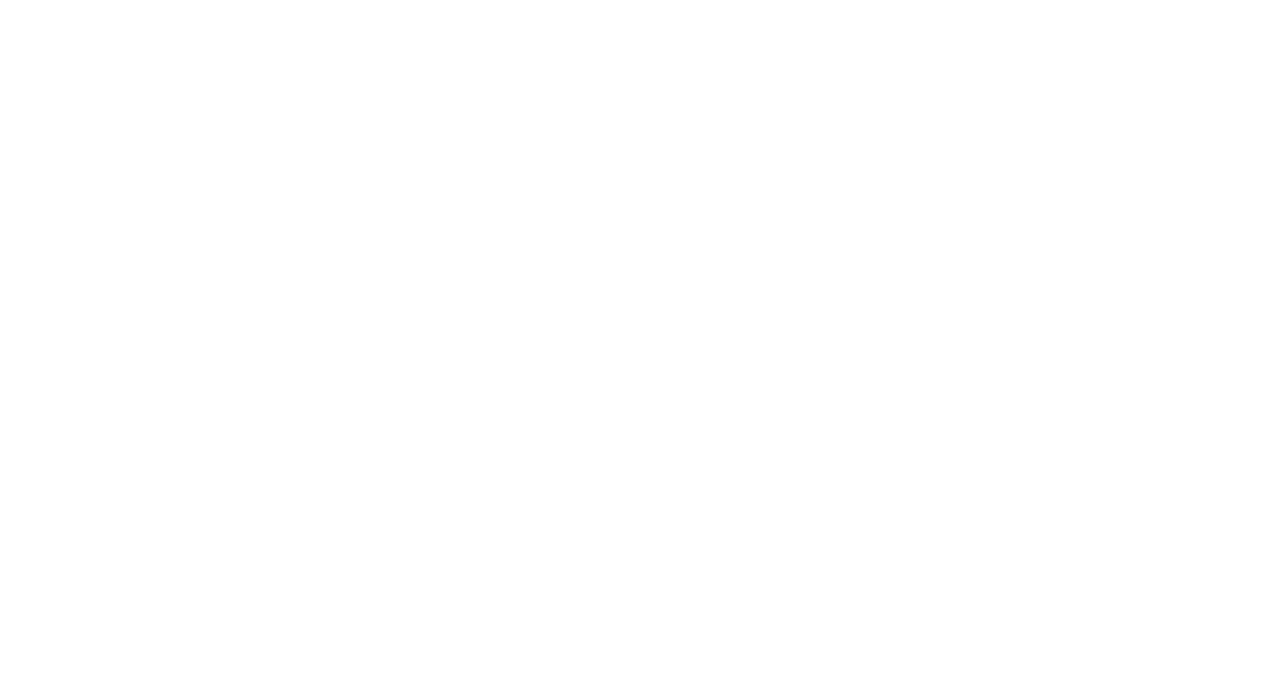scroll, scrollTop: 0, scrollLeft: 0, axis: both 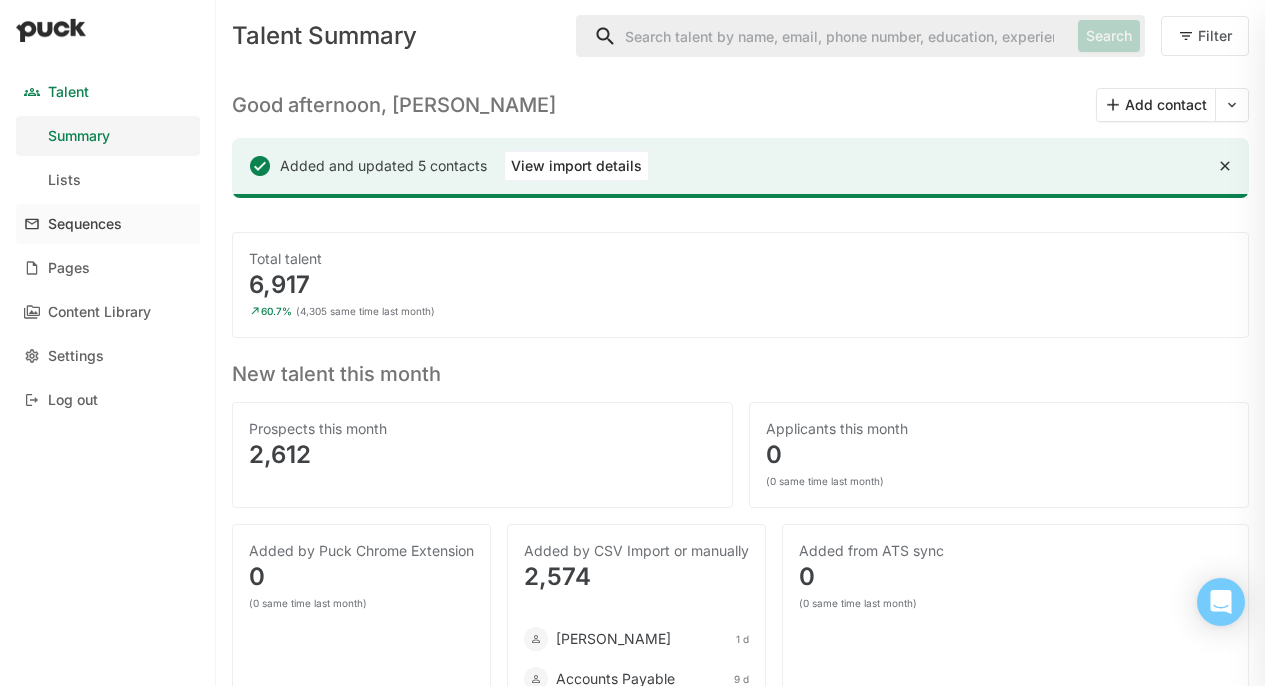 click on "Sequences" at bounding box center [108, 224] 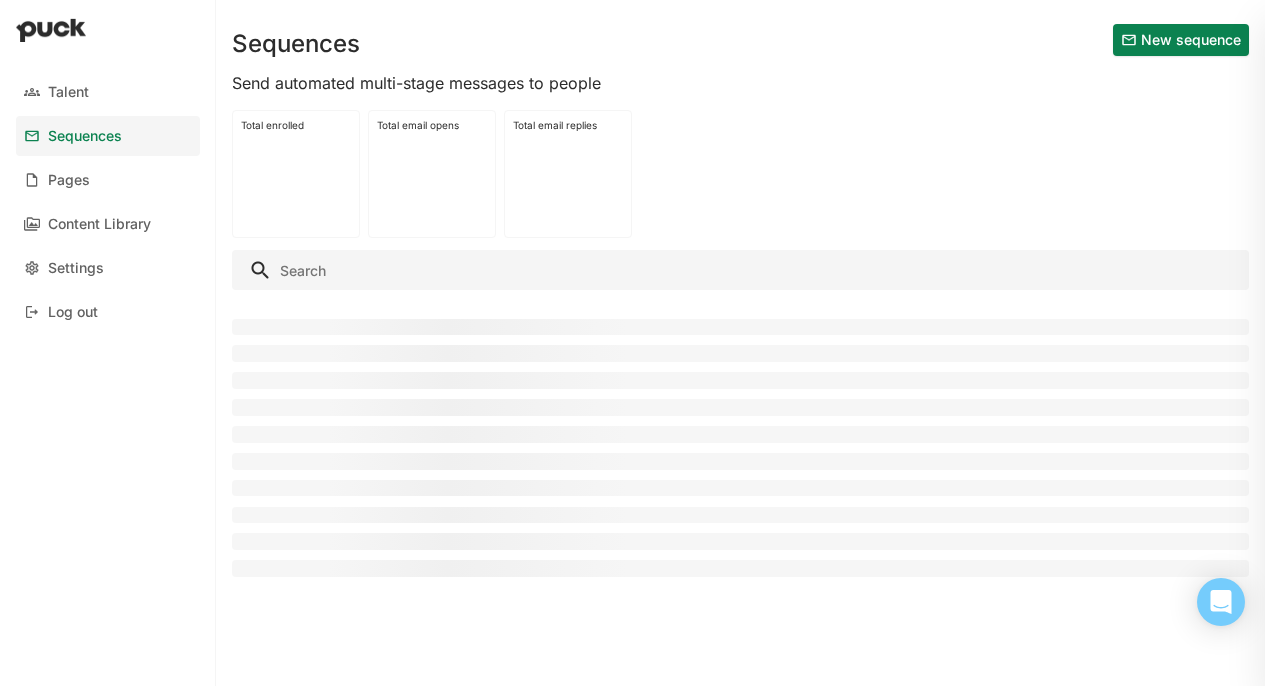 click on "New sequence" at bounding box center [1181, 40] 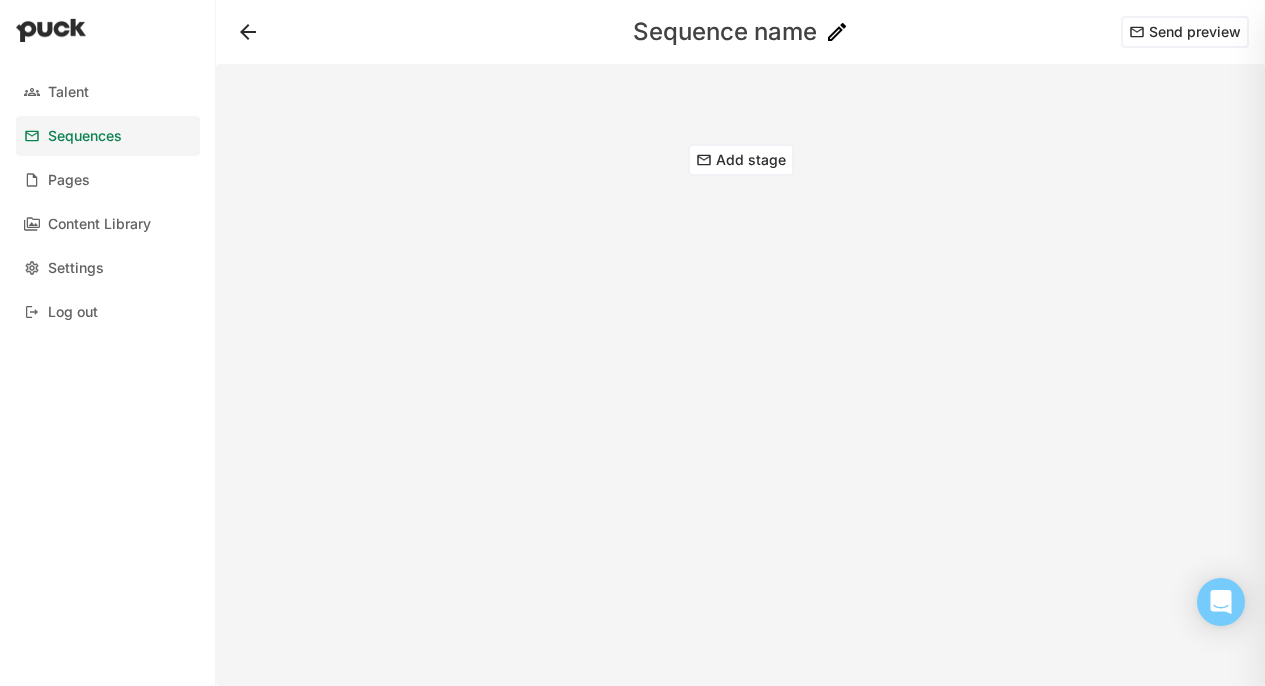 click on "Sequence name" at bounding box center (725, 32) 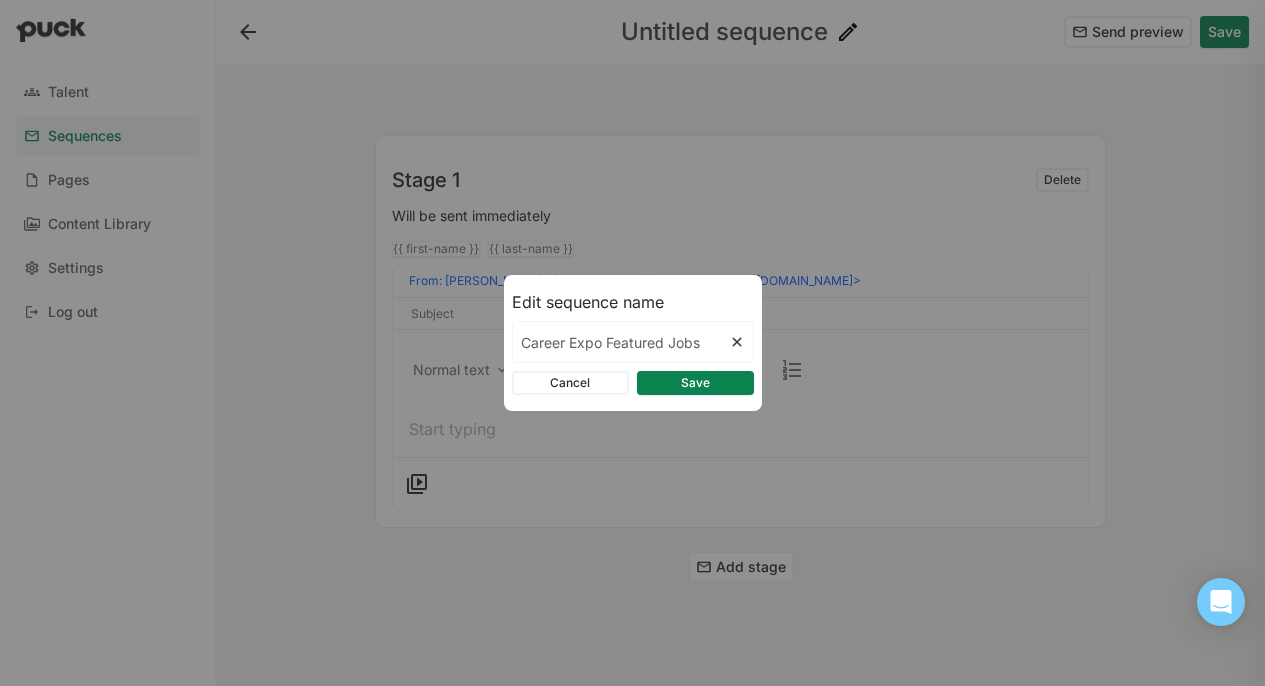 type on "Career Expo Featured Jobs" 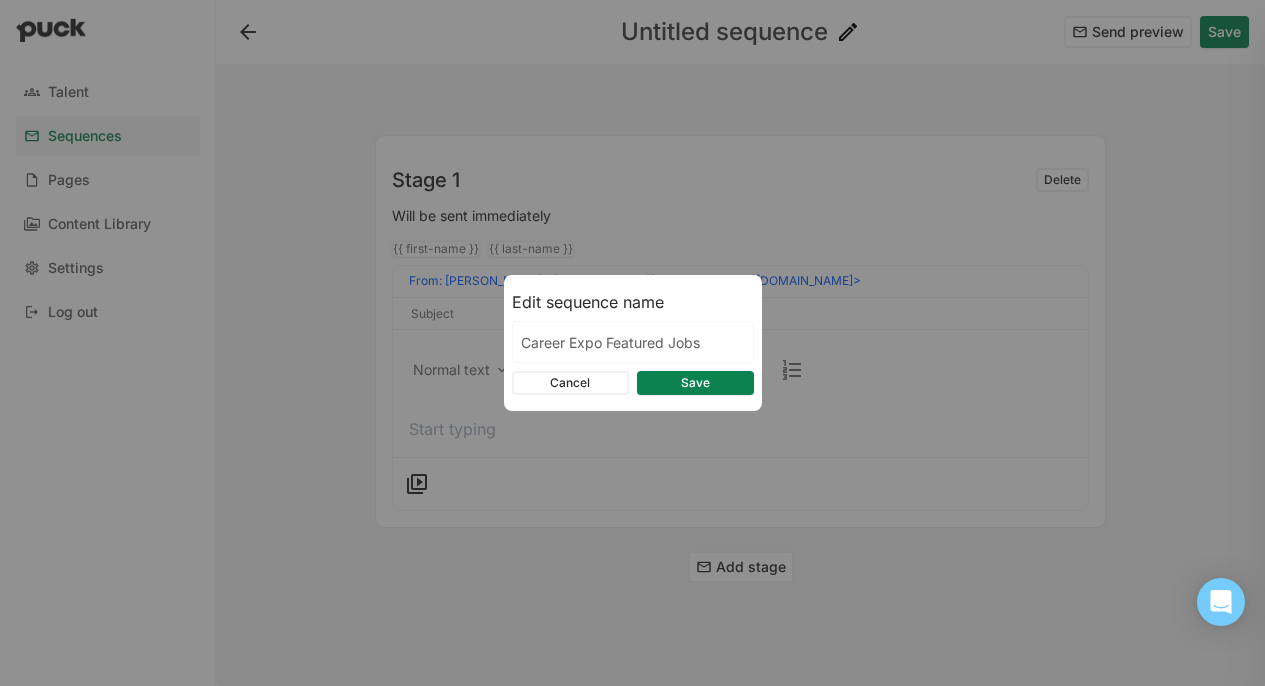 click on "Save" at bounding box center [695, 383] 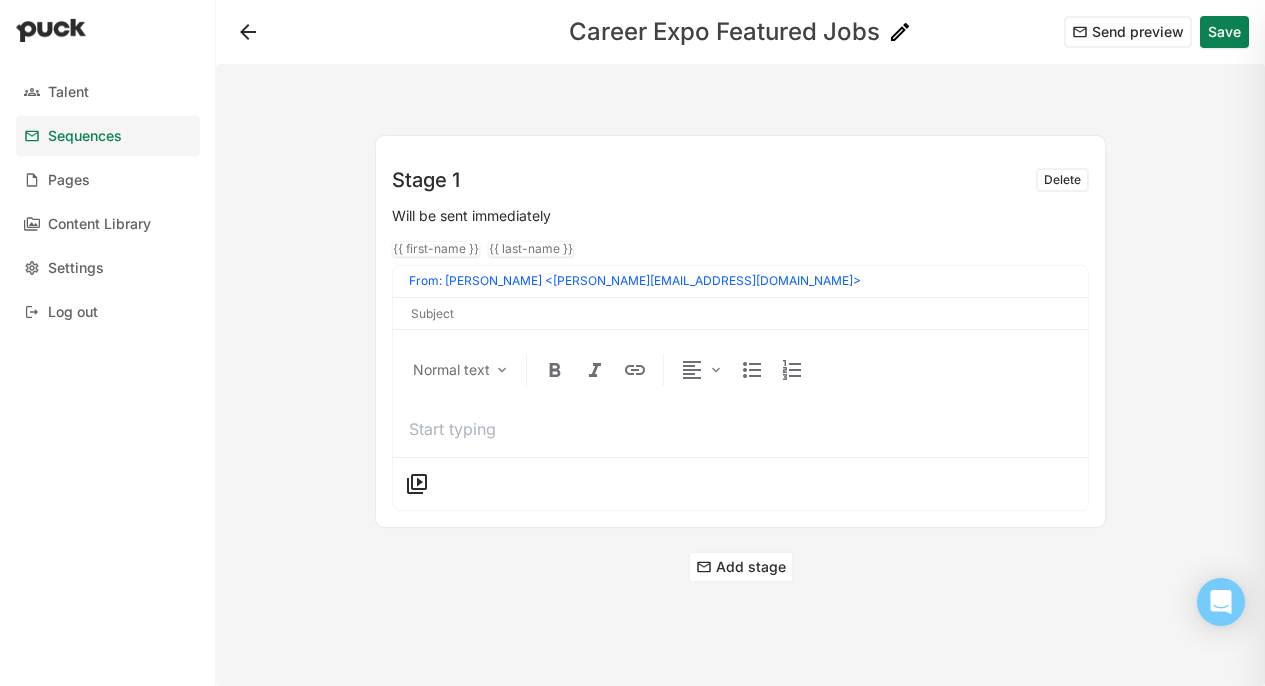 click at bounding box center (740, 314) 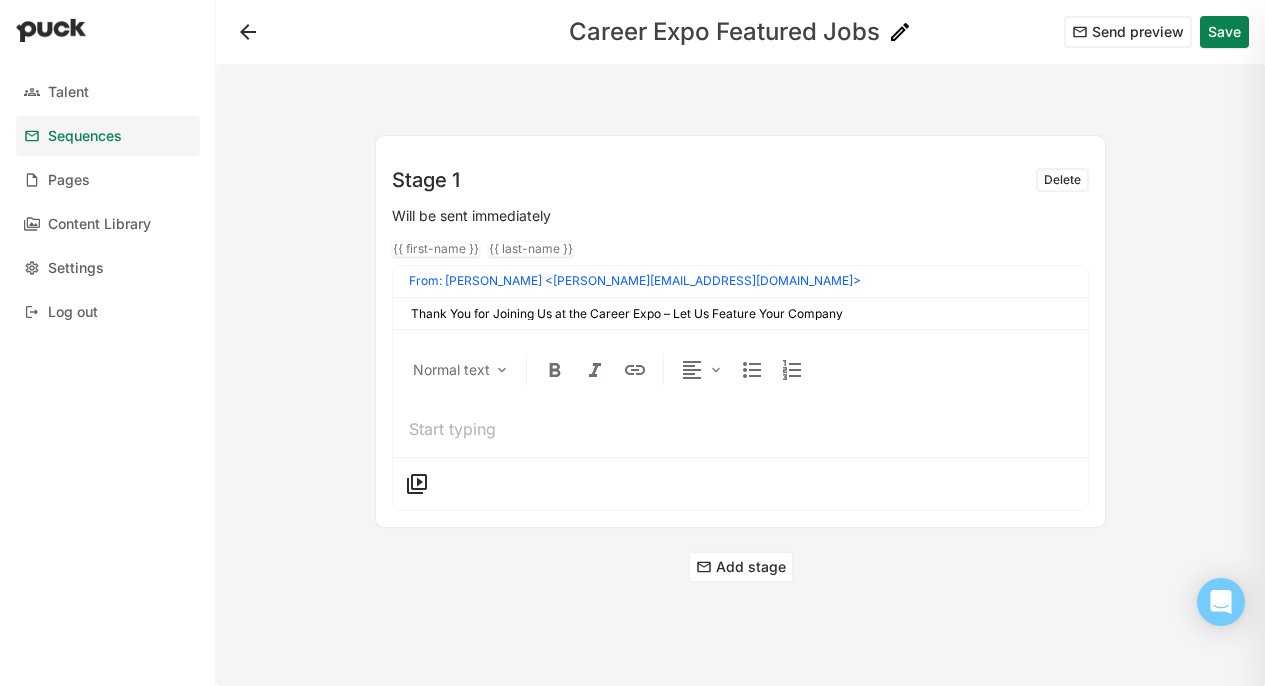 type on "Thank You for Joining Us at the Career Expo – Let Us Feature Your Company" 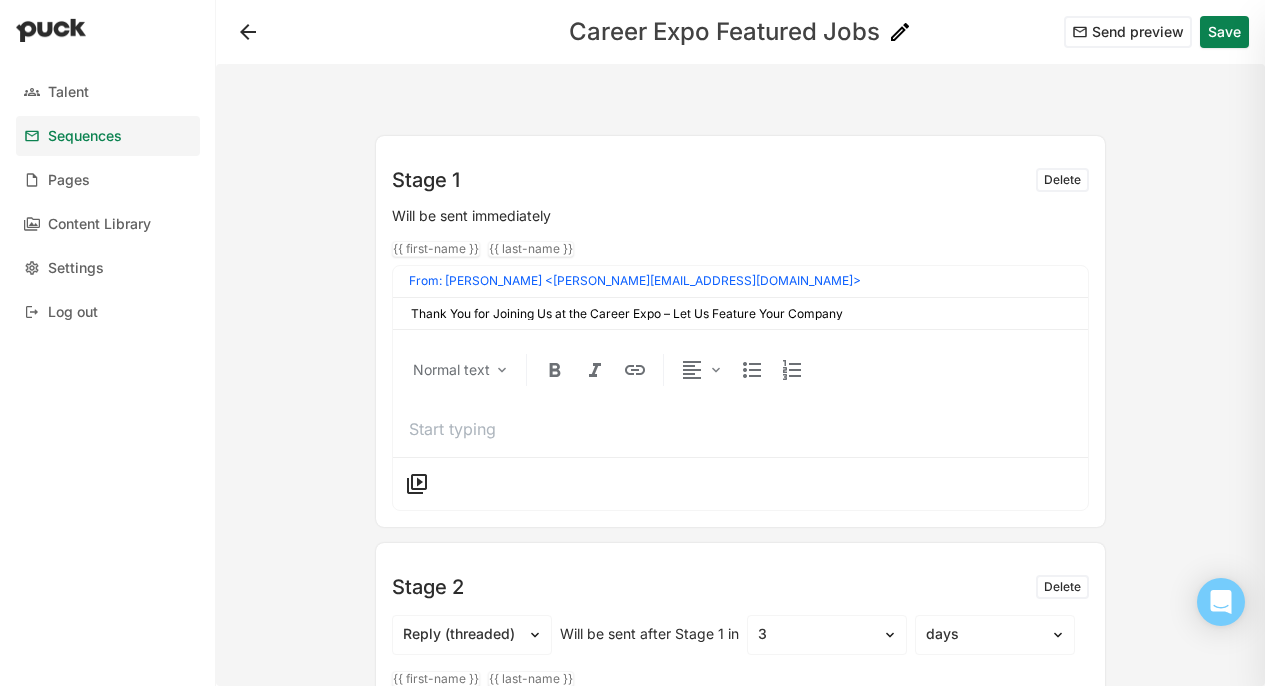 click at bounding box center [740, 429] 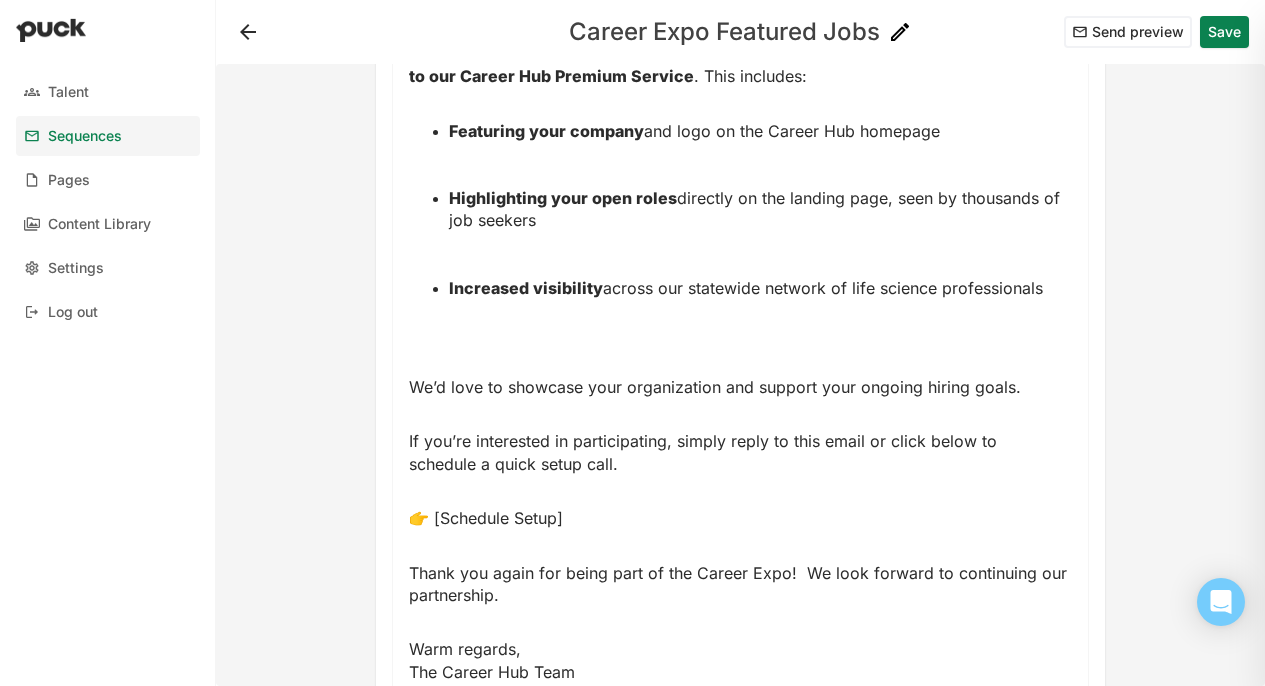 scroll, scrollTop: 498, scrollLeft: 0, axis: vertical 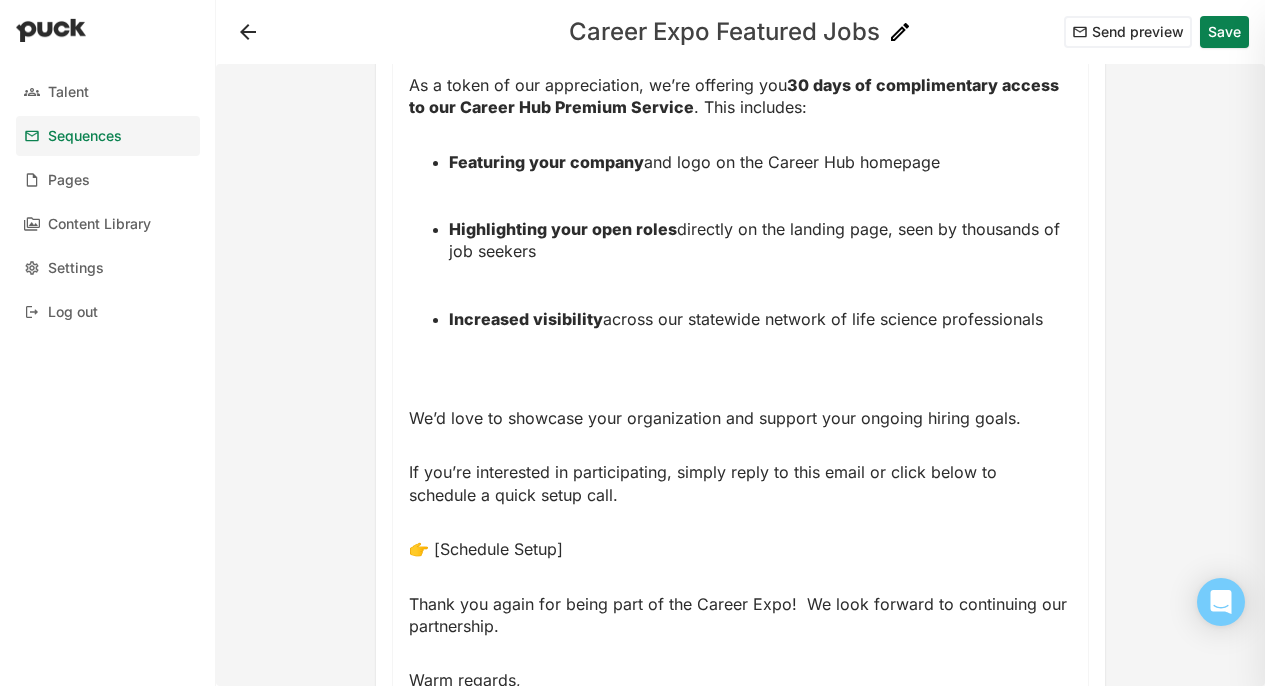 click on "Increased visibility  across our statewide network of life science professionals" at bounding box center (760, 341) 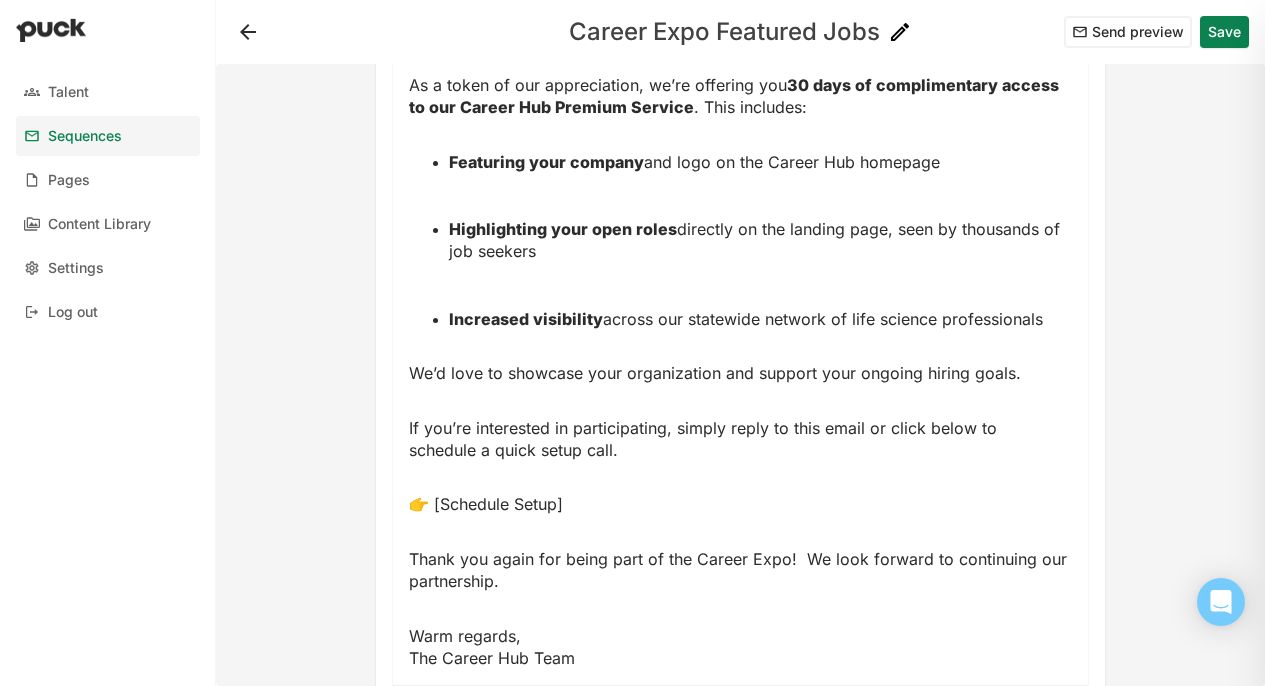 click on "Featuring your company  and logo on the Career Hub homepage Highlighting your open roles  directly on the landing page, seen by thousands of job seekers Increased visibility  across our statewide network of life science professionals" at bounding box center [740, 240] 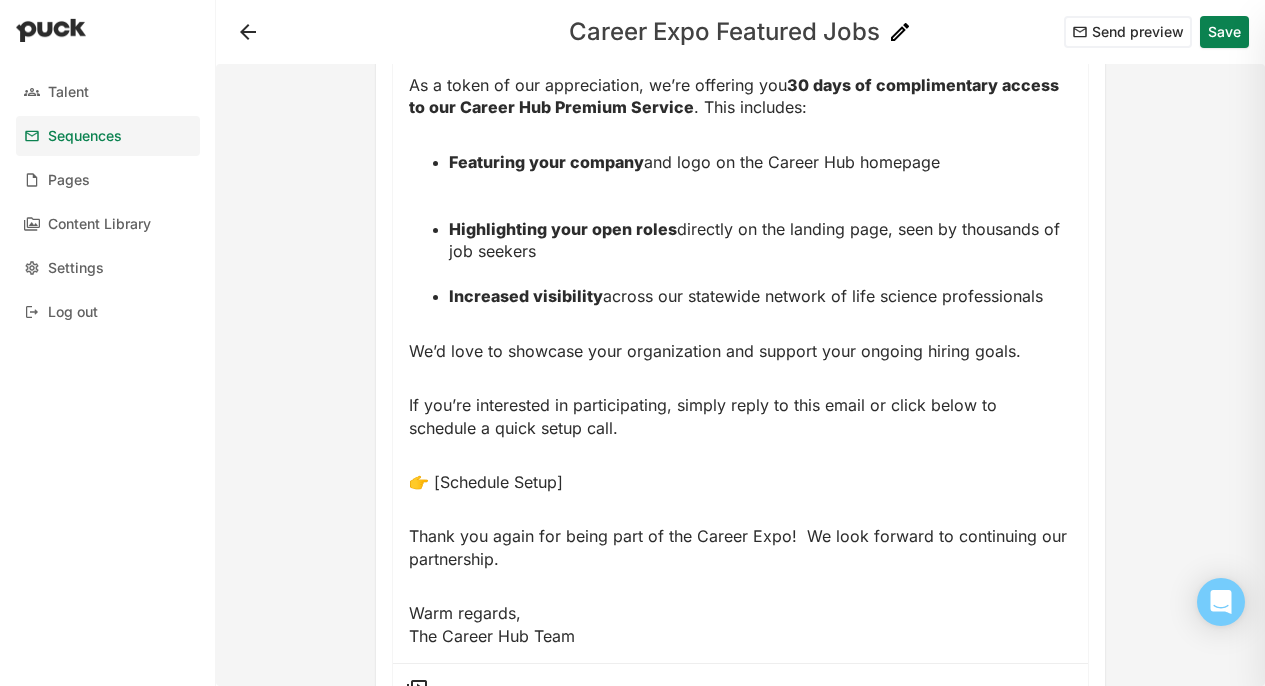 click on "Featuring your company  and logo on the Career Hub homepage" at bounding box center (760, 184) 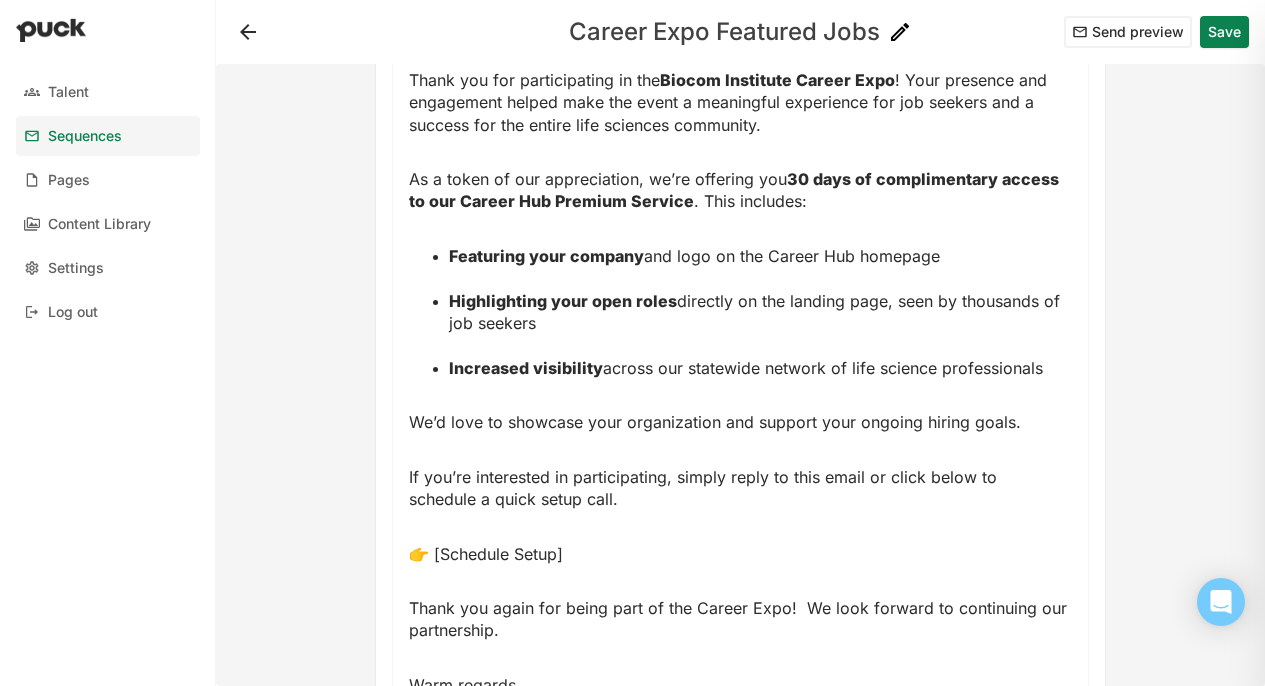 scroll, scrollTop: 389, scrollLeft: 0, axis: vertical 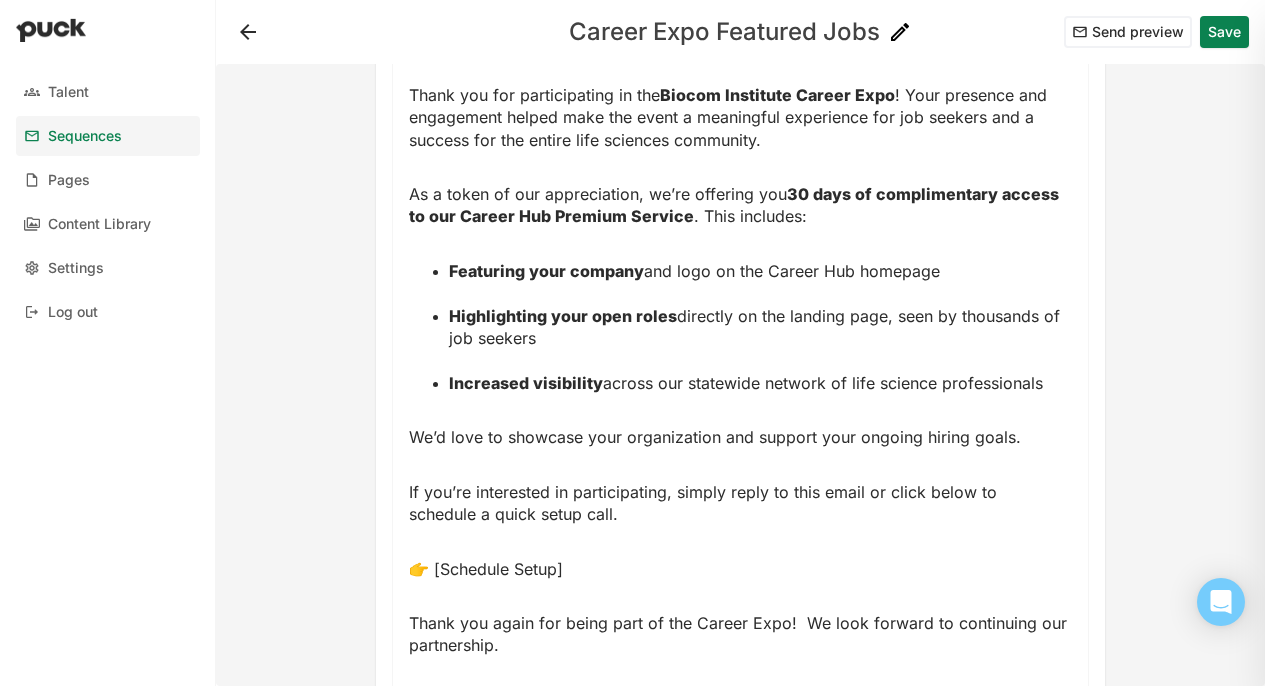 click on "Dear {{First Name}}, Thank you for participating in the  Biocom Institute Career Expo ! Your presence and engagement helped make the event a meaningful experience for job seekers and a success for the entire life sciences community. As a token of our appreciation, we’re offering you  30 days of complimentary access to our Career Hub Premium Service . This includes: Featuring your company  and logo on the Career Hub homepage Highlighting your open roles  directly on the landing page, seen by thousands of job seekers Increased visibility  across our statewide network of life science professionals We’d love to showcase your organization and support your ongoing hiring goals. If you’re interested in participating, simply reply to this email or click below to schedule a quick setup call. 👉 [Schedule Setup] Thank you again for being part of the Career Expo!  We look forward to continuing our partnership. Warm regards,  The Career Hub Team" at bounding box center [740, 381] 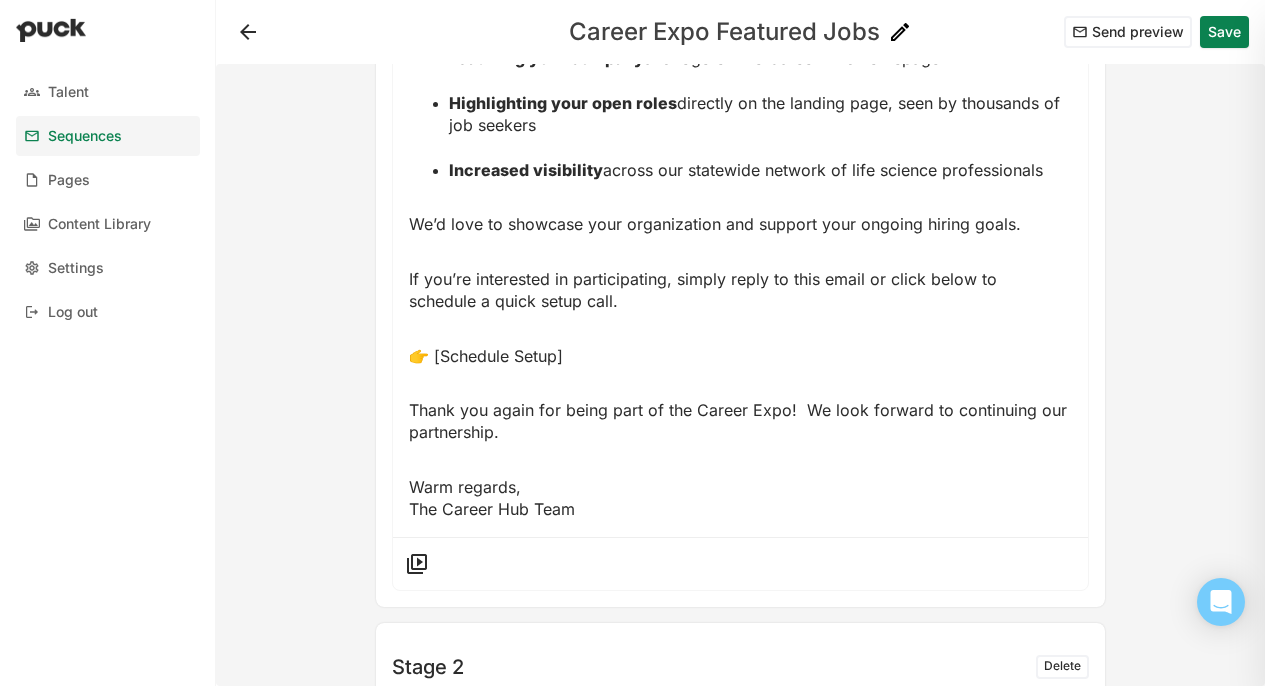 scroll, scrollTop: 606, scrollLeft: 0, axis: vertical 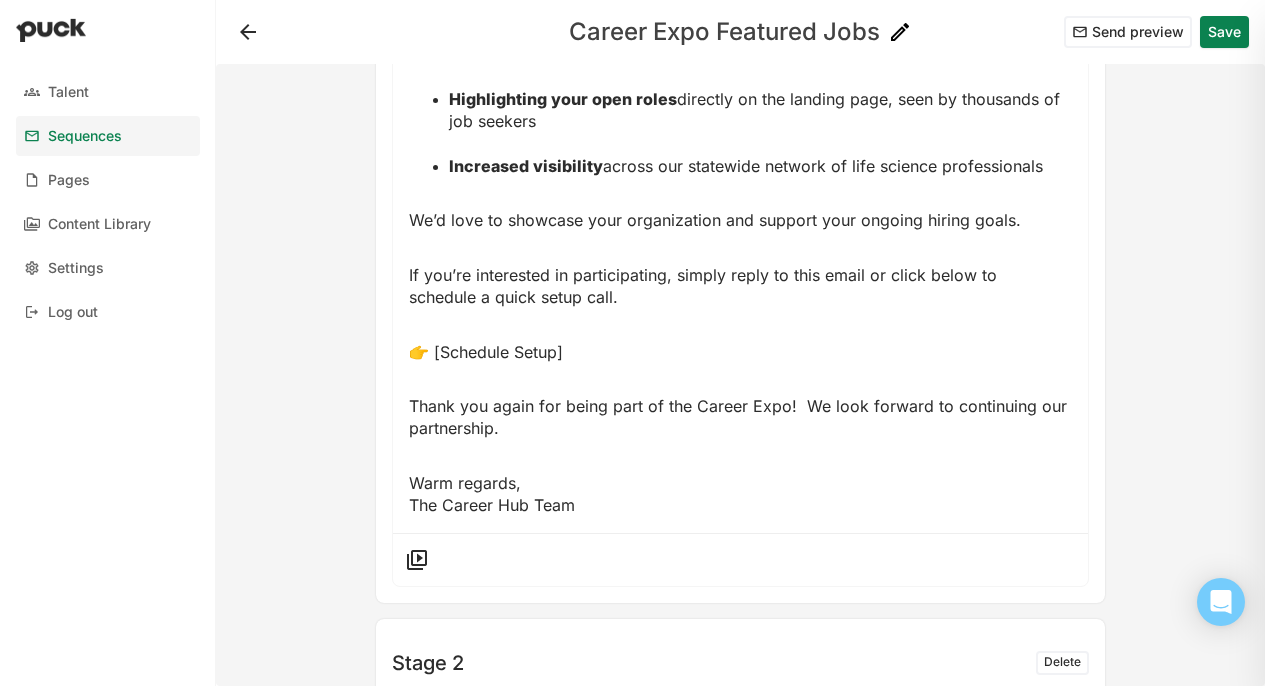 click on "Warm regards,  The Career Hub Team" at bounding box center [492, 494] 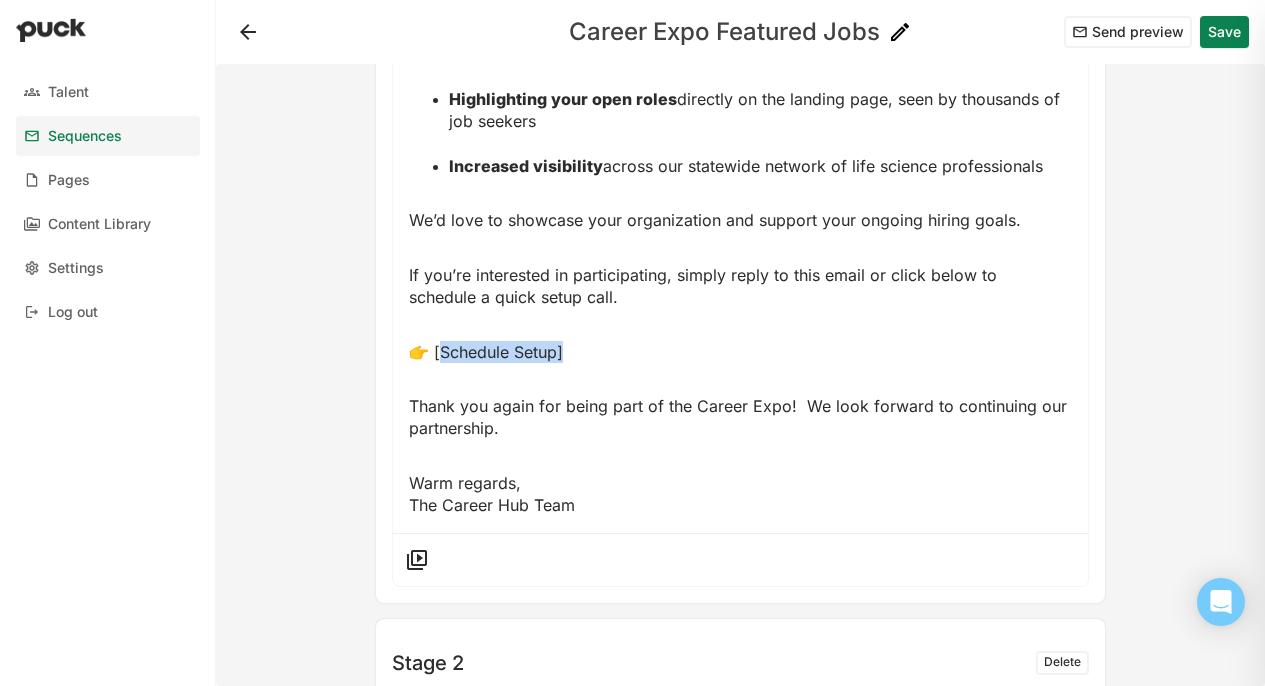 drag, startPoint x: 563, startPoint y: 354, endPoint x: 432, endPoint y: 353, distance: 131.00381 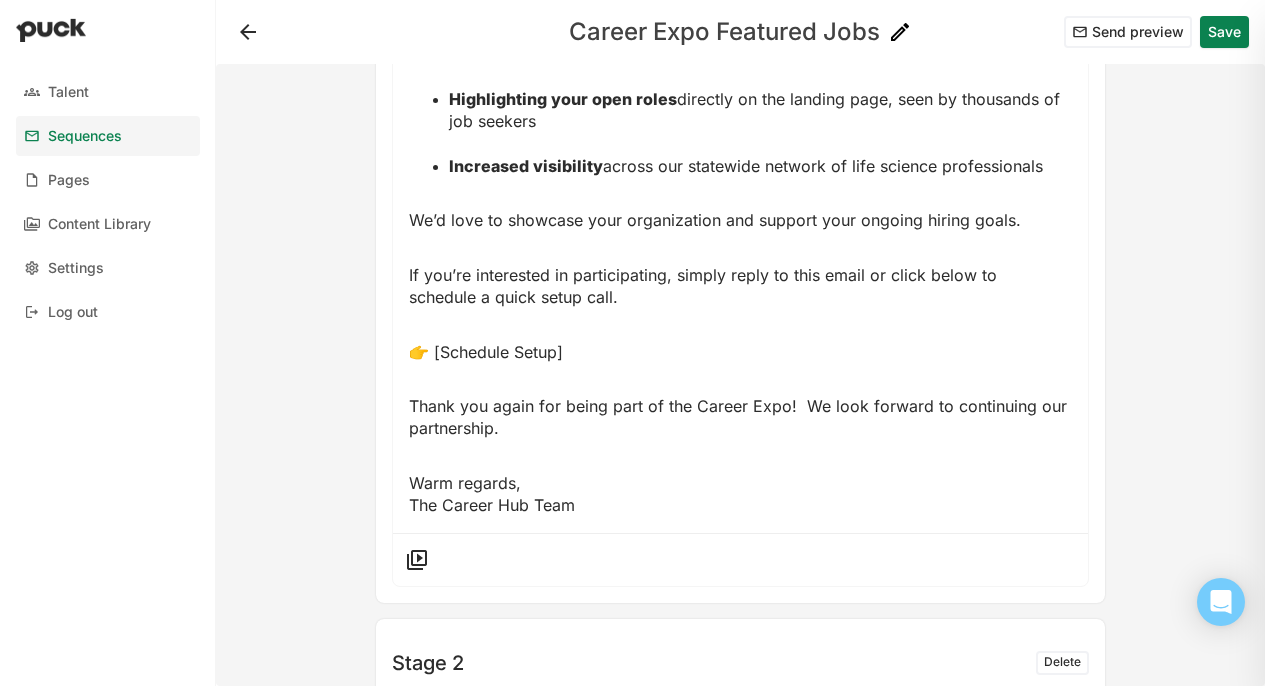 click on "👉 [Schedule Setup]" at bounding box center [740, 352] 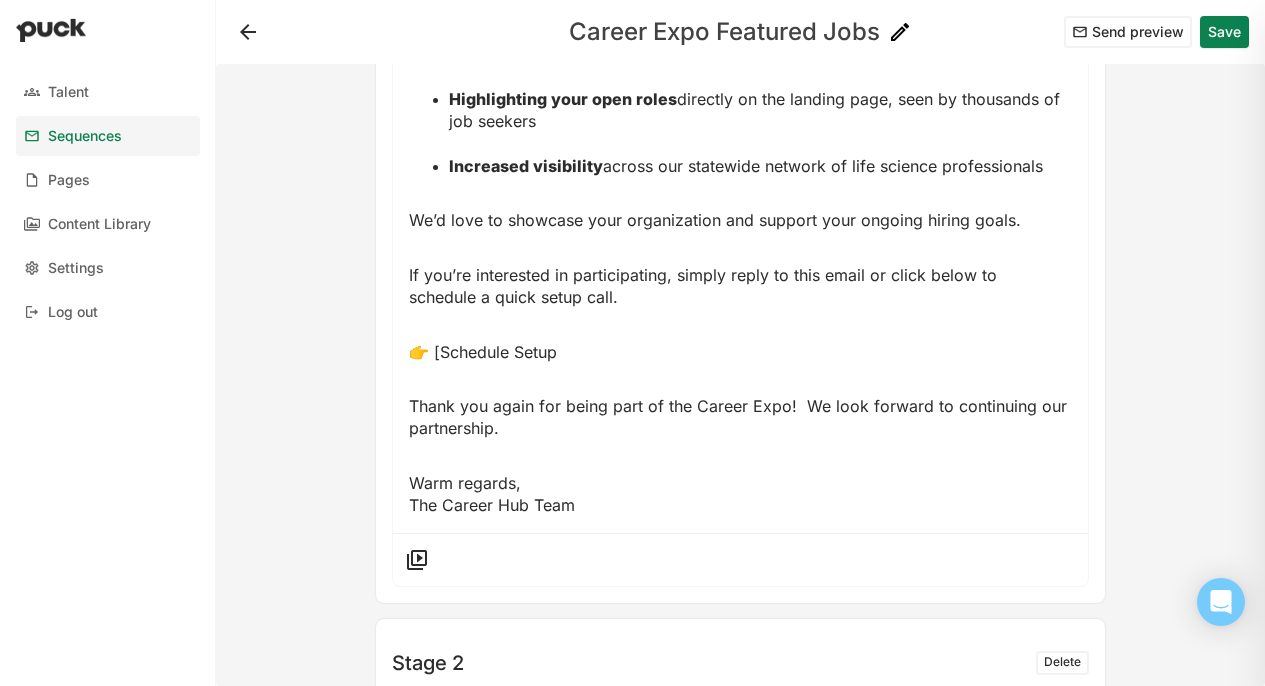 click on "👉 [Schedule Setup" at bounding box center (483, 352) 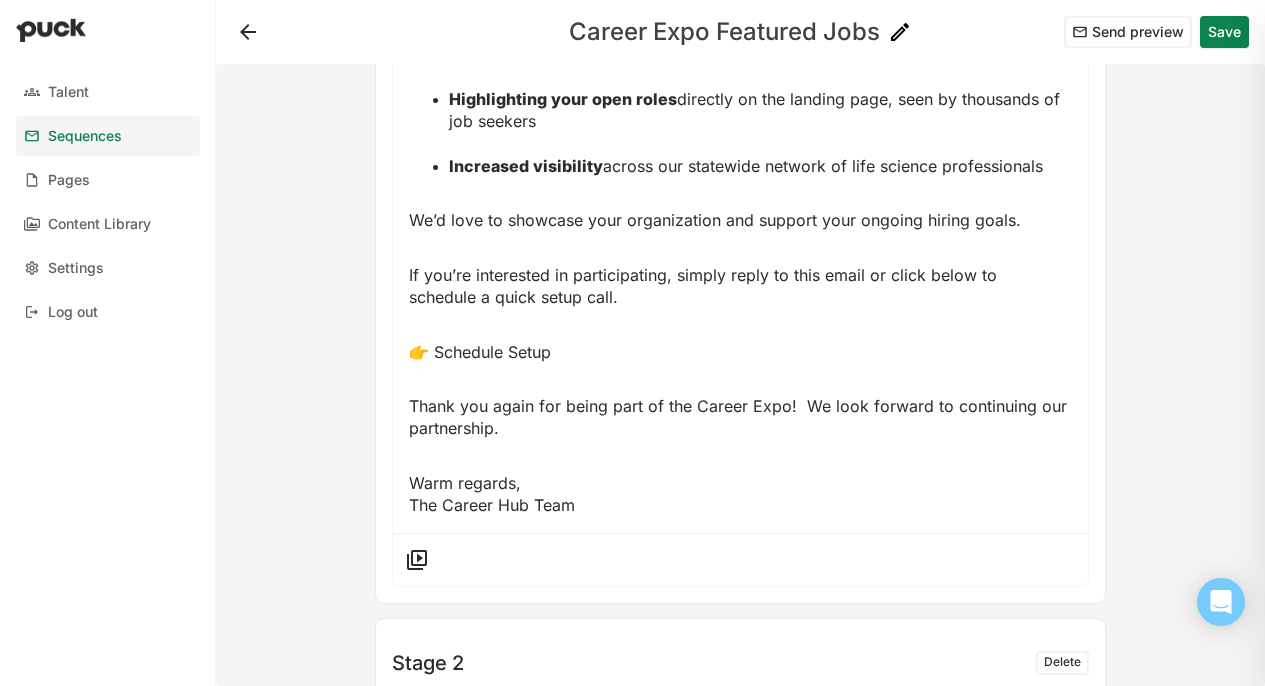 click on "👉 Schedule Setup" at bounding box center [480, 352] 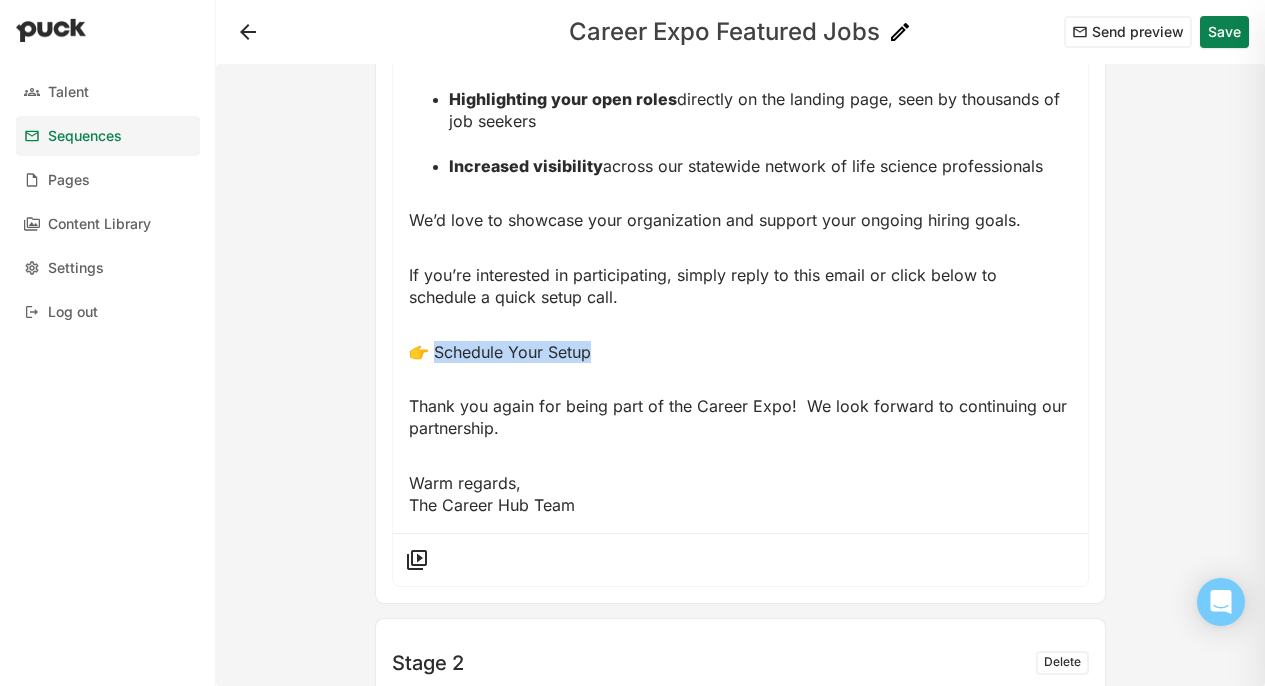 drag, startPoint x: 430, startPoint y: 351, endPoint x: 588, endPoint y: 351, distance: 158 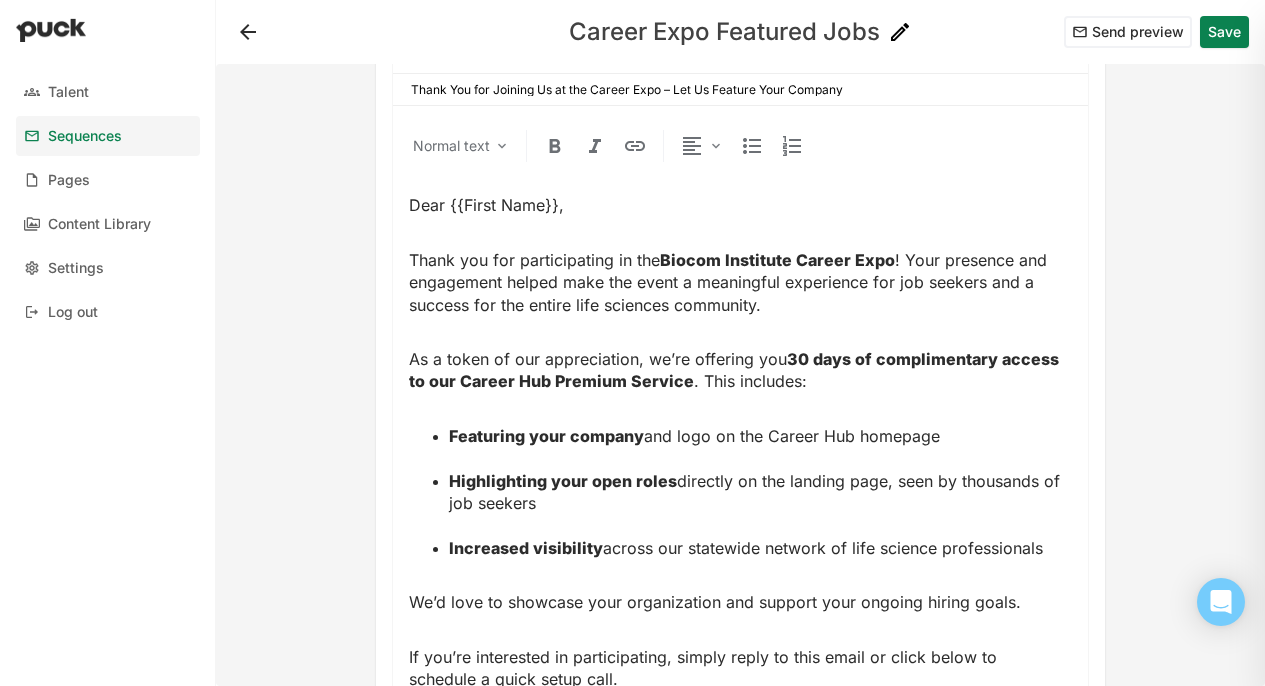 scroll, scrollTop: 90, scrollLeft: 0, axis: vertical 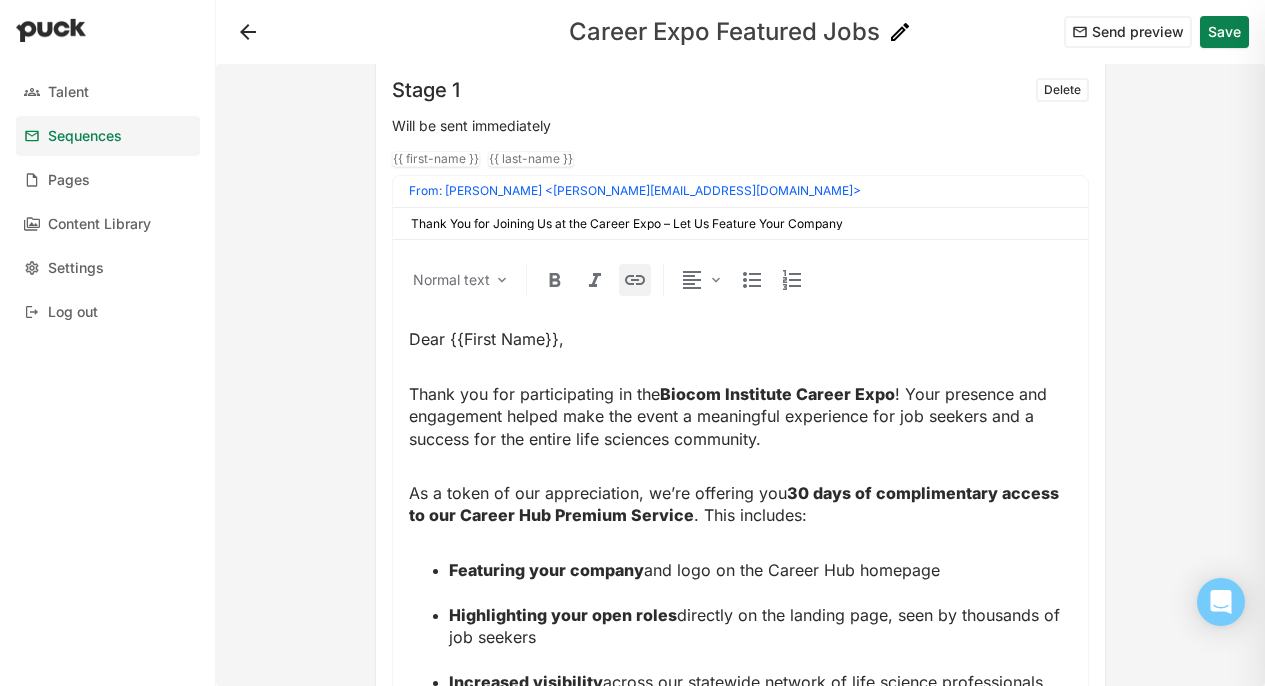 click at bounding box center (635, 280) 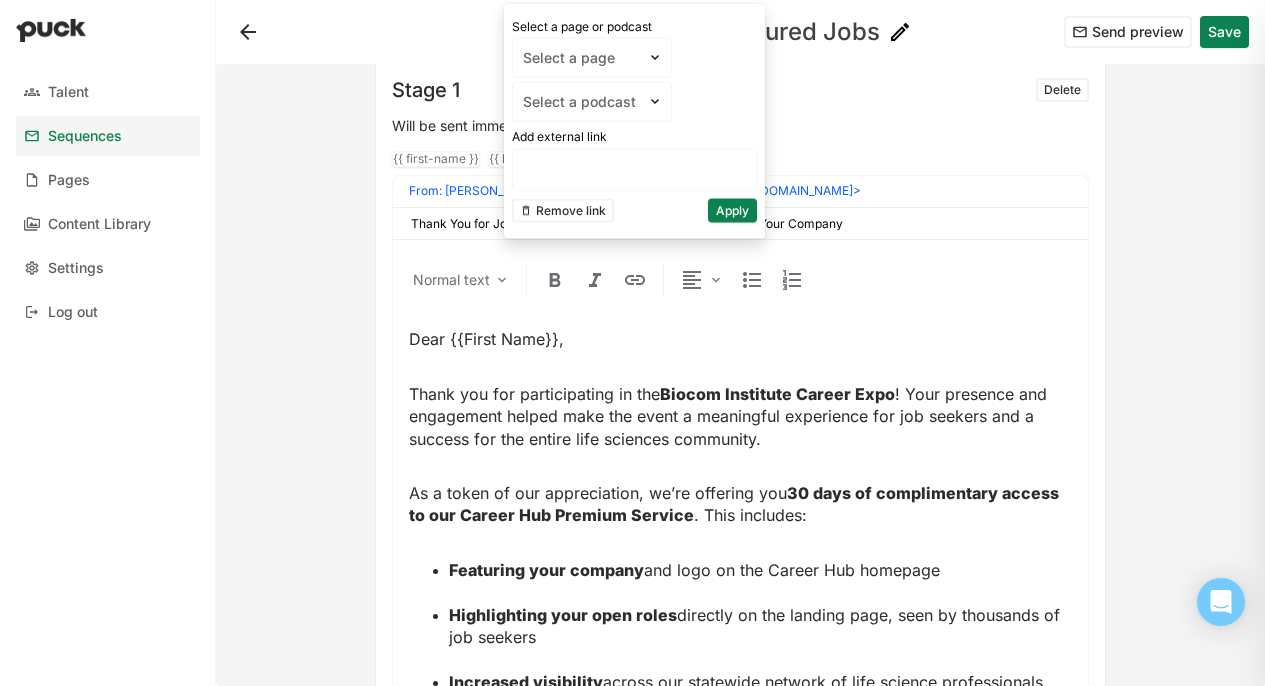 click on "Thank you for participating in the  Biocom Institute Career Expo ! Your presence and engagement helped make the event a meaningful experience for job seekers and a success for the entire life sciences community." at bounding box center (730, 416) 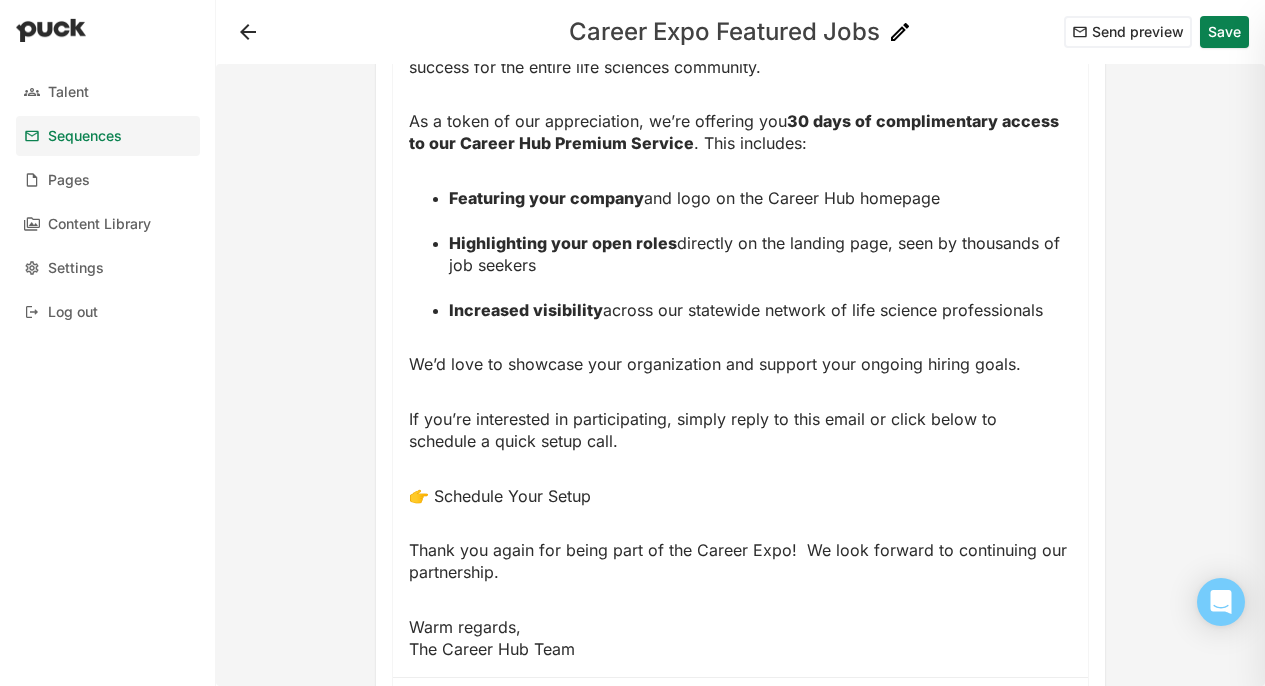 scroll, scrollTop: 463, scrollLeft: 0, axis: vertical 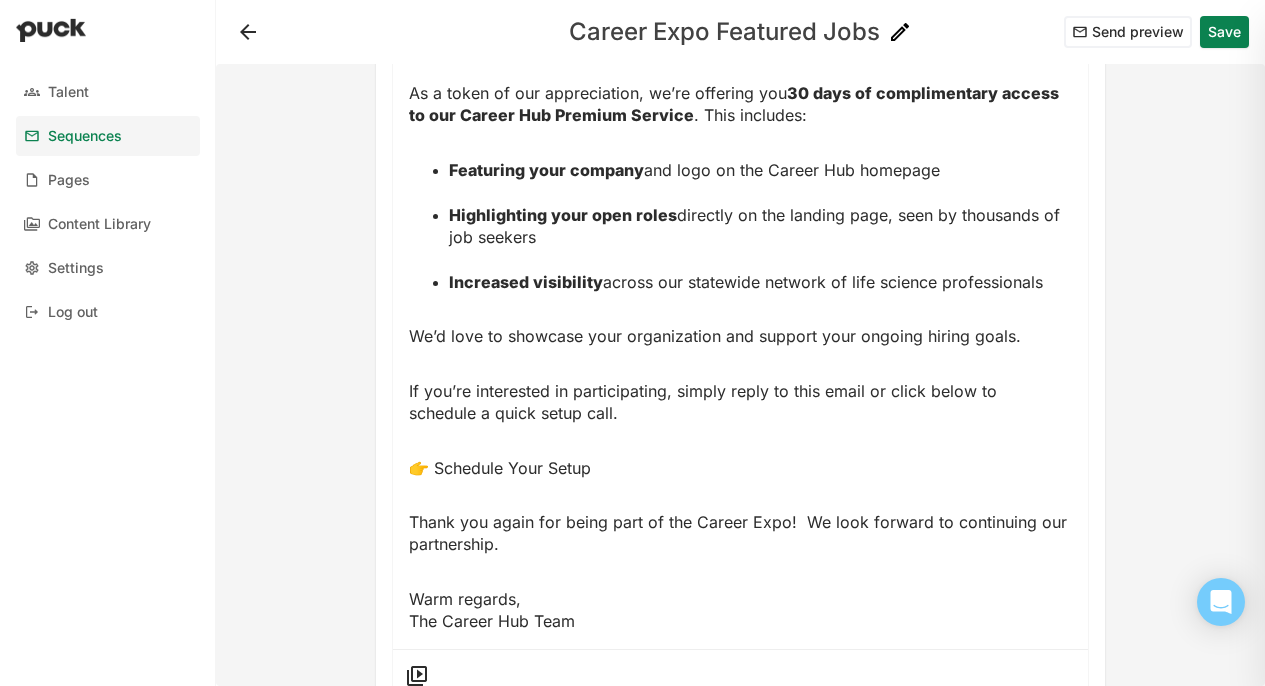 click on "👉 Schedule Your Setup" at bounding box center (500, 468) 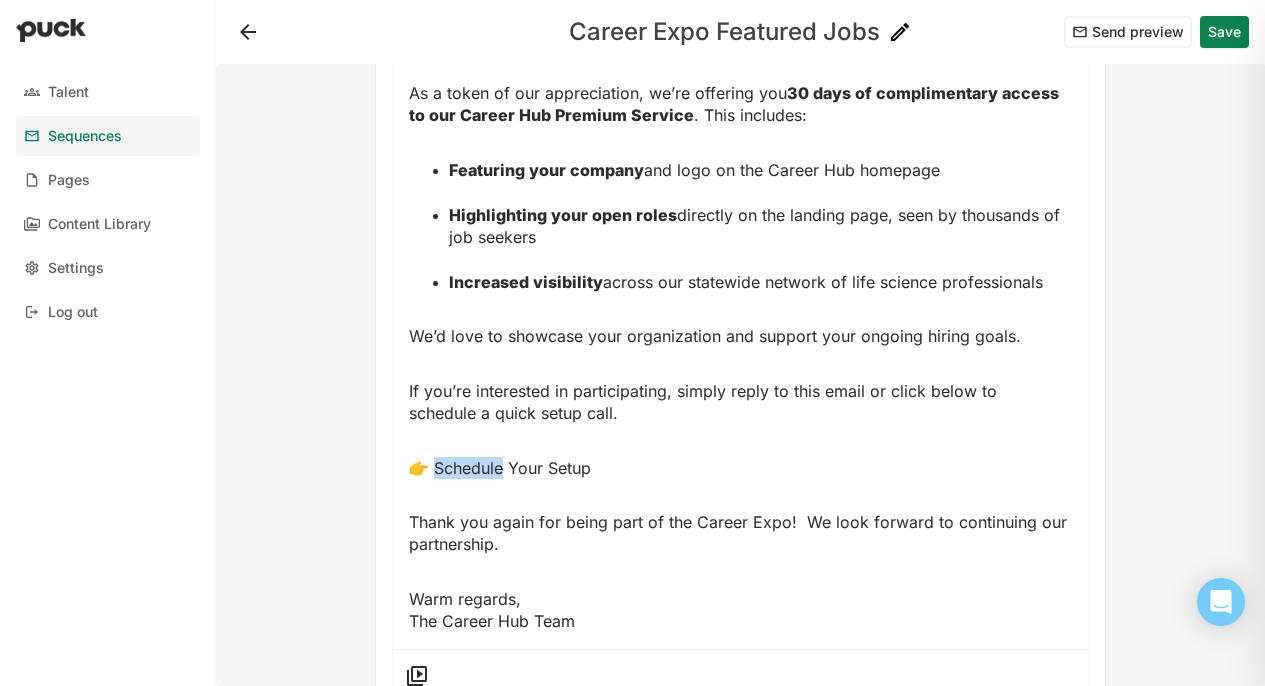 click on "👉 Schedule Your Setup" at bounding box center (500, 468) 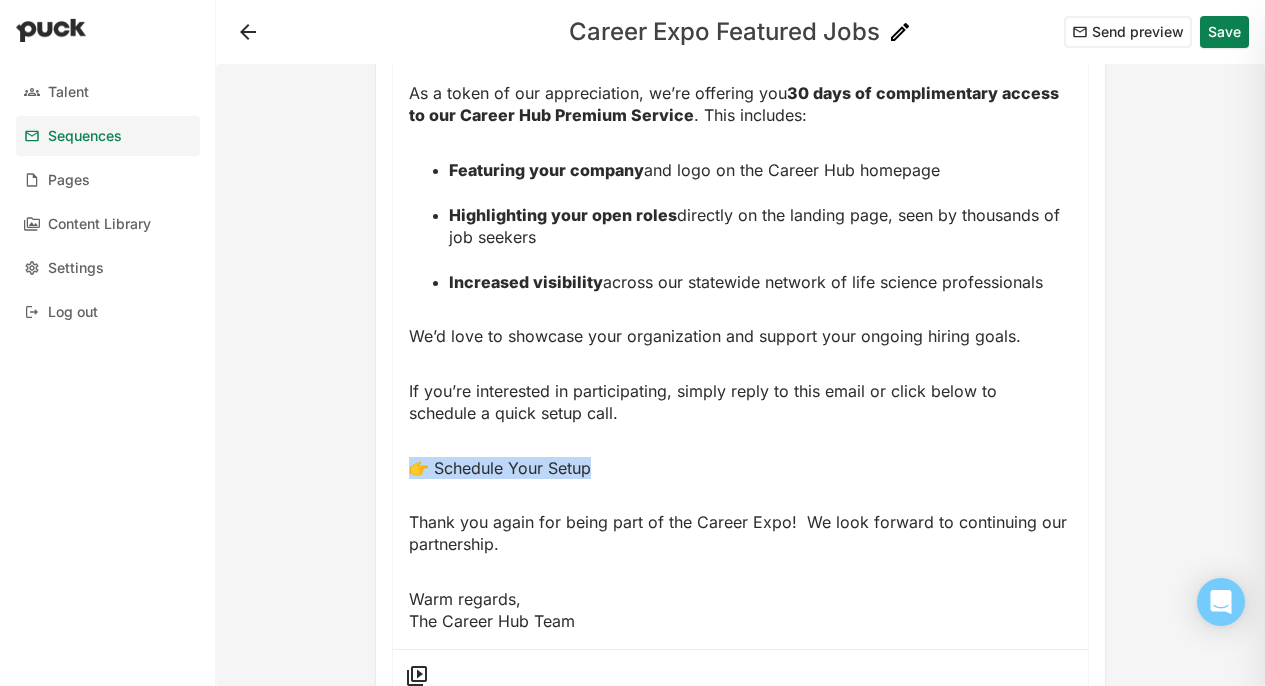 click on "👉 Schedule Your Setup" at bounding box center [500, 468] 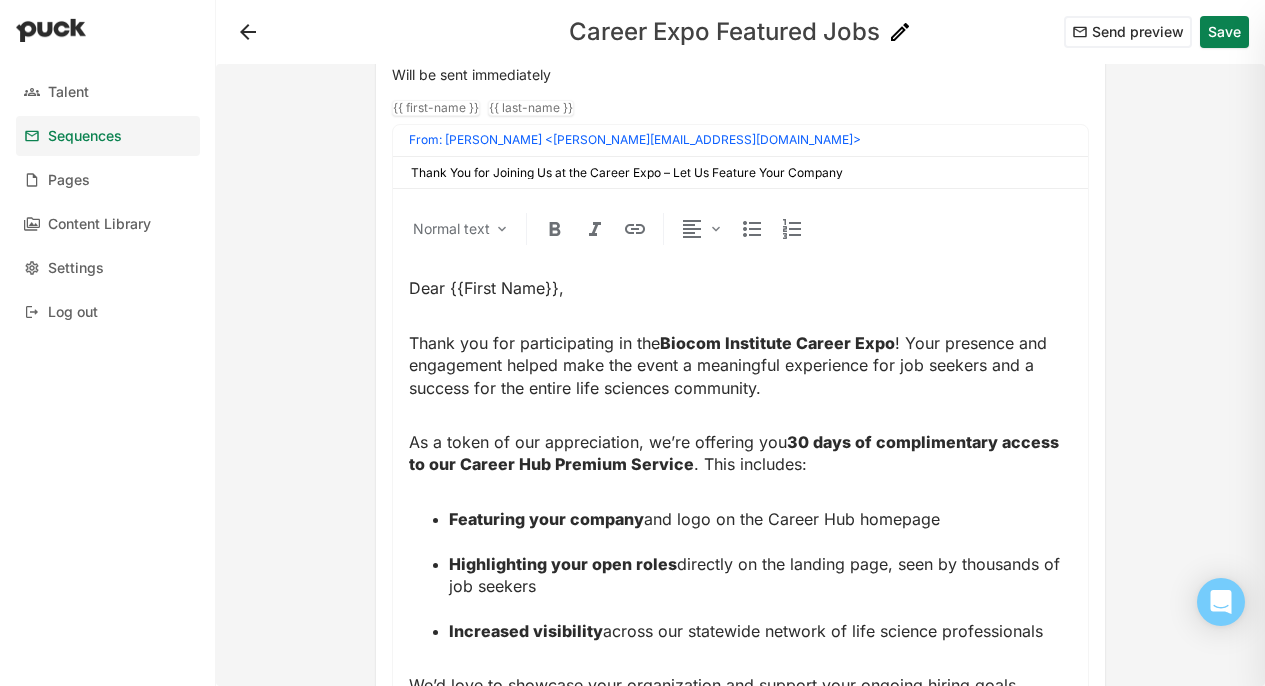 scroll, scrollTop: 134, scrollLeft: 0, axis: vertical 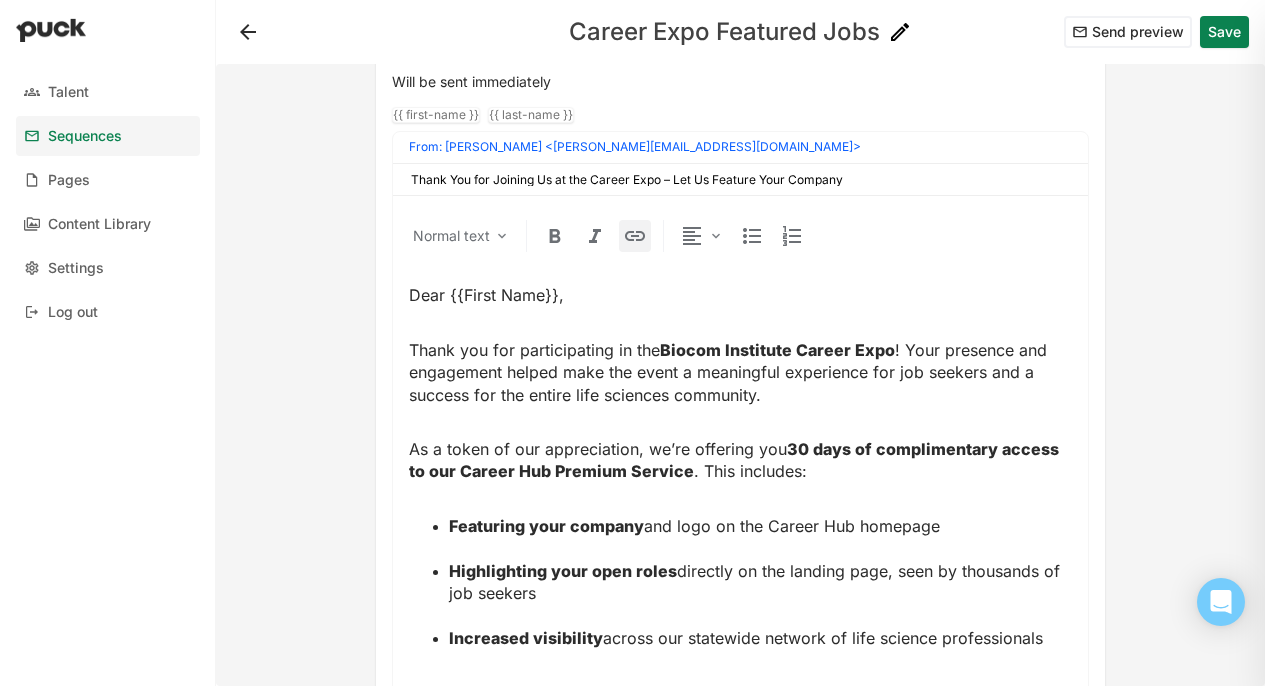 click at bounding box center (635, 236) 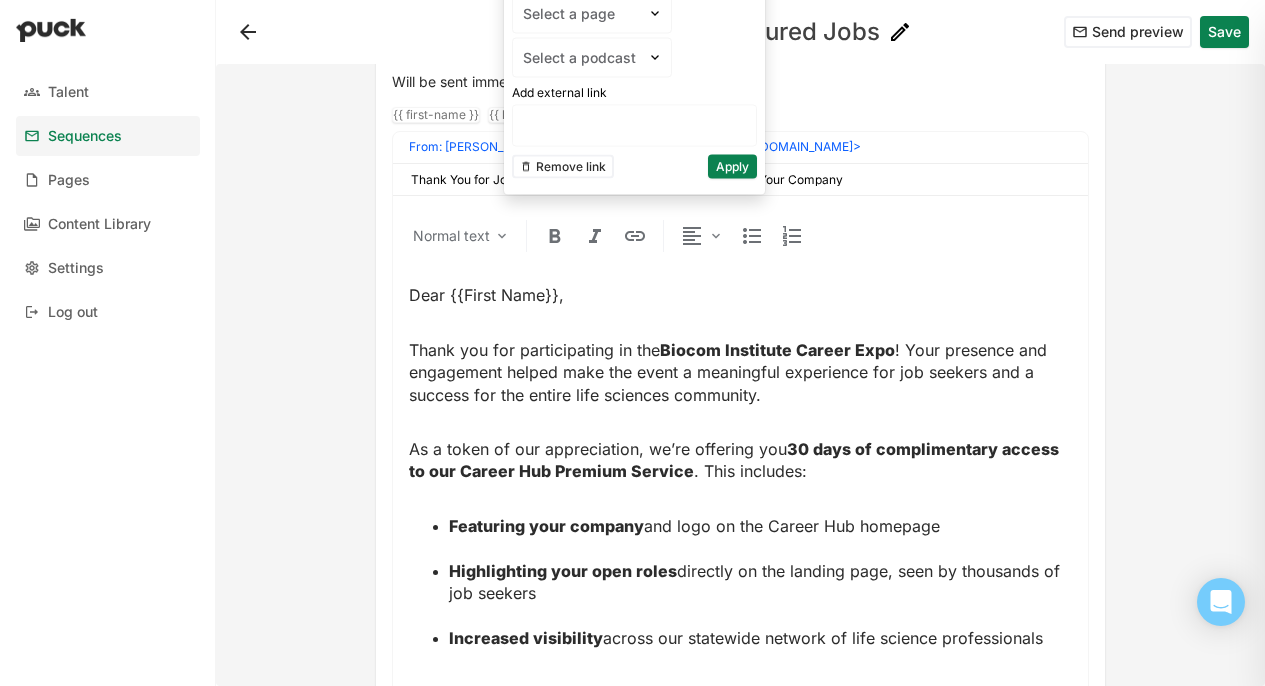 click at bounding box center (634, 125) 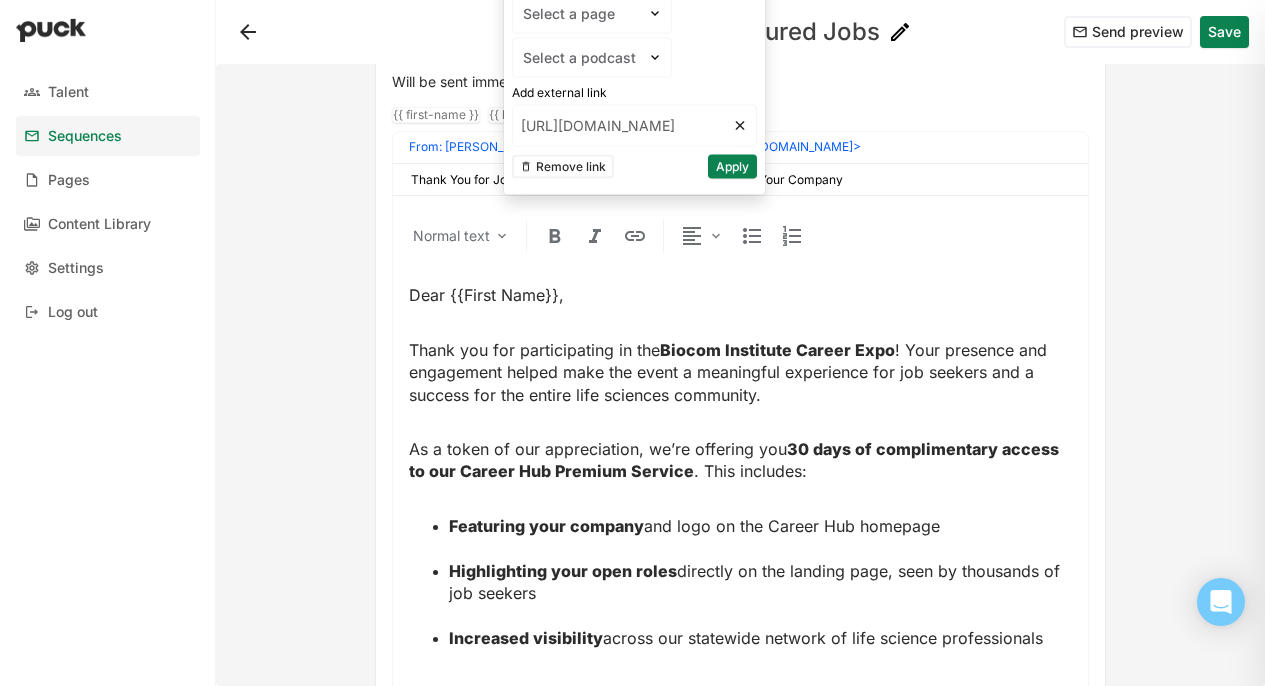 scroll, scrollTop: 0, scrollLeft: 191, axis: horizontal 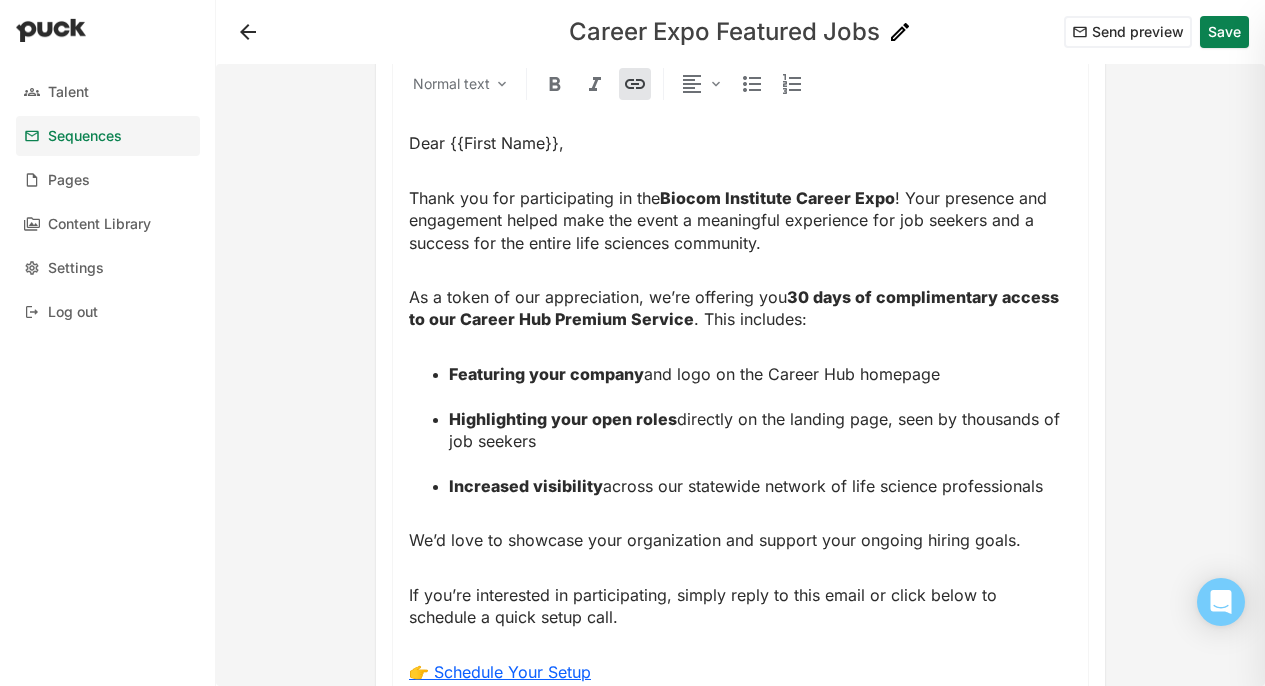 click on "If you’re interested in participating, simply reply to this email or click below to schedule a quick setup call." at bounding box center (740, 606) 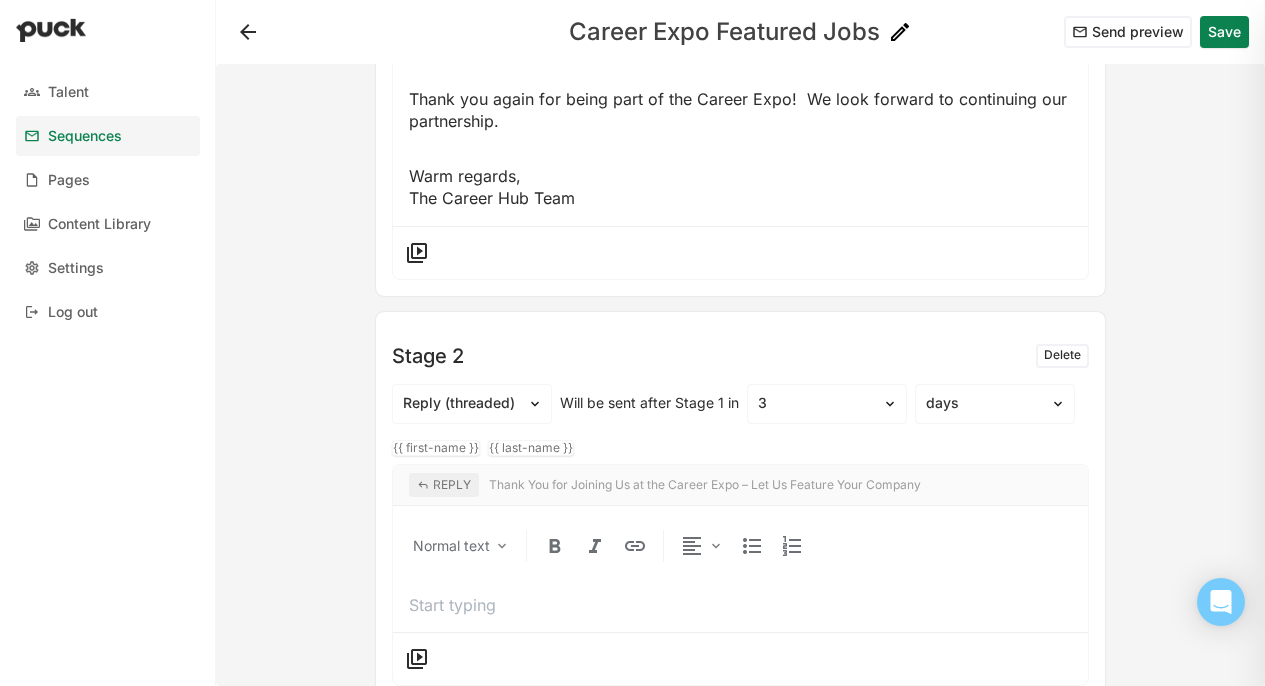 scroll, scrollTop: 1025, scrollLeft: 0, axis: vertical 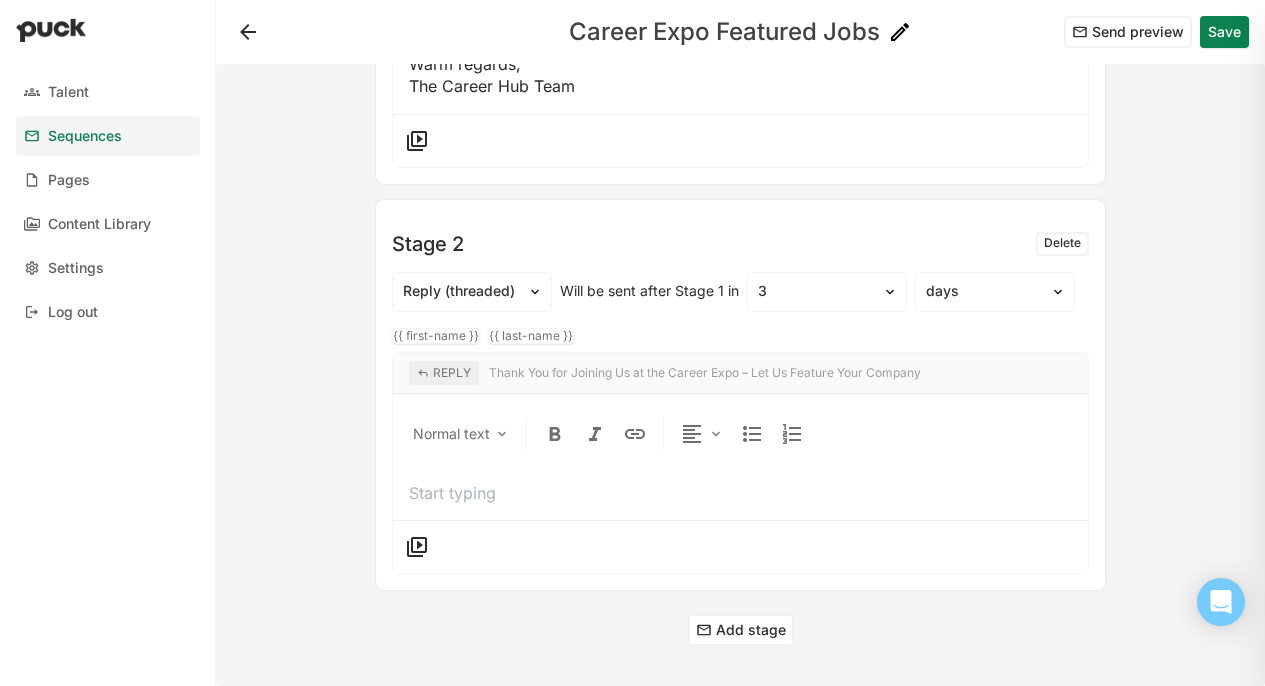 click on "REPLY Thank You for Joining Us at the Career Expo – Let Us Feature Your Company" at bounding box center (740, 373) 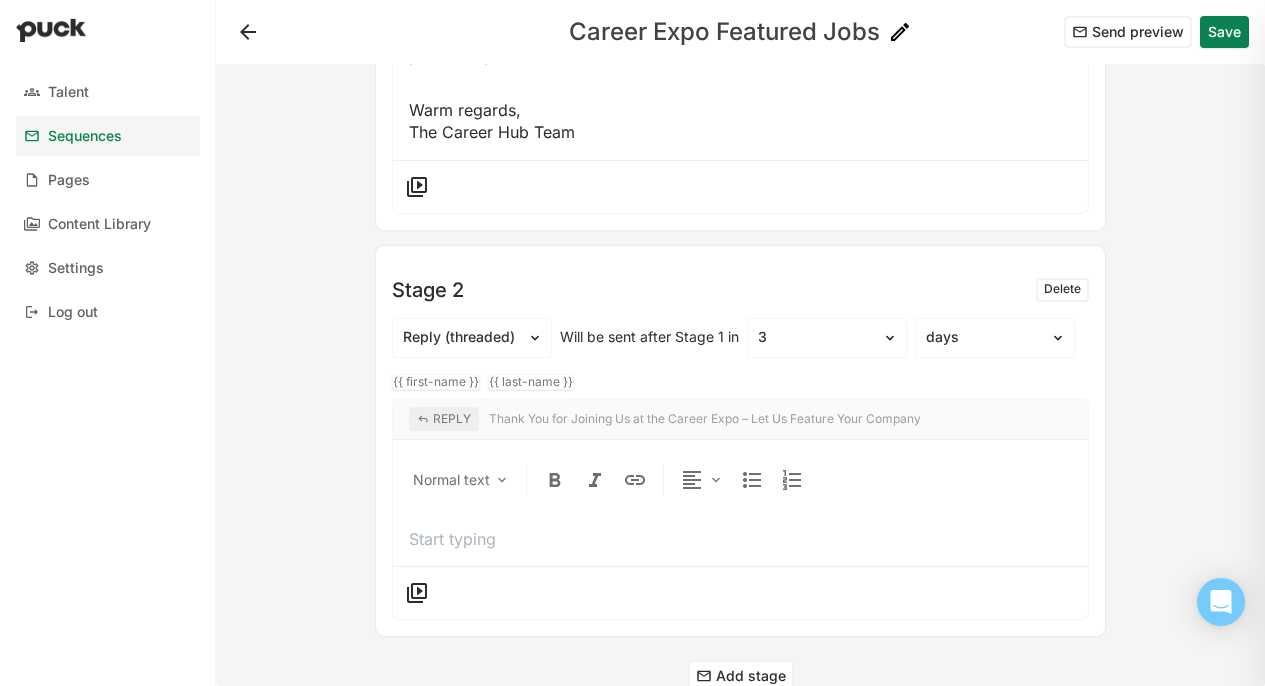 scroll, scrollTop: 956, scrollLeft: 0, axis: vertical 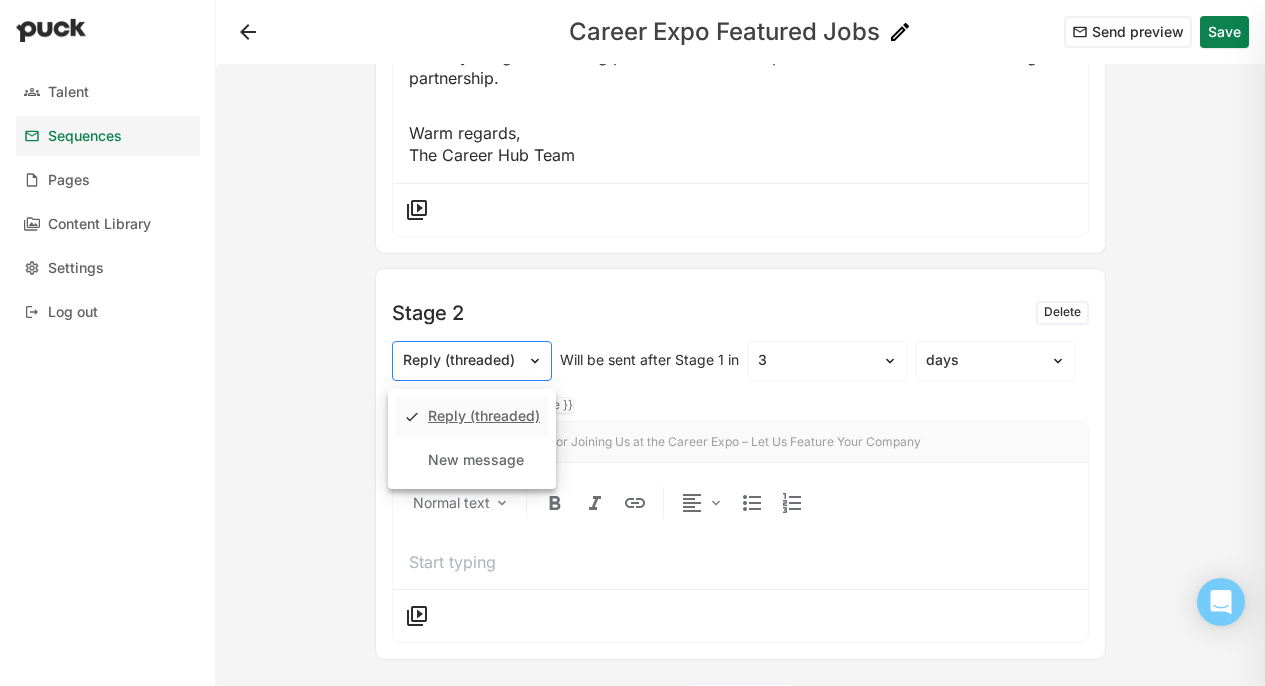 click at bounding box center (460, 360) 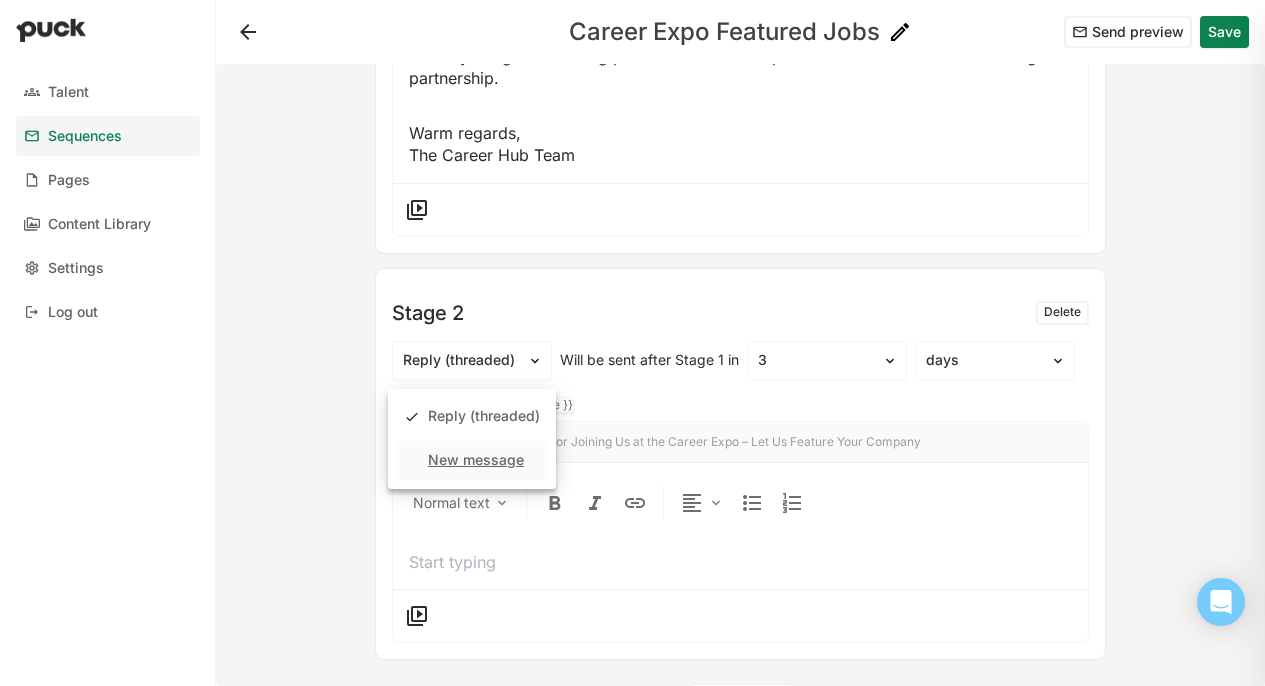click on "New message" at bounding box center (476, 460) 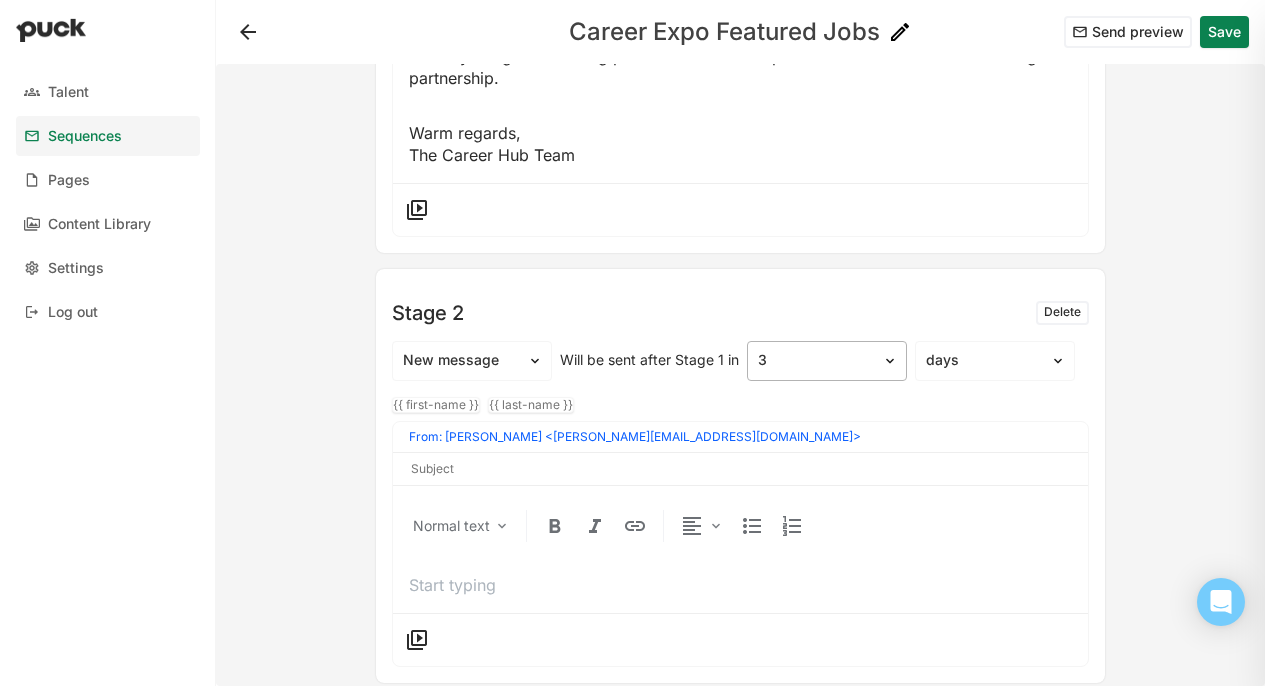 click at bounding box center [815, 360] 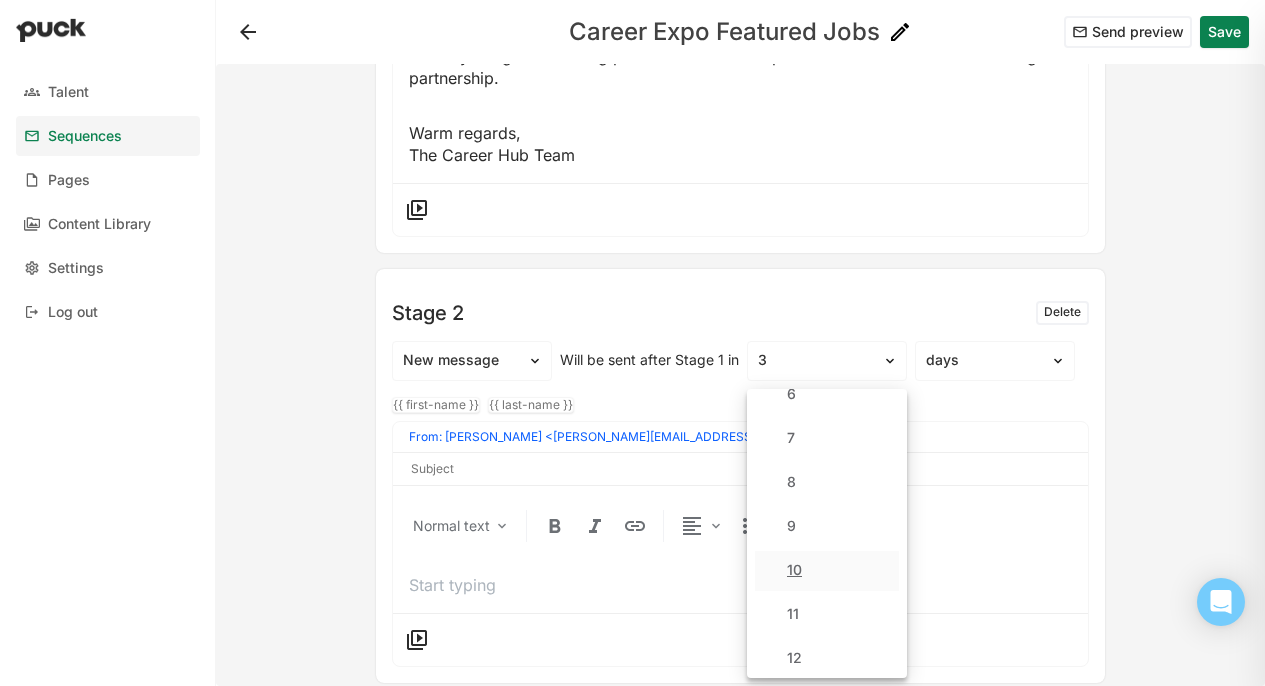 scroll, scrollTop: 275, scrollLeft: 0, axis: vertical 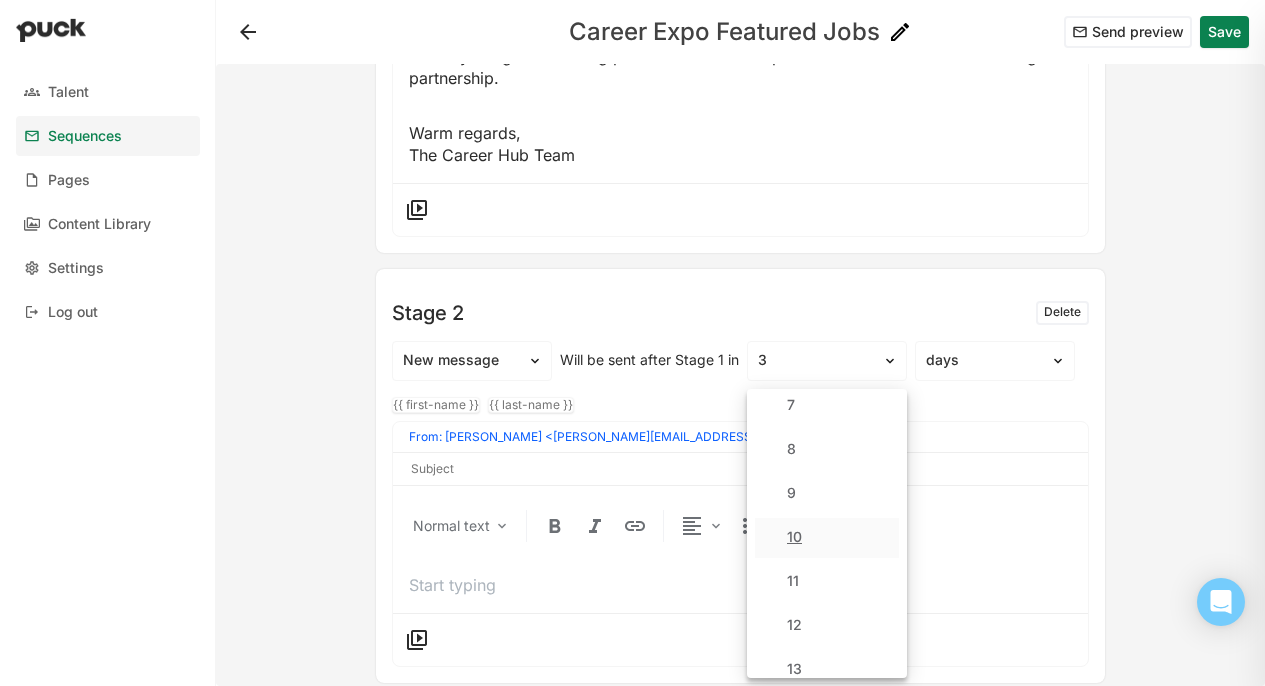 click on "10" at bounding box center [827, 538] 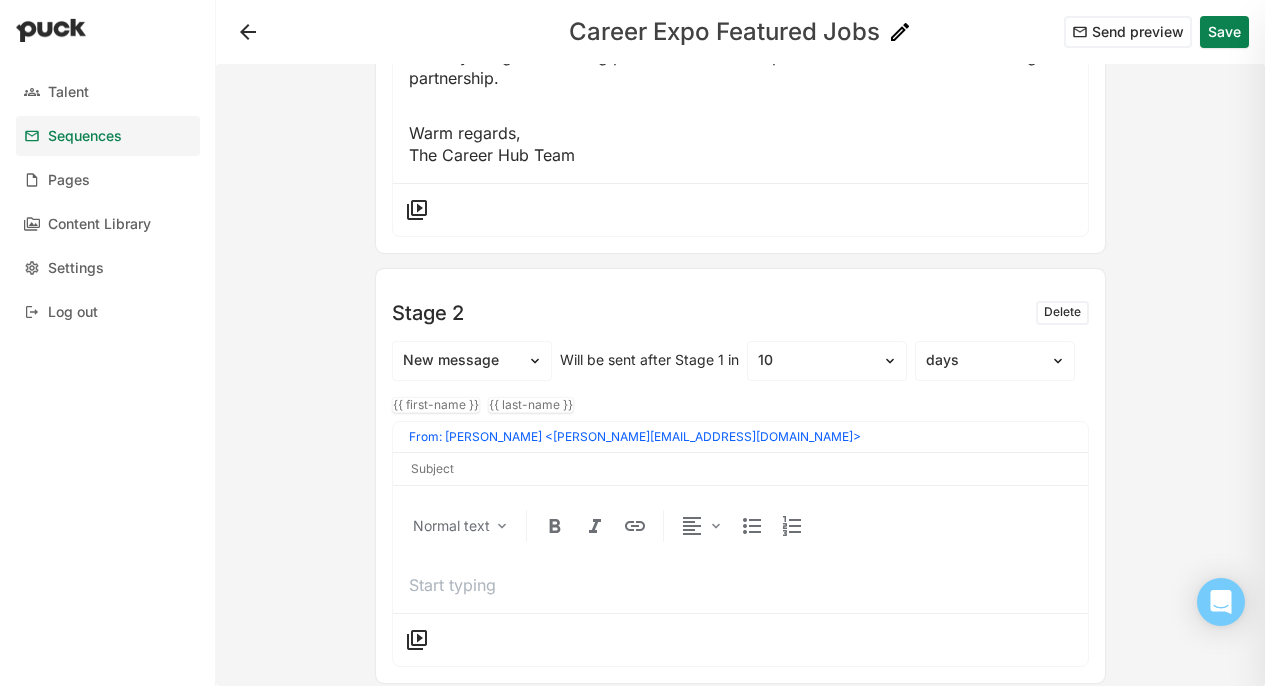 click at bounding box center [740, 469] 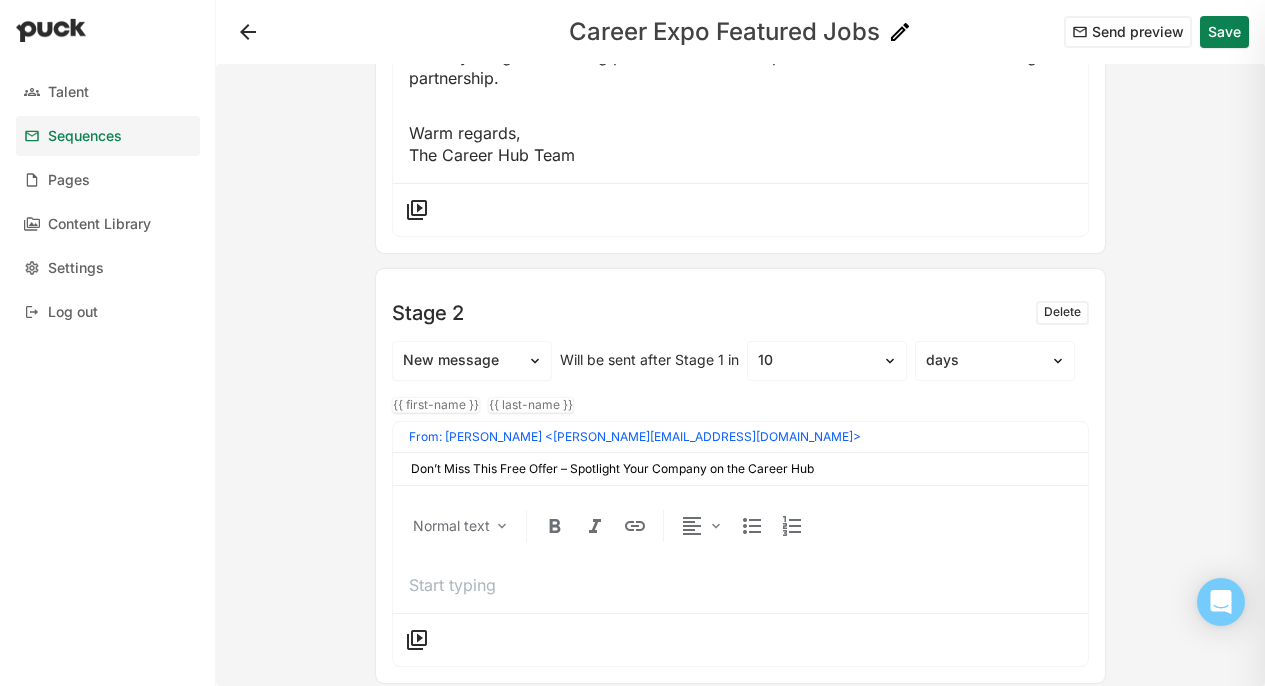 type on "Don’t Miss This Free Offer – Spotlight Your Company on the Career Hub" 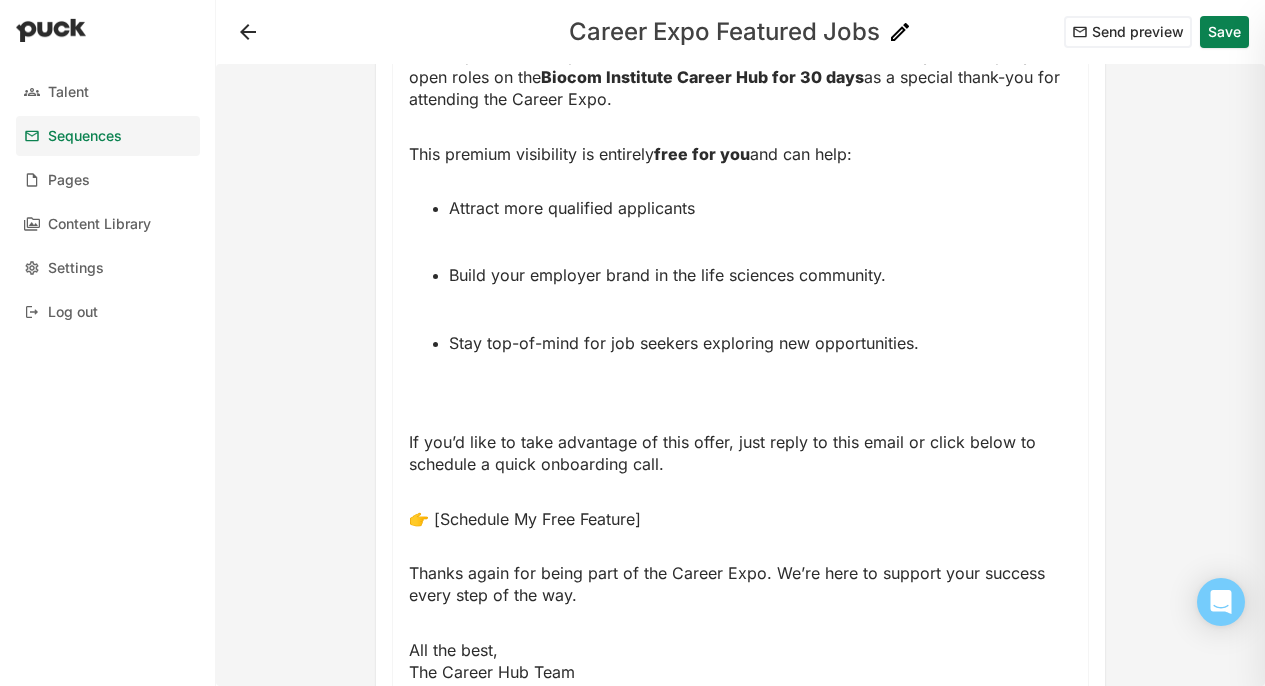 click on "👉 [Schedule My Free Feature]" at bounding box center [525, 519] 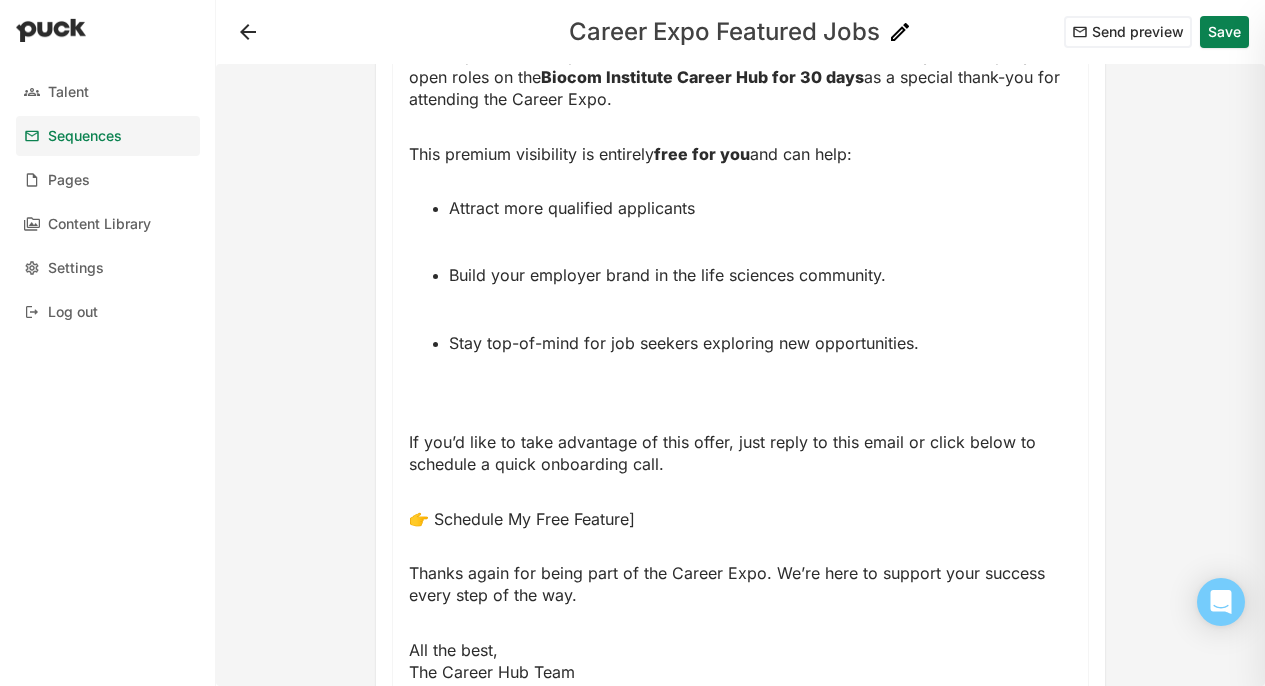 click on "👉 Schedule My Free Feature]" at bounding box center (740, 519) 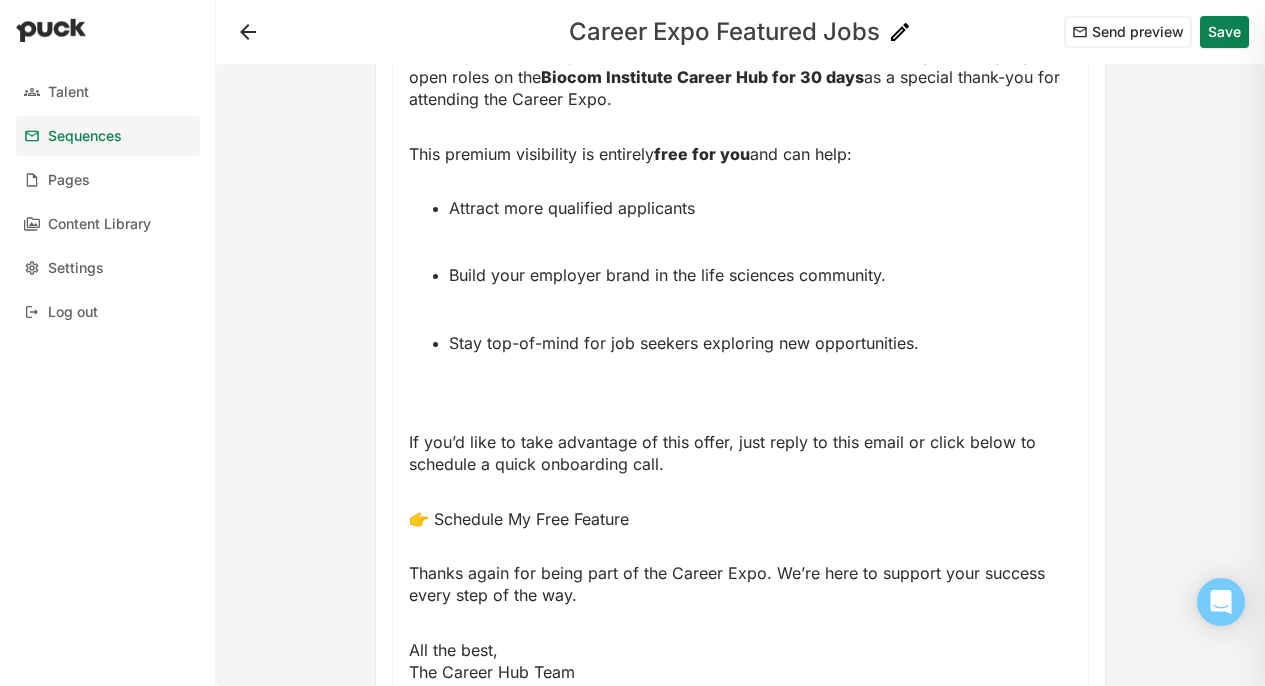 click on "👉 Schedule My Free Feature" at bounding box center [519, 519] 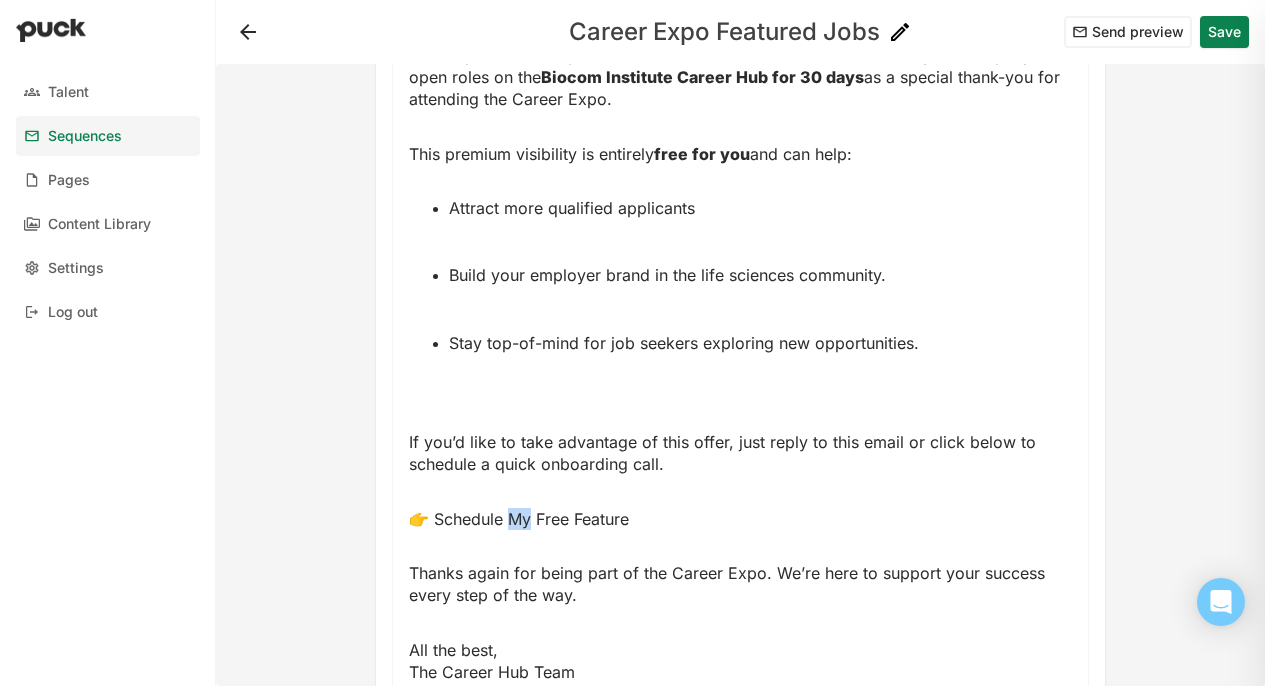 click on "👉 Schedule My Free Feature" at bounding box center (519, 519) 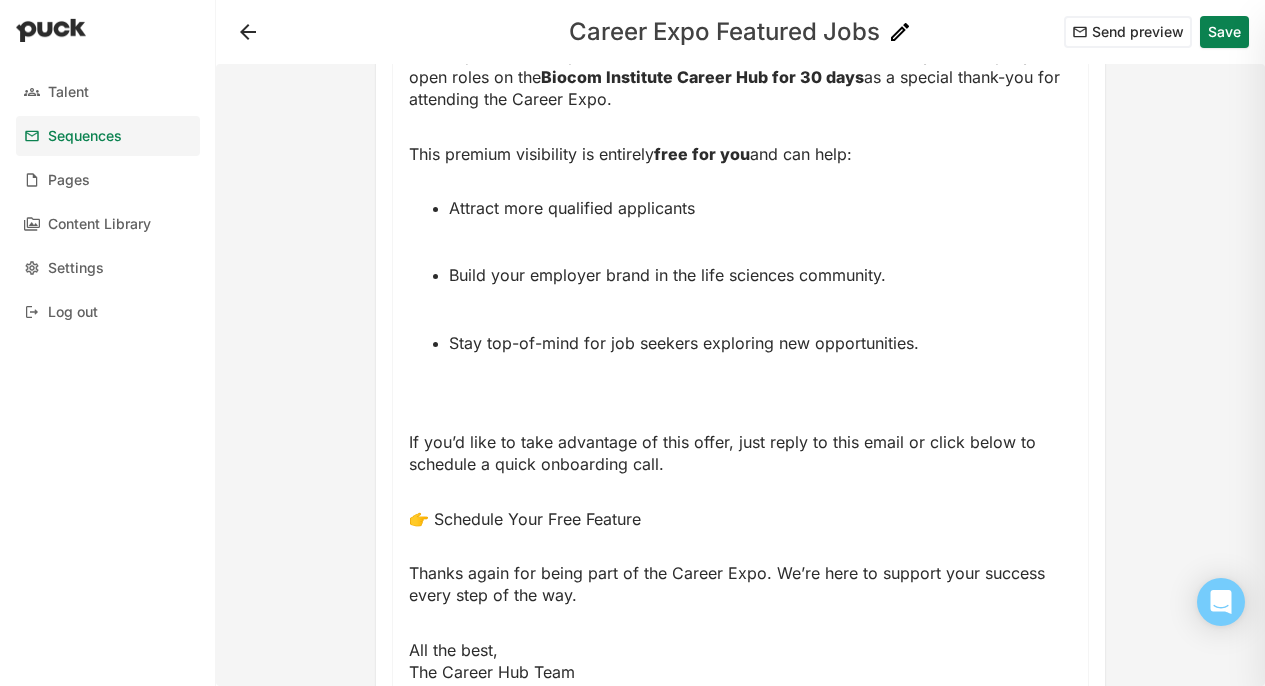 click on "Stay top-of-mind for job seekers exploring new opportunities." at bounding box center (760, 365) 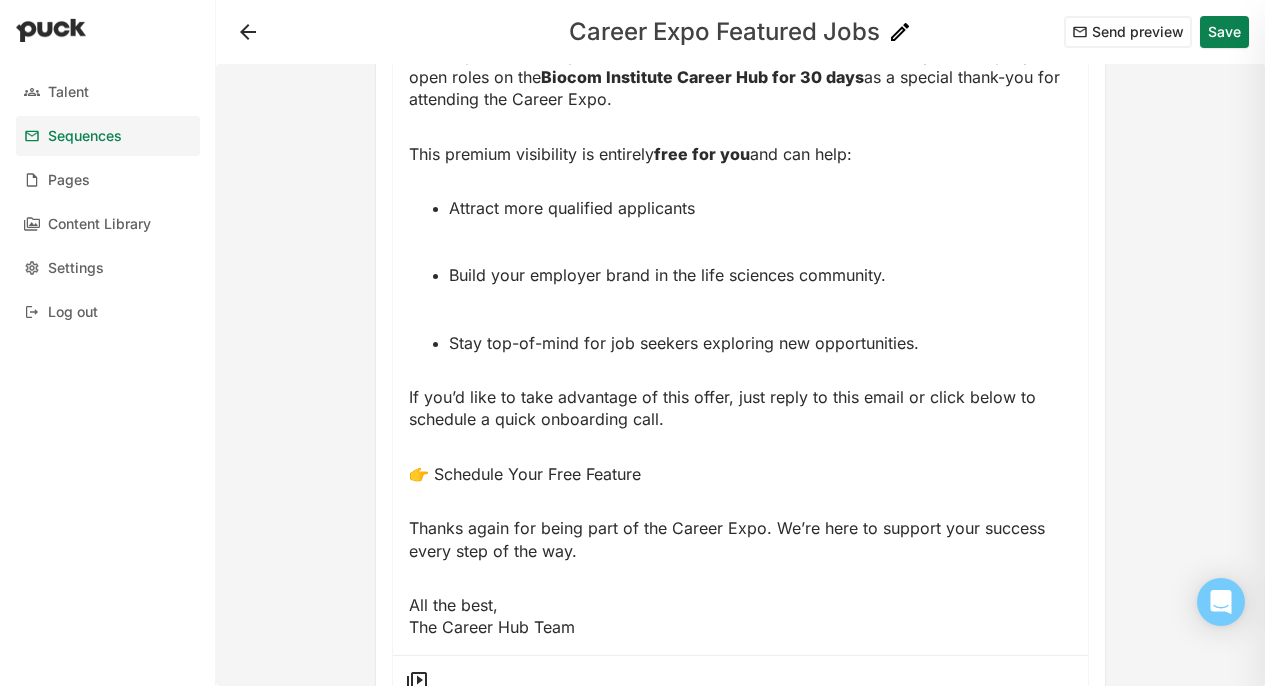 click on "Attract more qualified applicants" at bounding box center [760, 230] 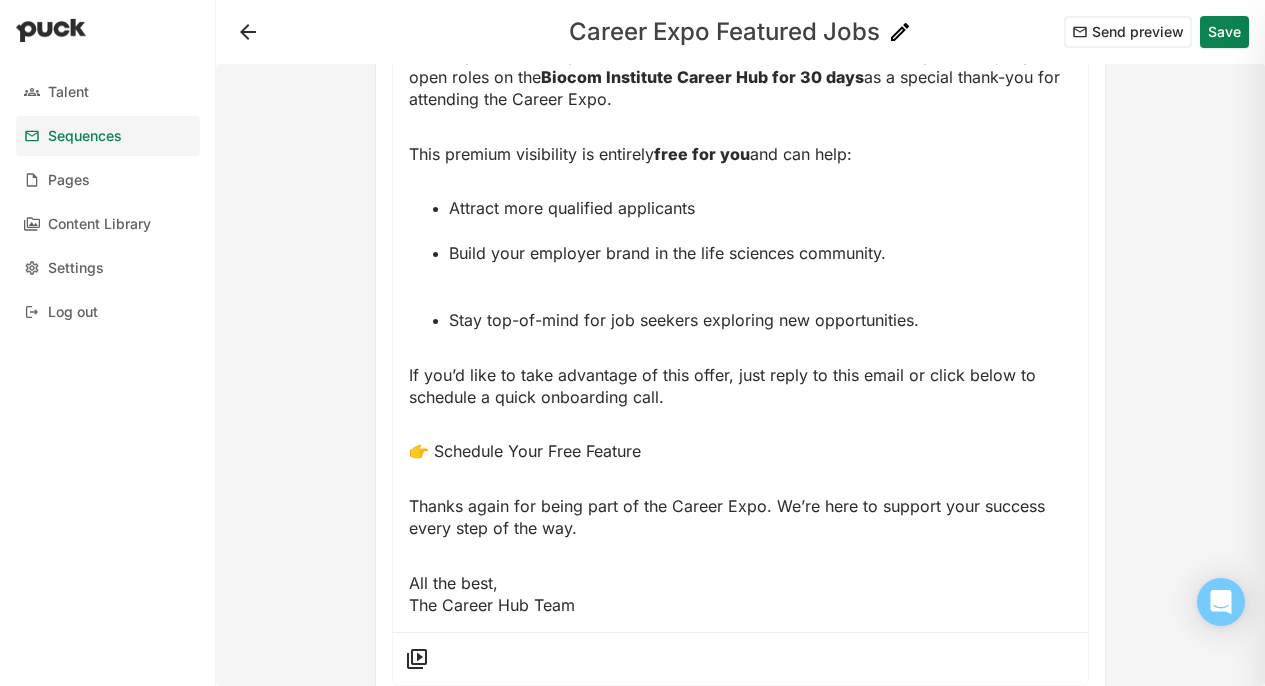 click on "Build your employer brand in the life sciences community." at bounding box center [760, 275] 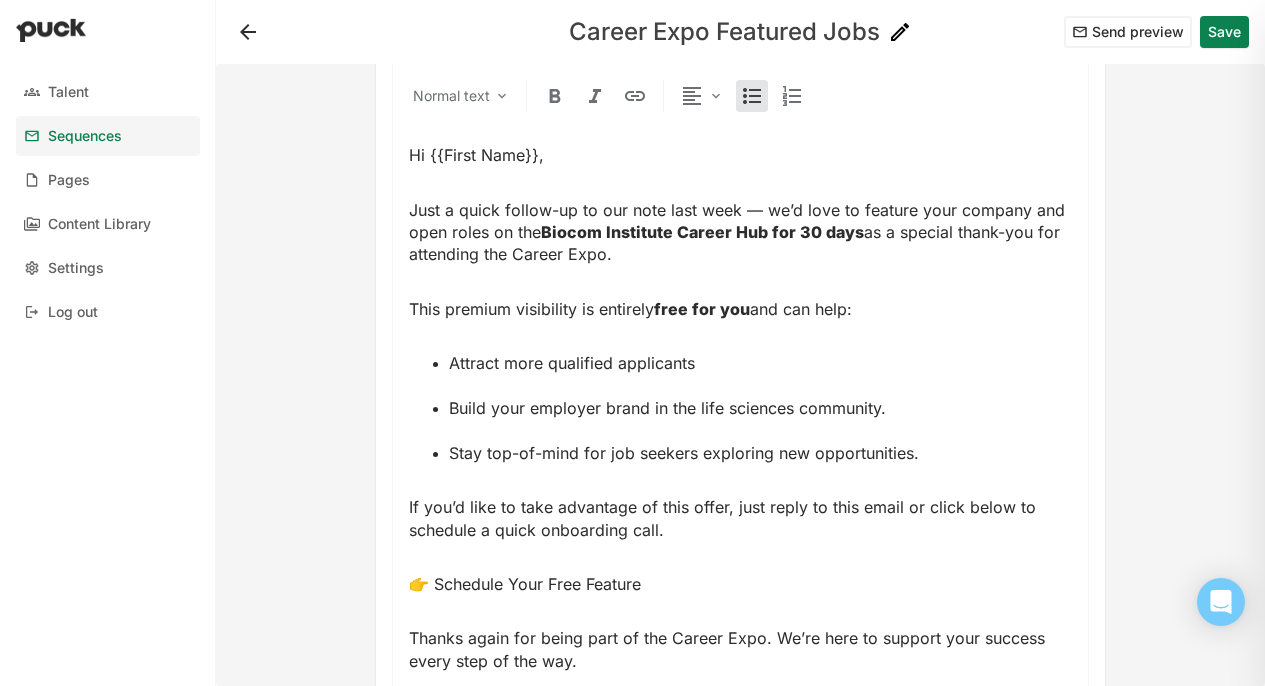 scroll, scrollTop: 1389, scrollLeft: 0, axis: vertical 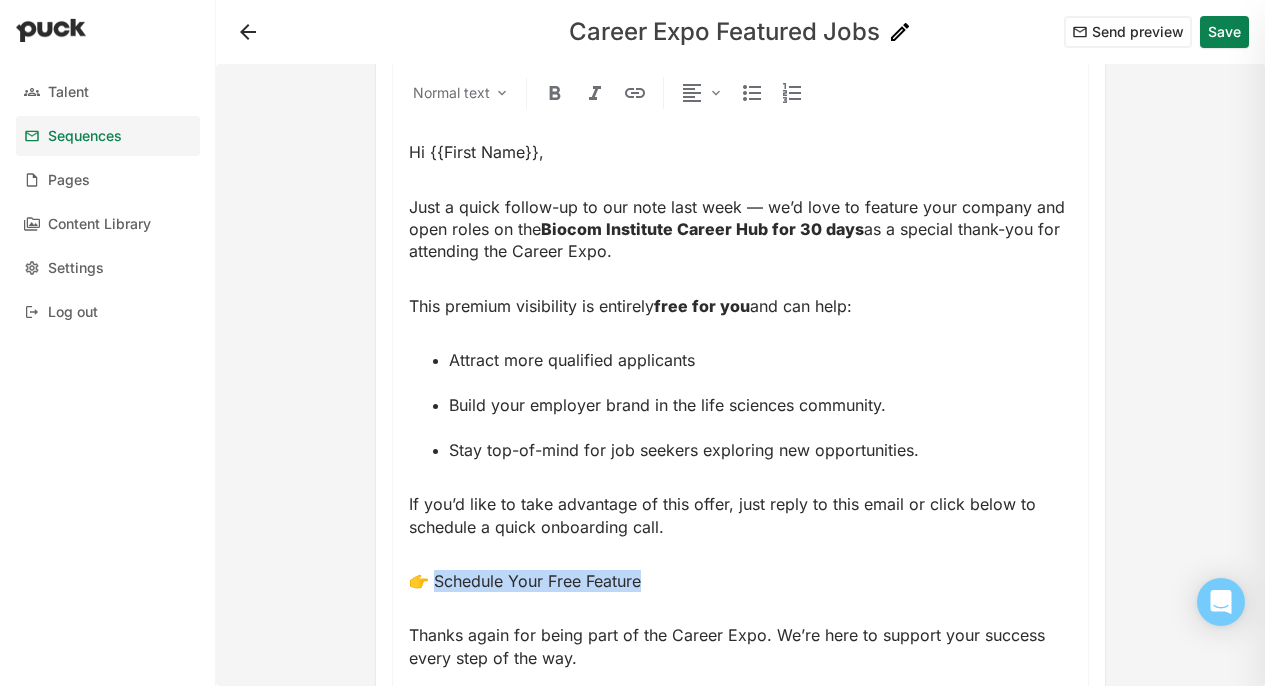 drag, startPoint x: 428, startPoint y: 577, endPoint x: 666, endPoint y: 581, distance: 238.03362 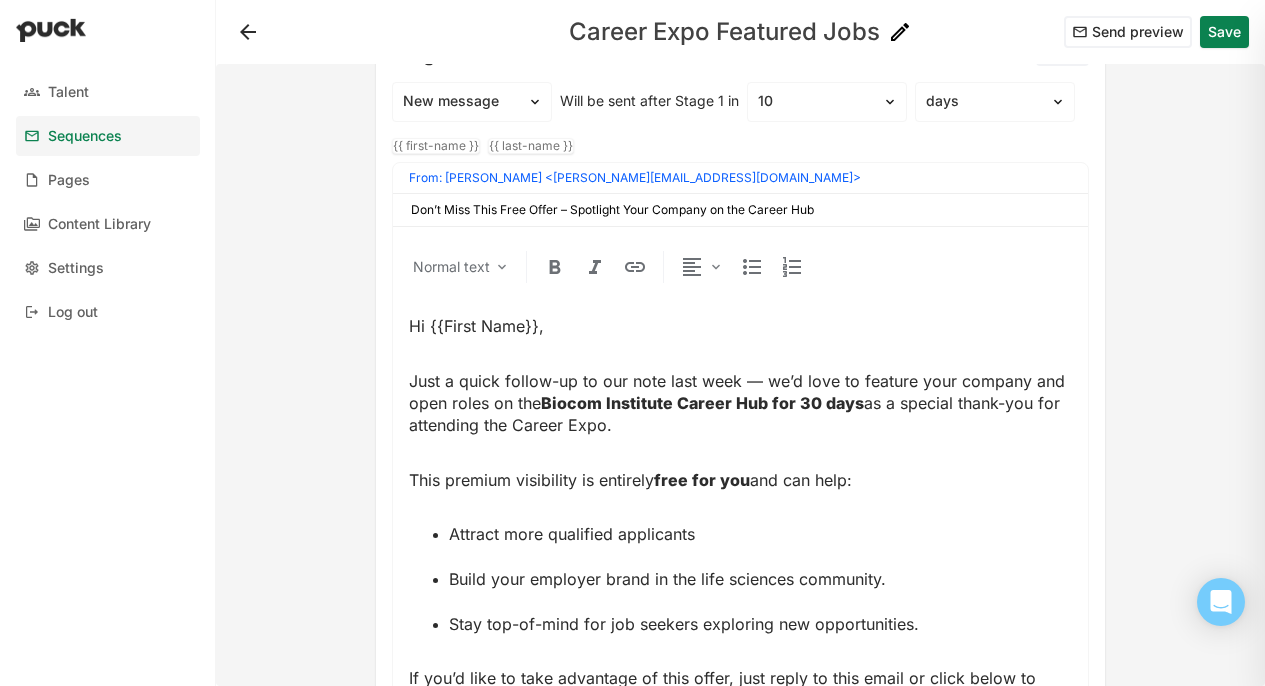 scroll, scrollTop: 1168, scrollLeft: 0, axis: vertical 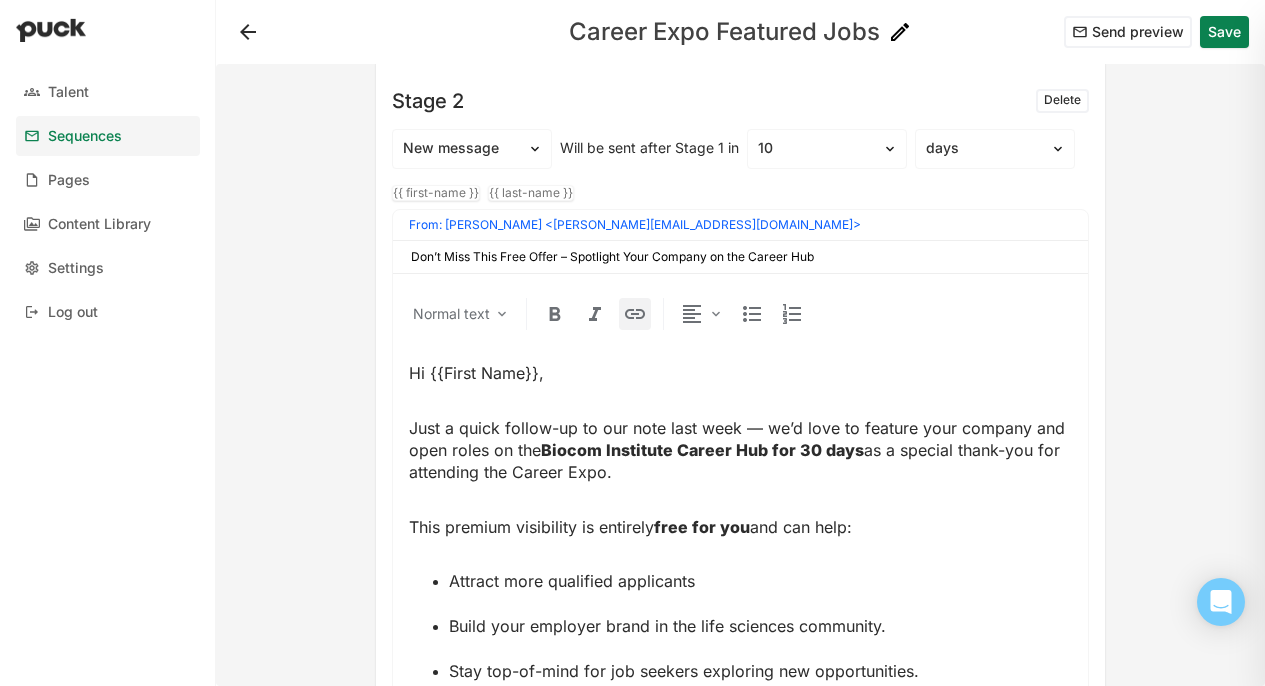 click at bounding box center (635, 314) 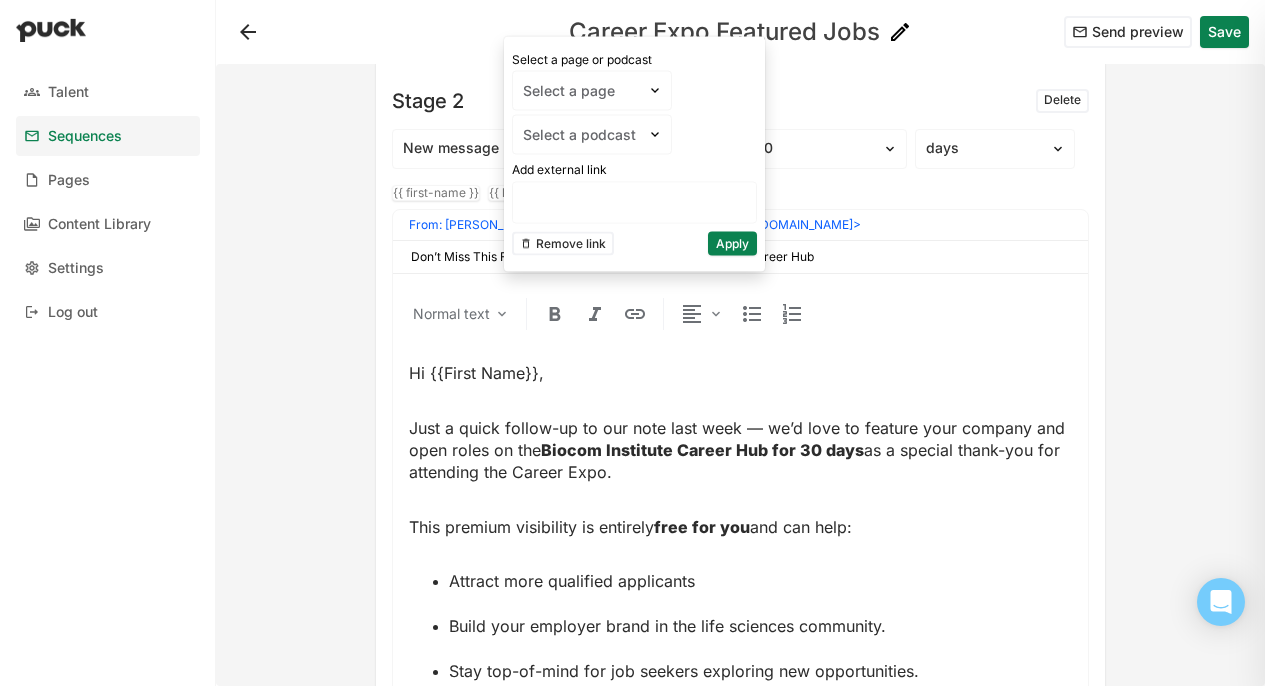 click at bounding box center [634, 202] 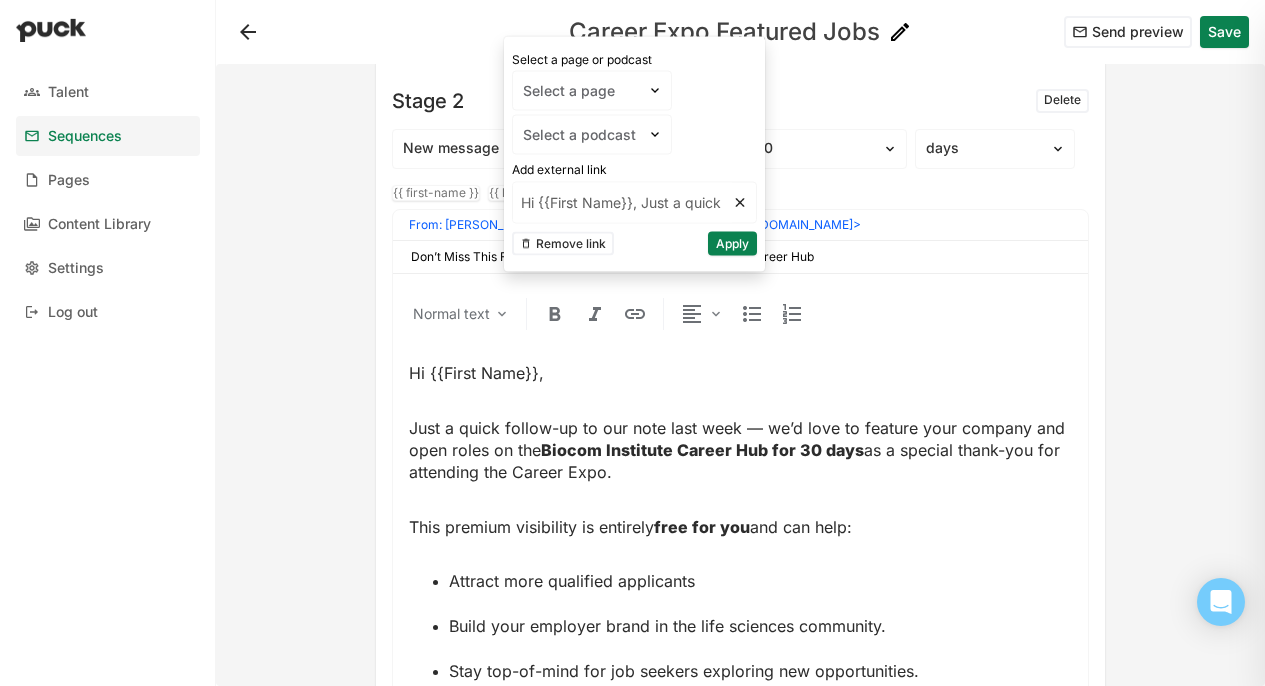 scroll, scrollTop: 0, scrollLeft: 4582, axis: horizontal 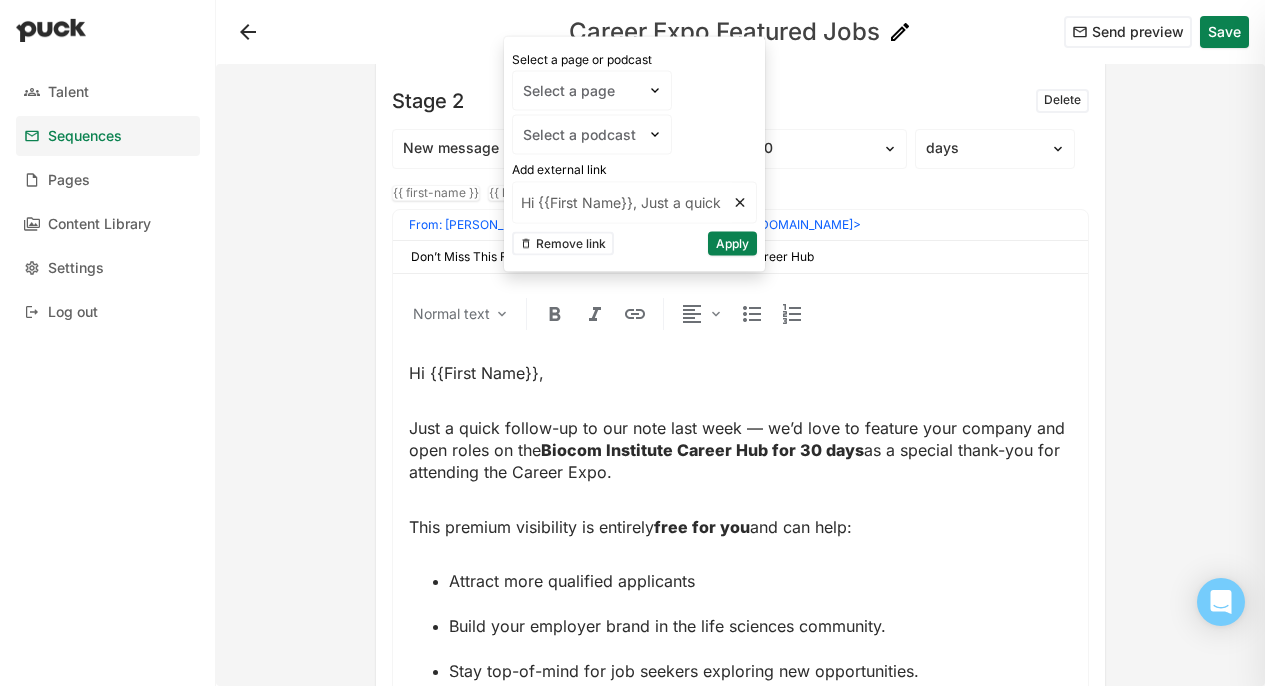 click on "Hi {{First Name}}, Just a quick follow-up to our note last week — we’d love to feature your company and open roles on the Biocom Institute Career Hub for 30 days as a special thank-you for attending the Career Expo. This premium visibility is entirely free for you and can help: Attract more qualified applicants   Build your employer brand in the life sciences community.   Stay top-of-mind for job seekers exploring new opportunities.   If you’d like to take advantage of this offer, just reply to this email or click below to schedule a quick onboarding call. 👉 [Schedule My Free Feature] Thanks again for being part of the Career Expo. We’re here to support your success every step of the way. All the best,  The Career Hub Team" at bounding box center (622, 202) 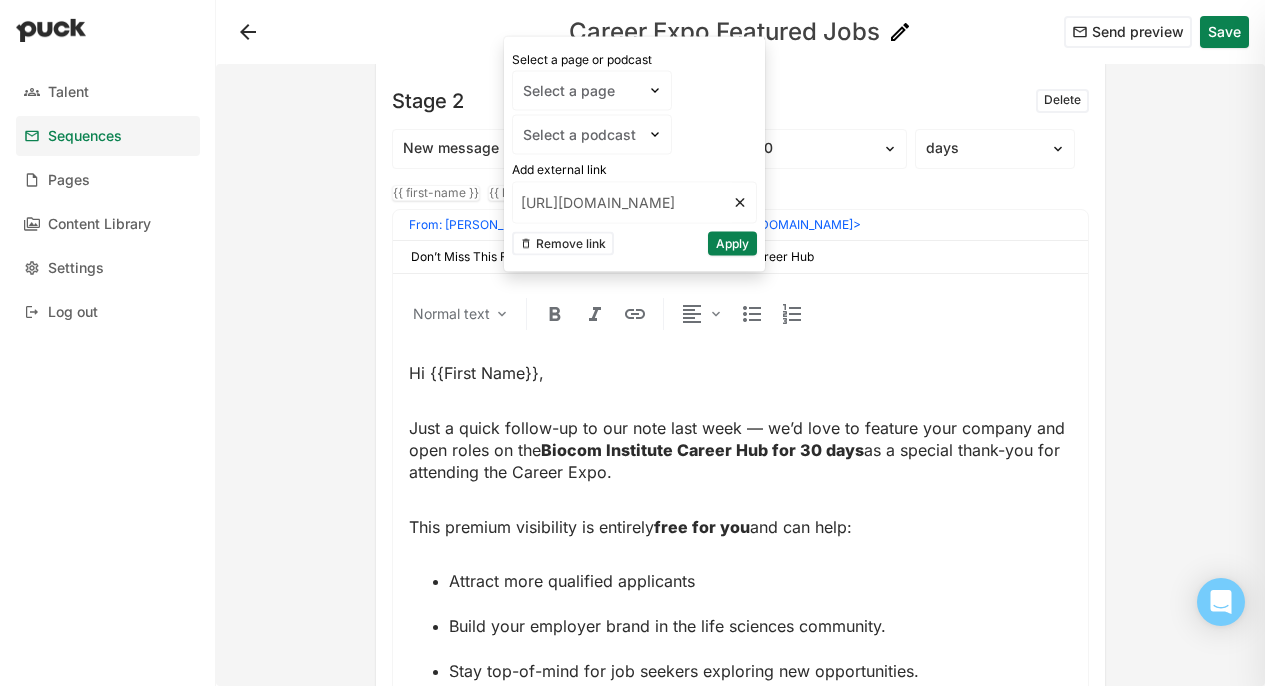 scroll, scrollTop: 0, scrollLeft: 191, axis: horizontal 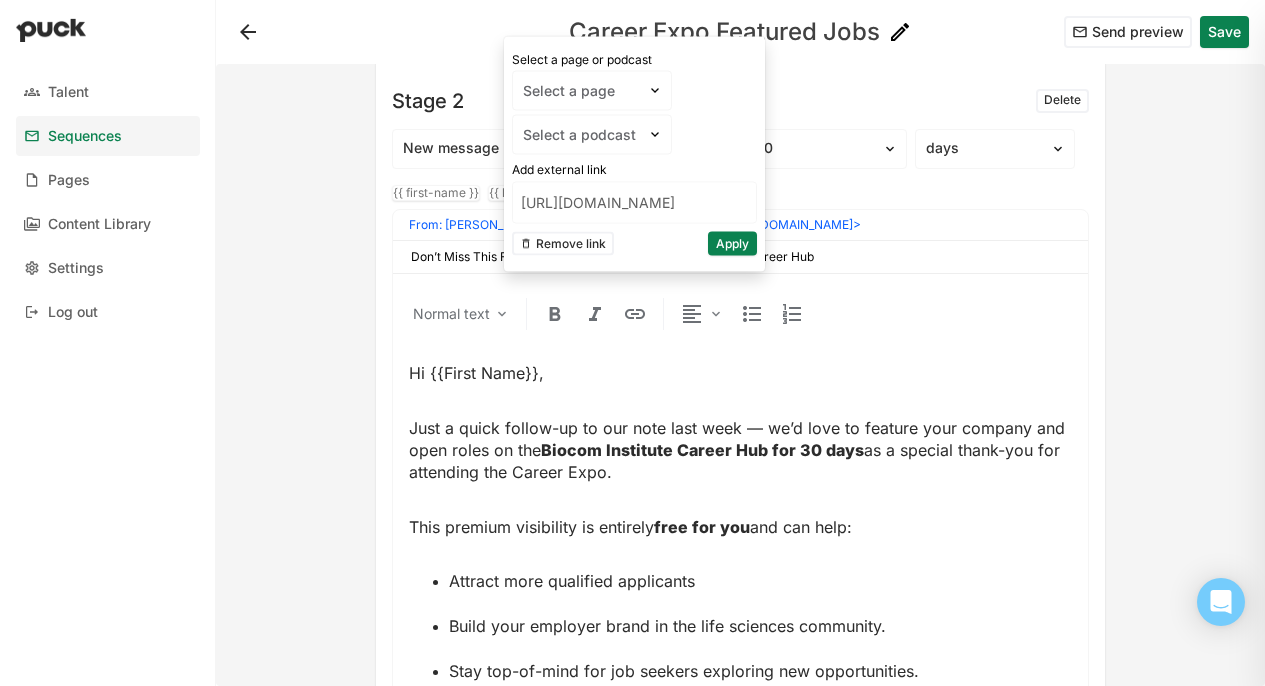 click on "Apply" at bounding box center (732, 243) 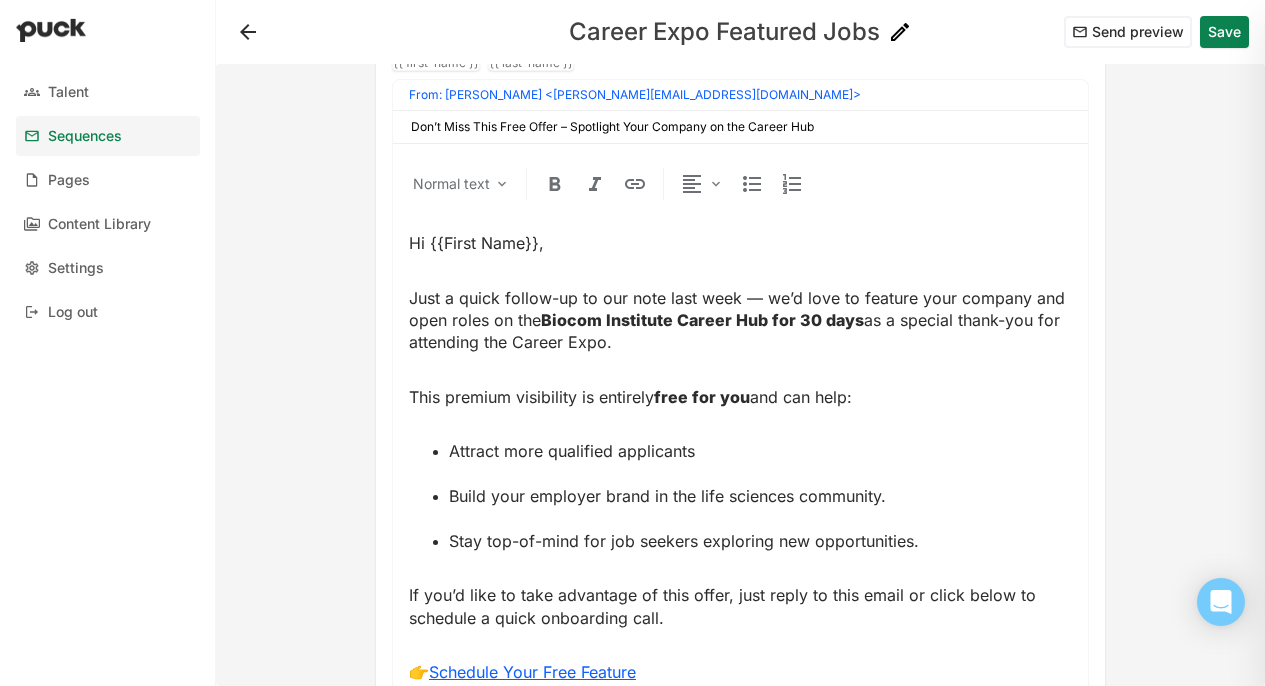 click on "If you’d like to take advantage of this offer, just reply to this email or click below to schedule a quick onboarding call." at bounding box center (725, 606) 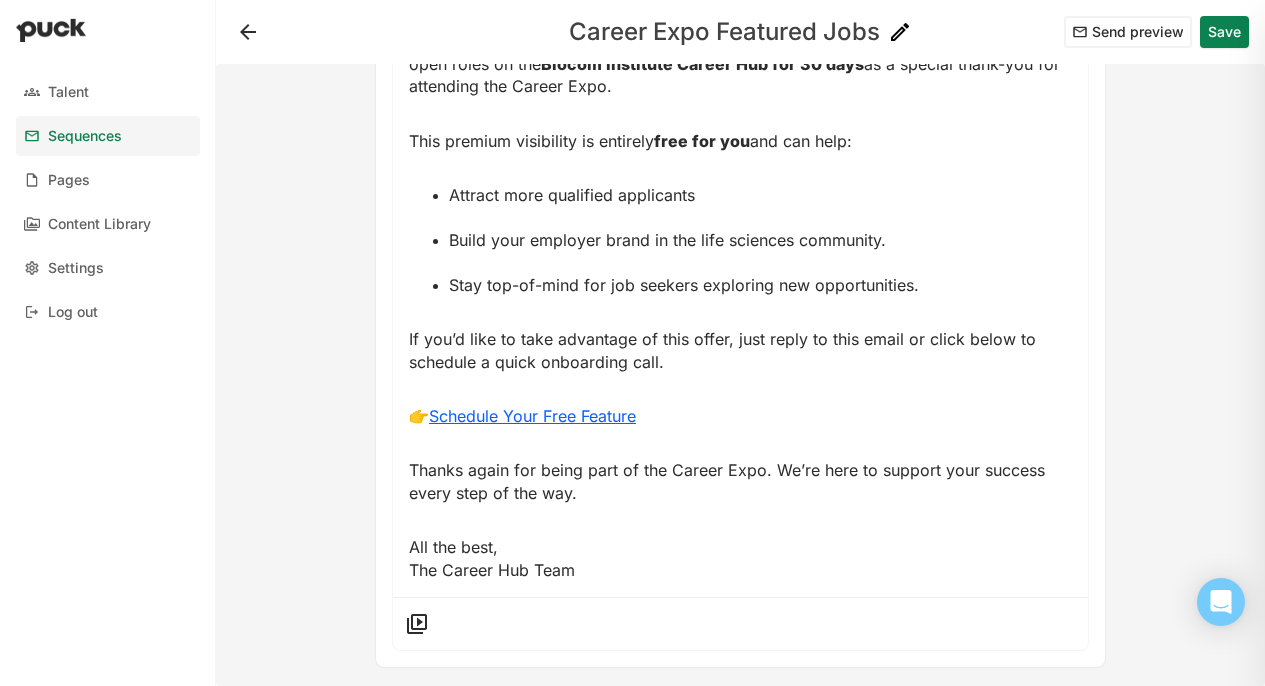 scroll, scrollTop: 1630, scrollLeft: 0, axis: vertical 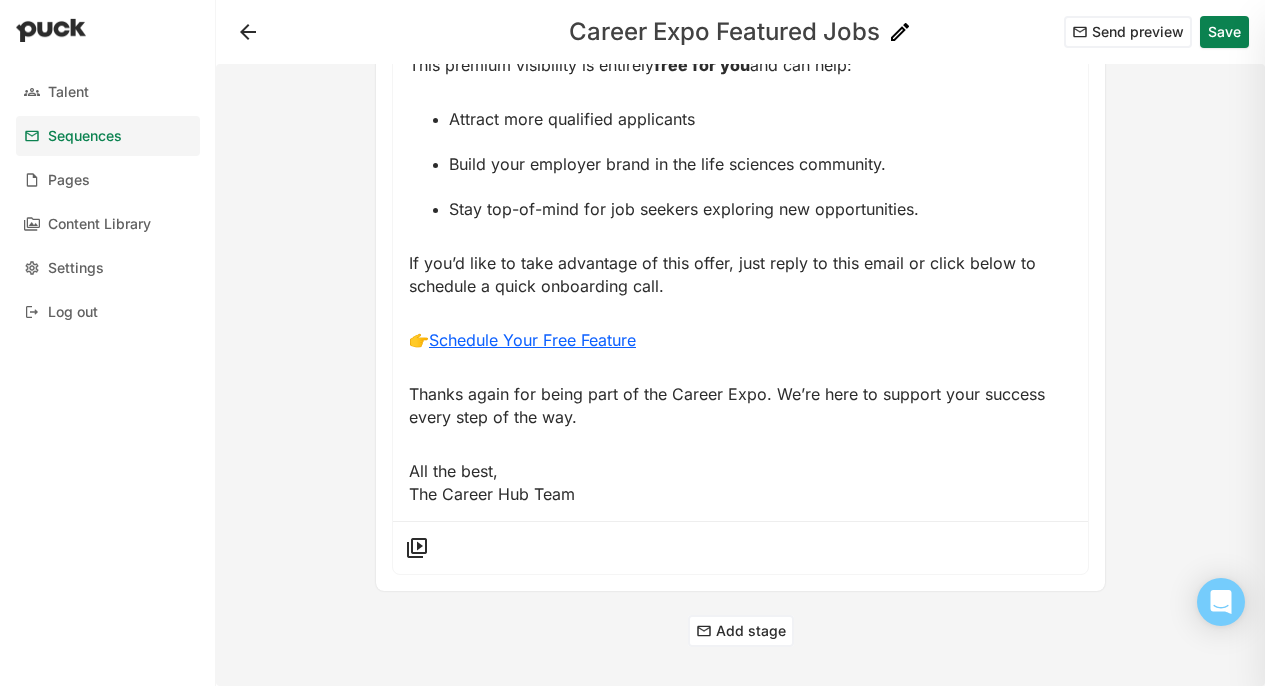 click on "All the best,  The Career Hub Team" at bounding box center [492, 482] 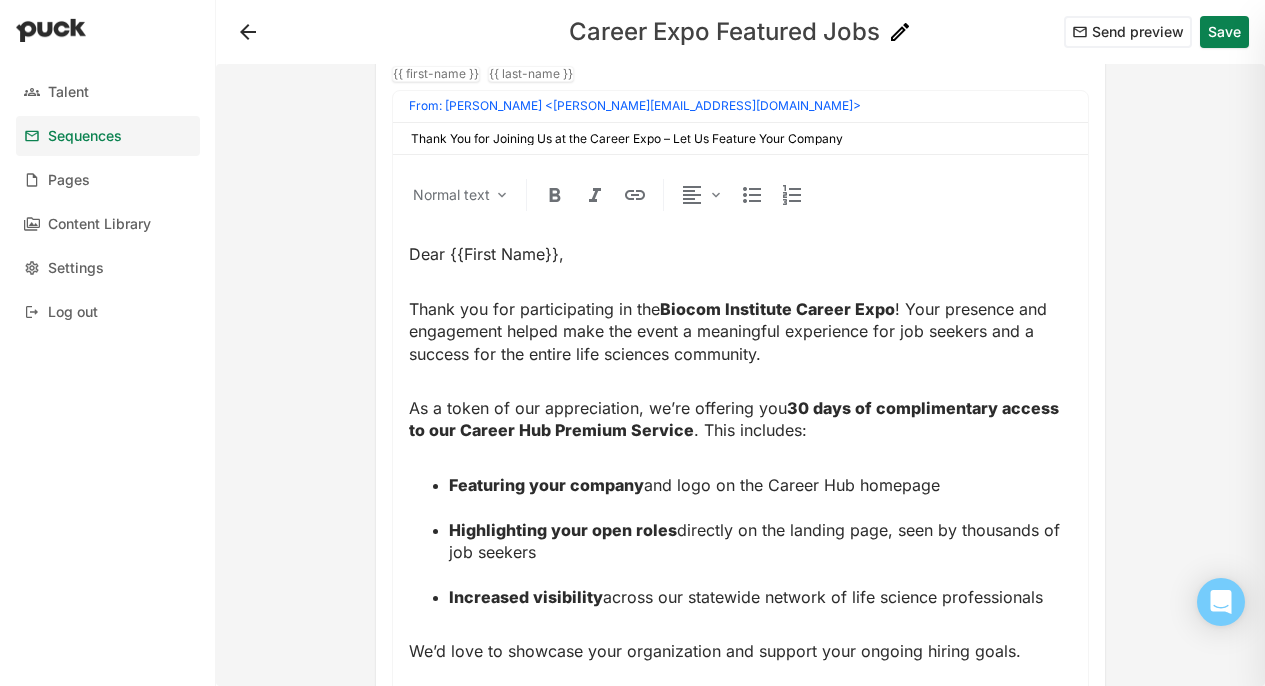 scroll, scrollTop: 0, scrollLeft: 0, axis: both 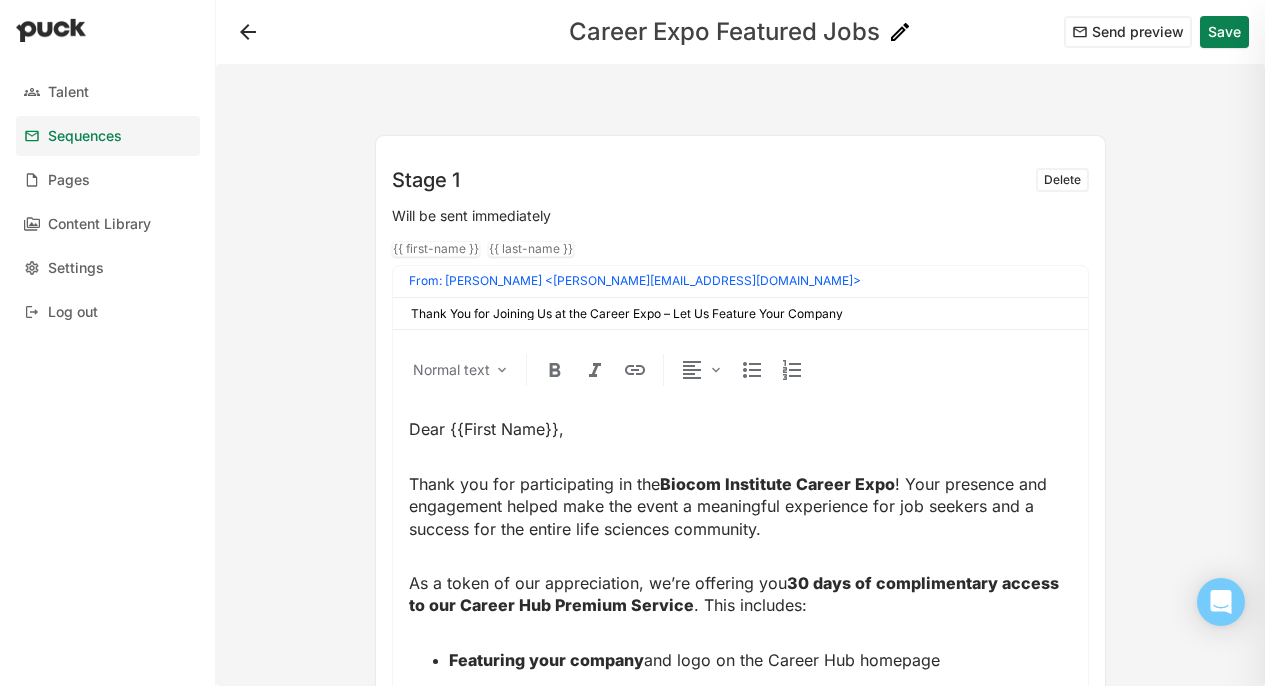 click on "Save" at bounding box center (1224, 32) 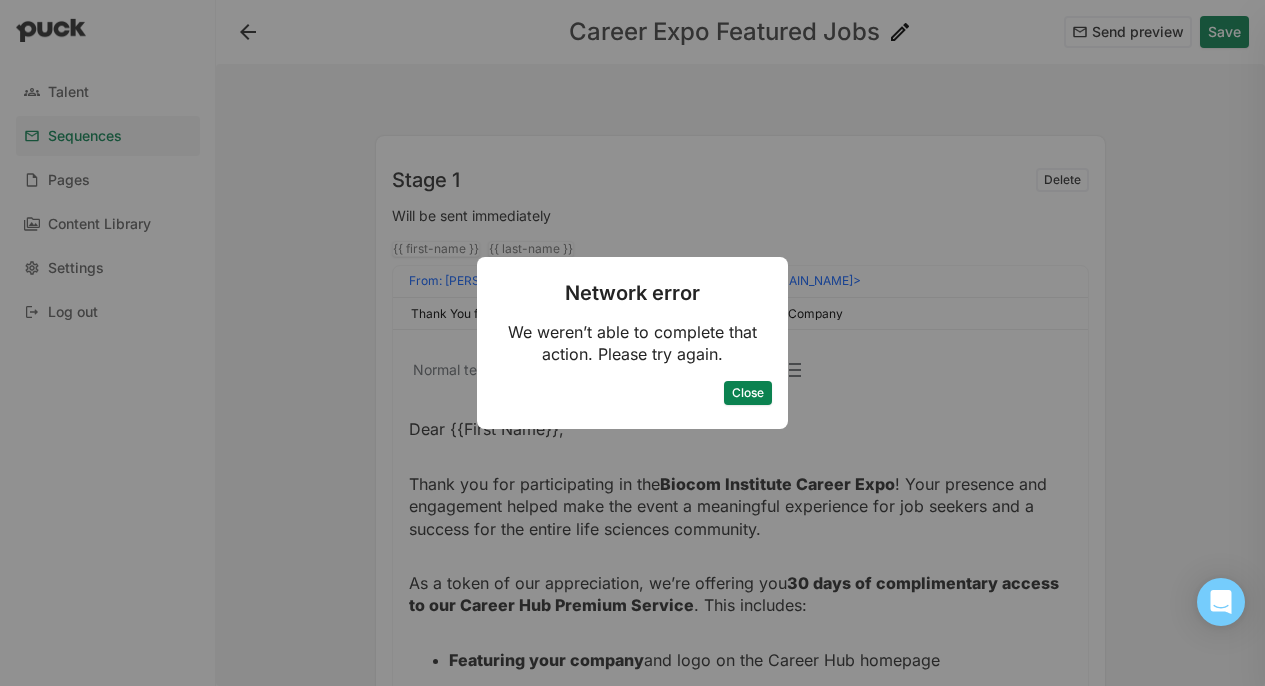 click on "Network error We weren’t able to complete that action. Please try again. Close" at bounding box center (632, 343) 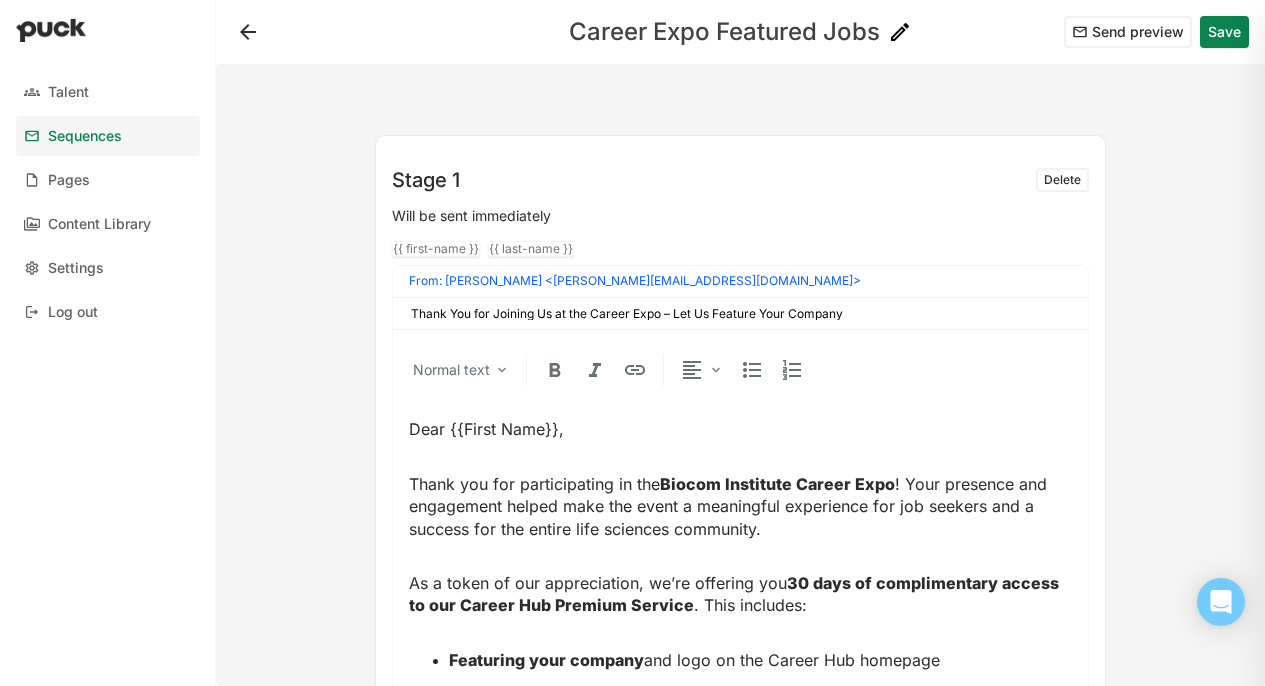 click on "Save" at bounding box center (1224, 32) 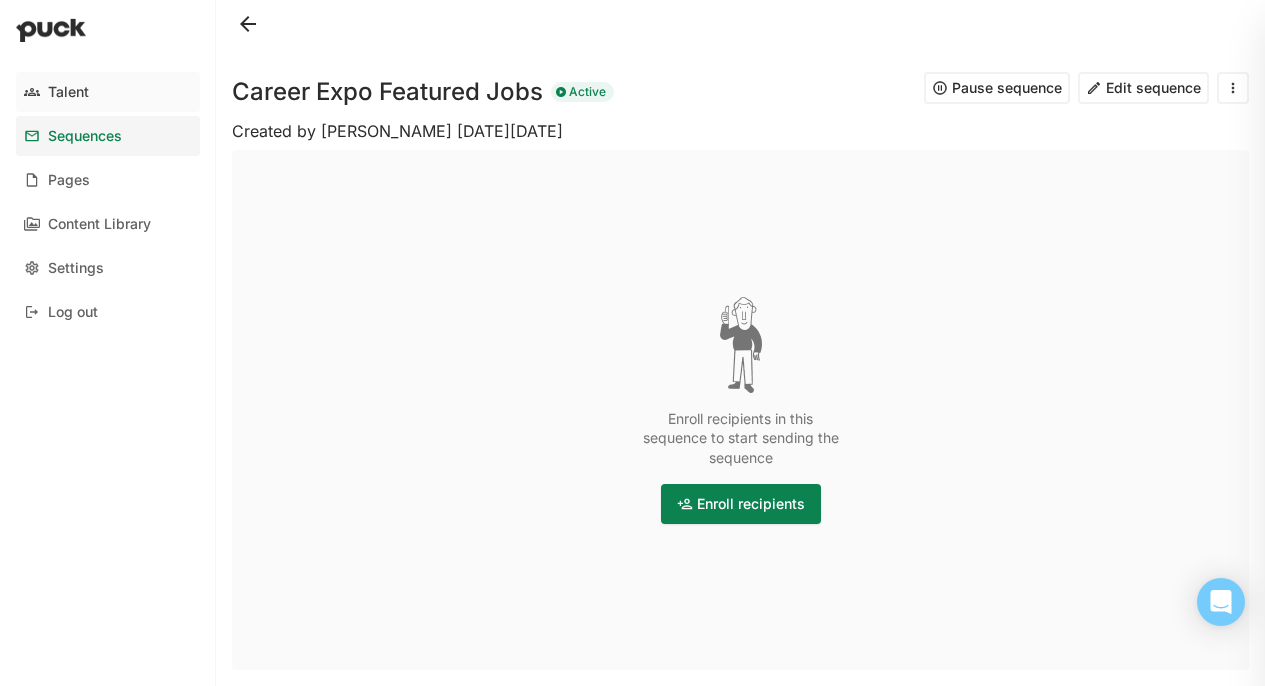 click on "Talent" at bounding box center (108, 92) 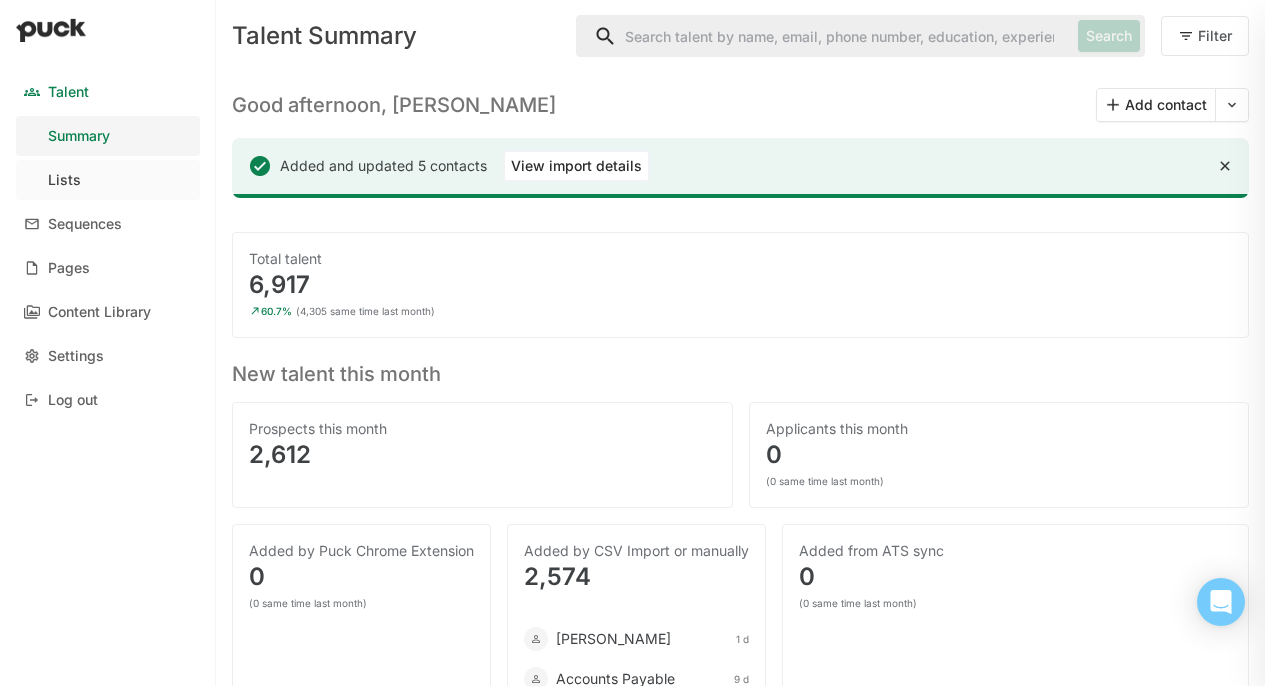 click on "Lists" at bounding box center (108, 180) 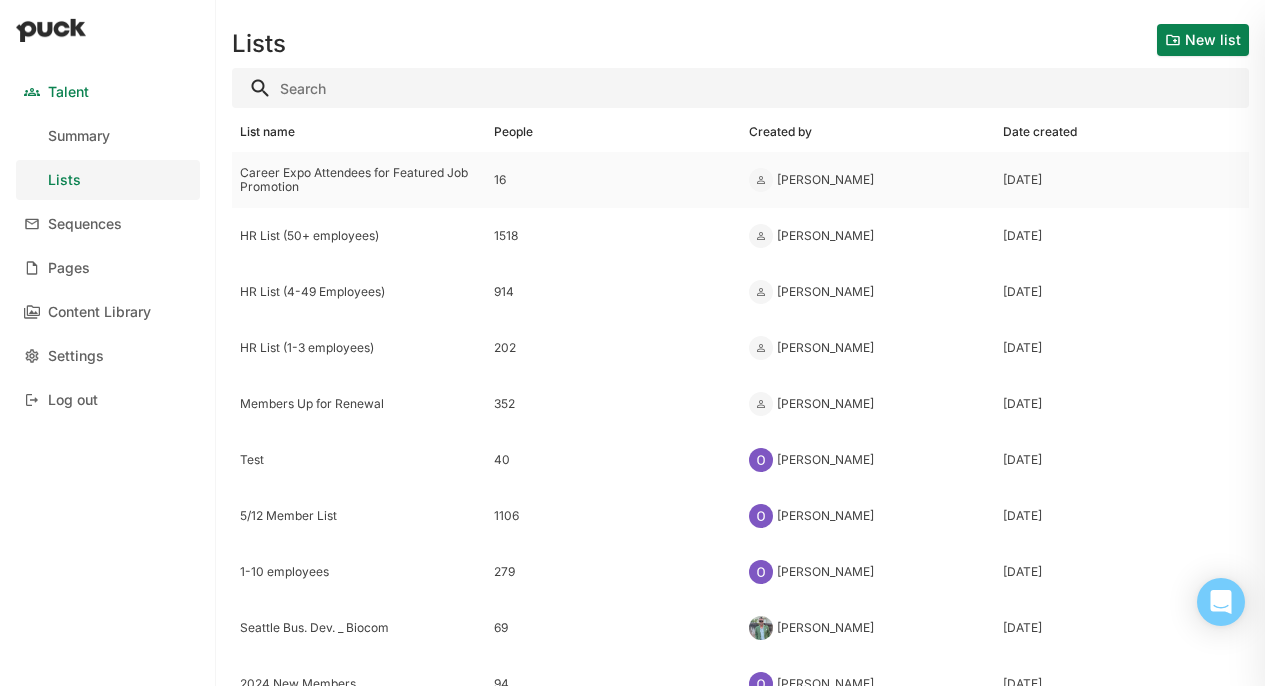 click on "16" at bounding box center (613, 180) 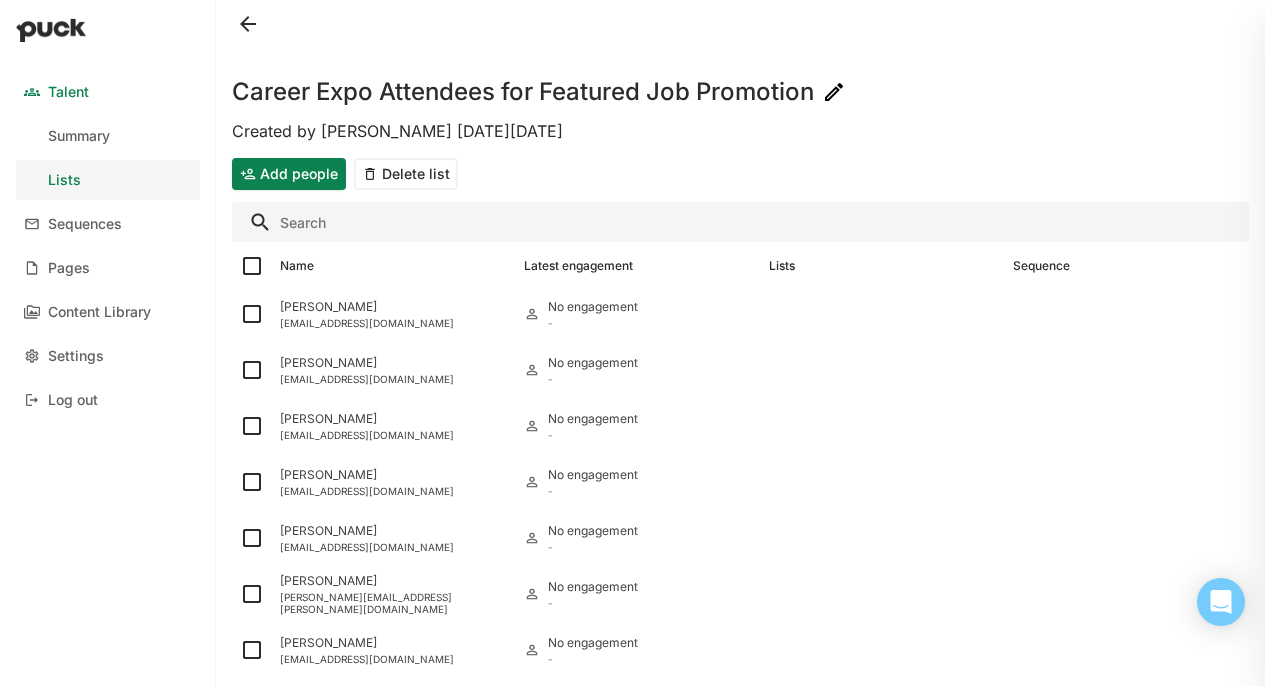 click on "Add people" at bounding box center (289, 174) 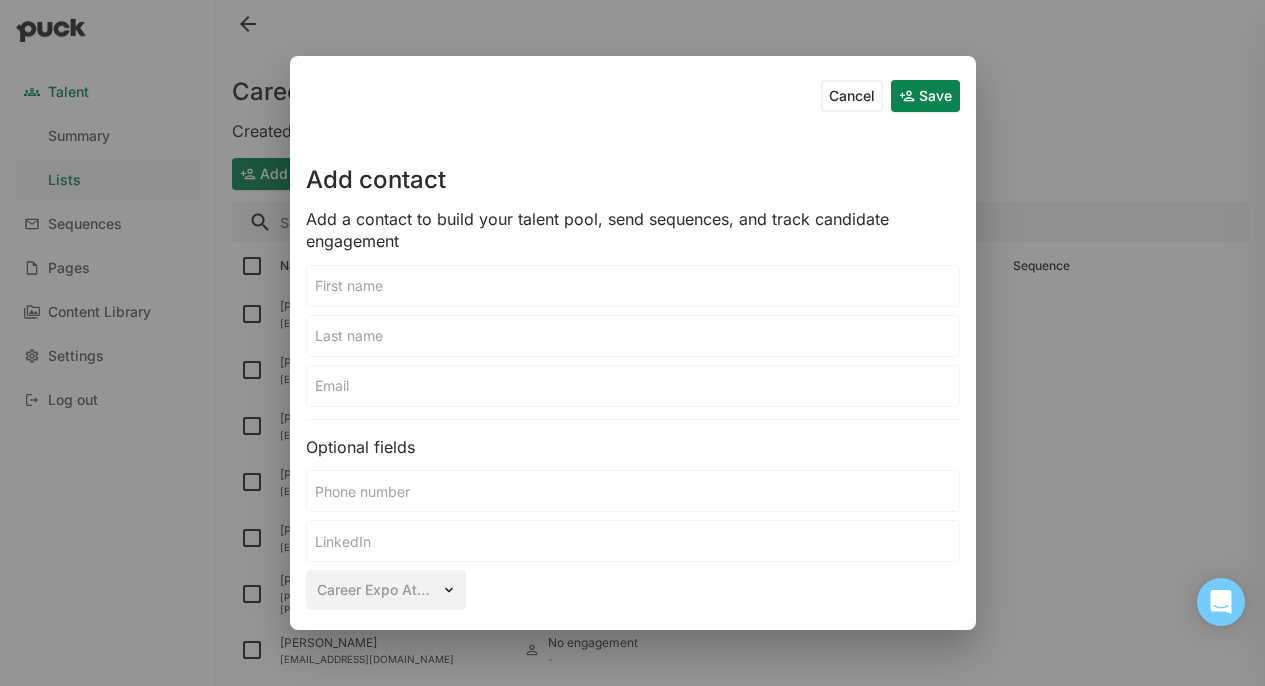 click on "Cancel" at bounding box center (852, 96) 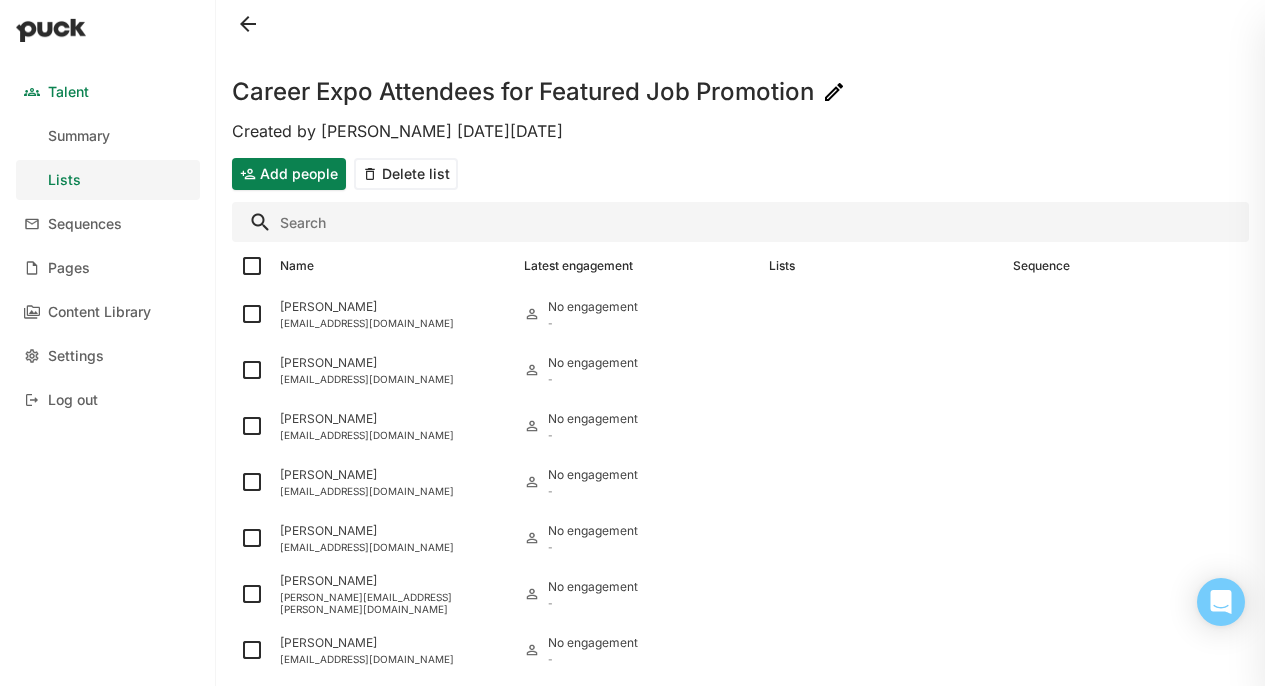click at bounding box center [252, 266] 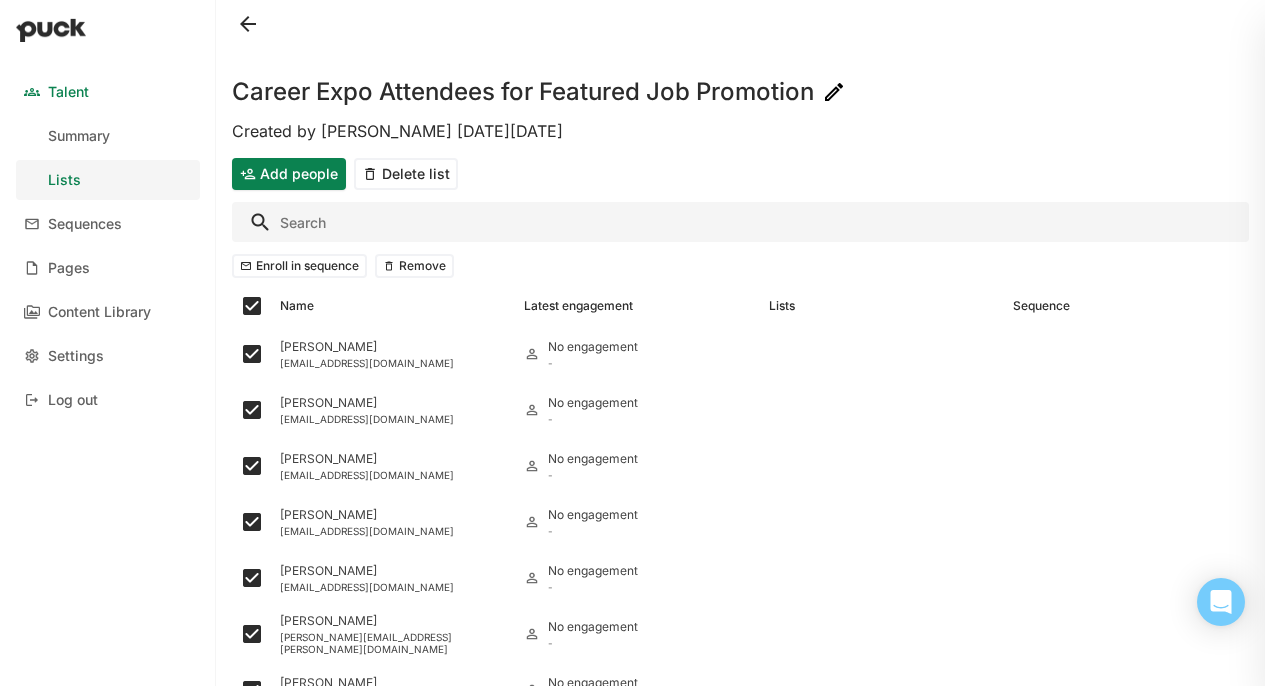 click on "Enroll in sequence" at bounding box center (299, 266) 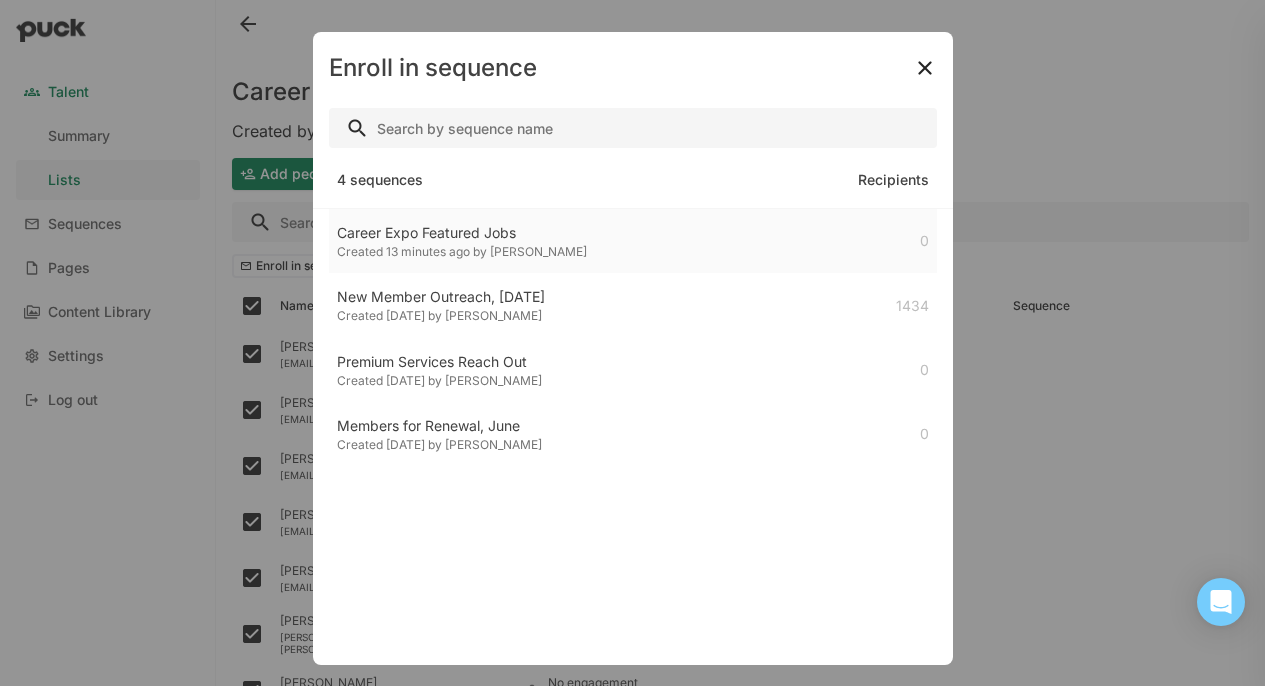 click on "Created 13 minutes ago by Emery Mann" at bounding box center (462, 252) 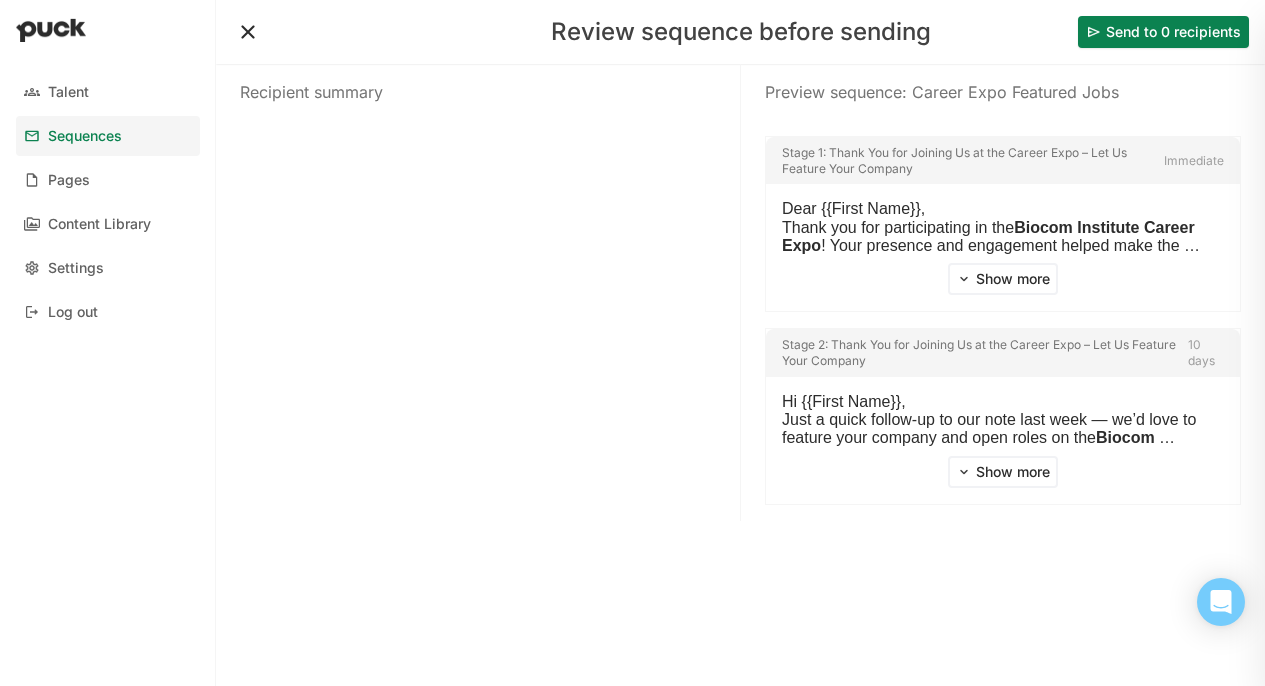 click at bounding box center (248, 32) 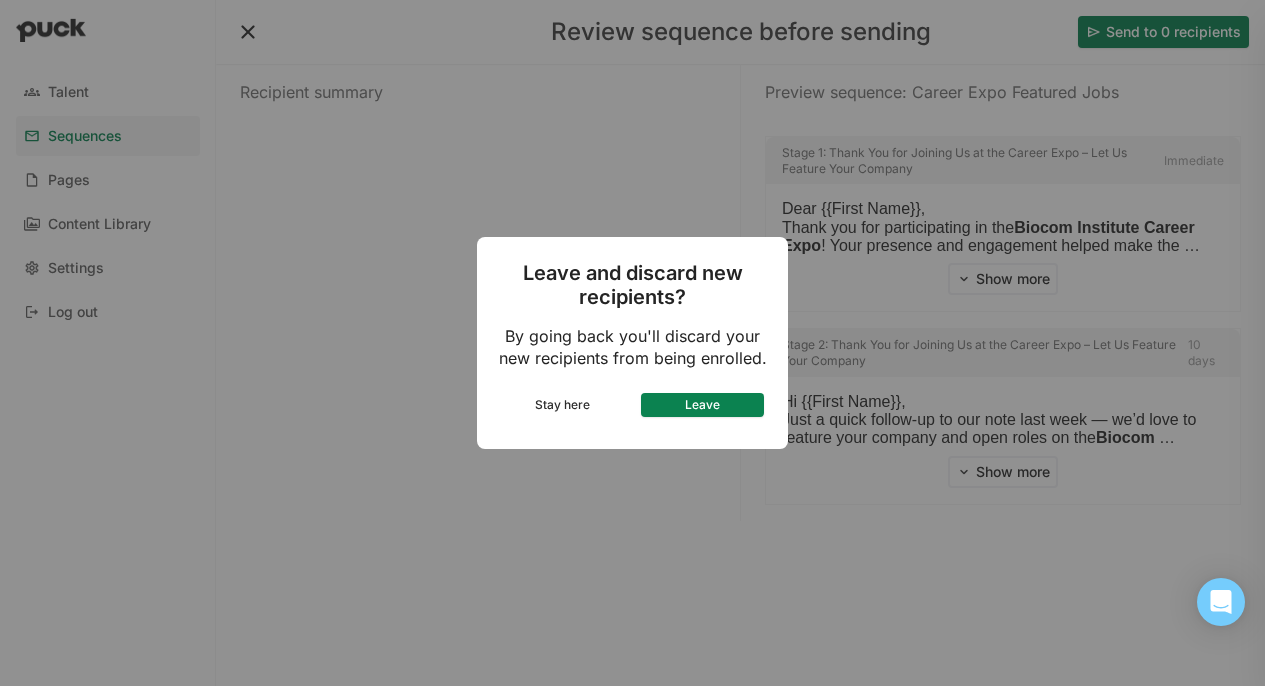 click on "Leave" at bounding box center (703, 405) 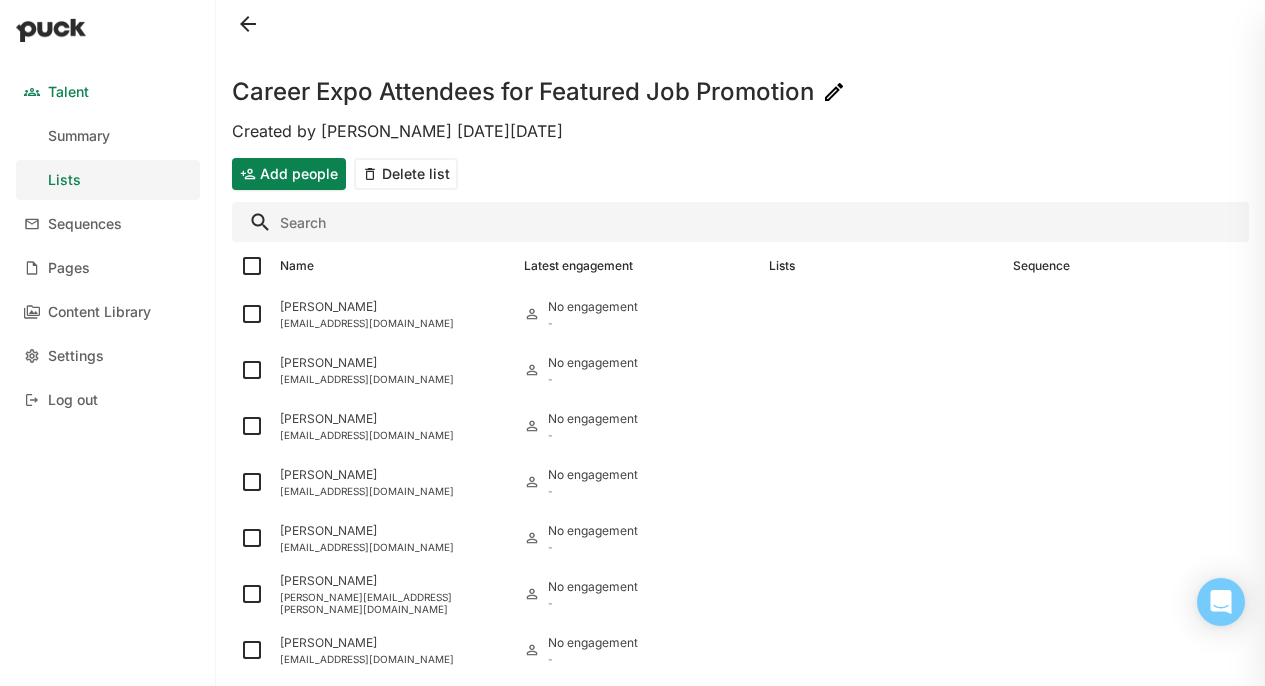 click at bounding box center [252, 266] 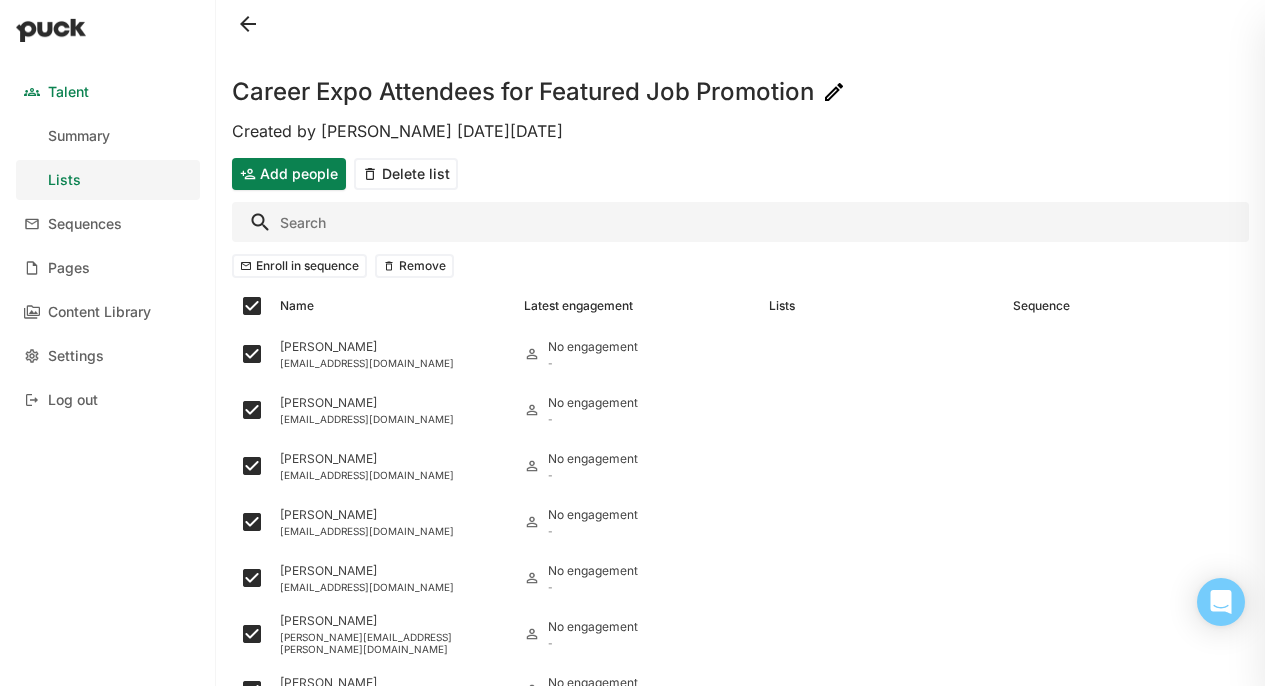 click on "Enroll in sequence" at bounding box center [299, 266] 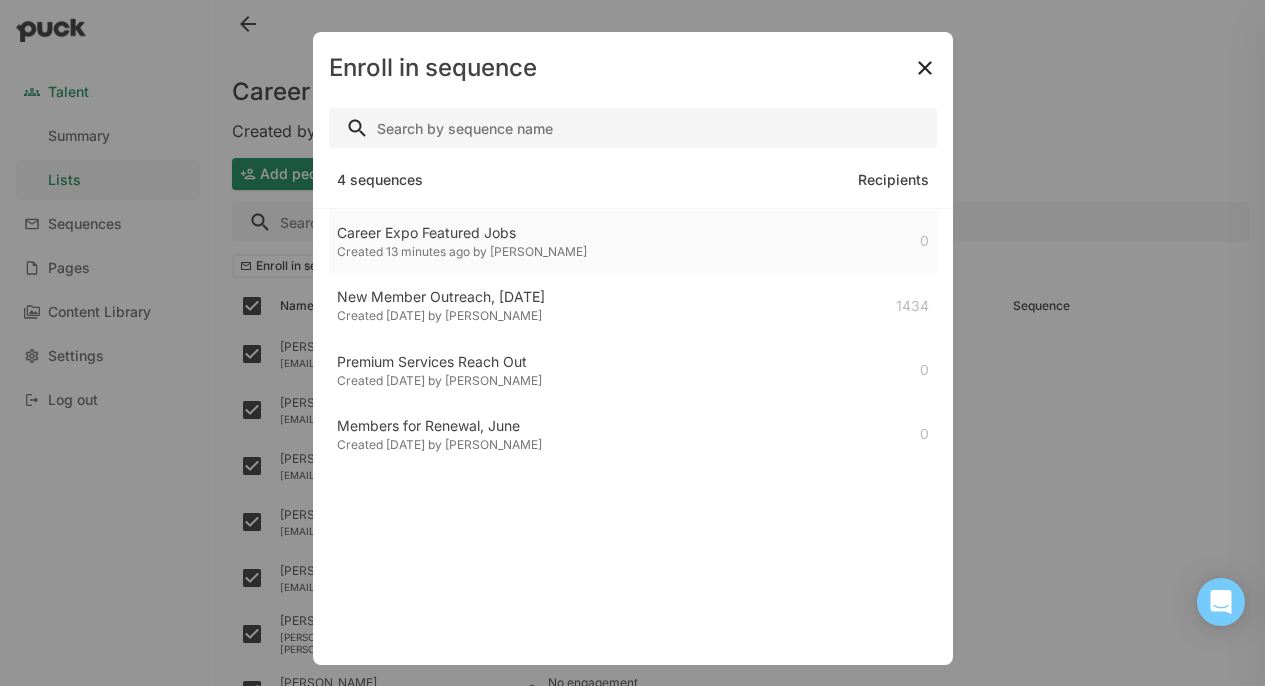 click on "Created 13 minutes ago by Emery Mann" at bounding box center (462, 252) 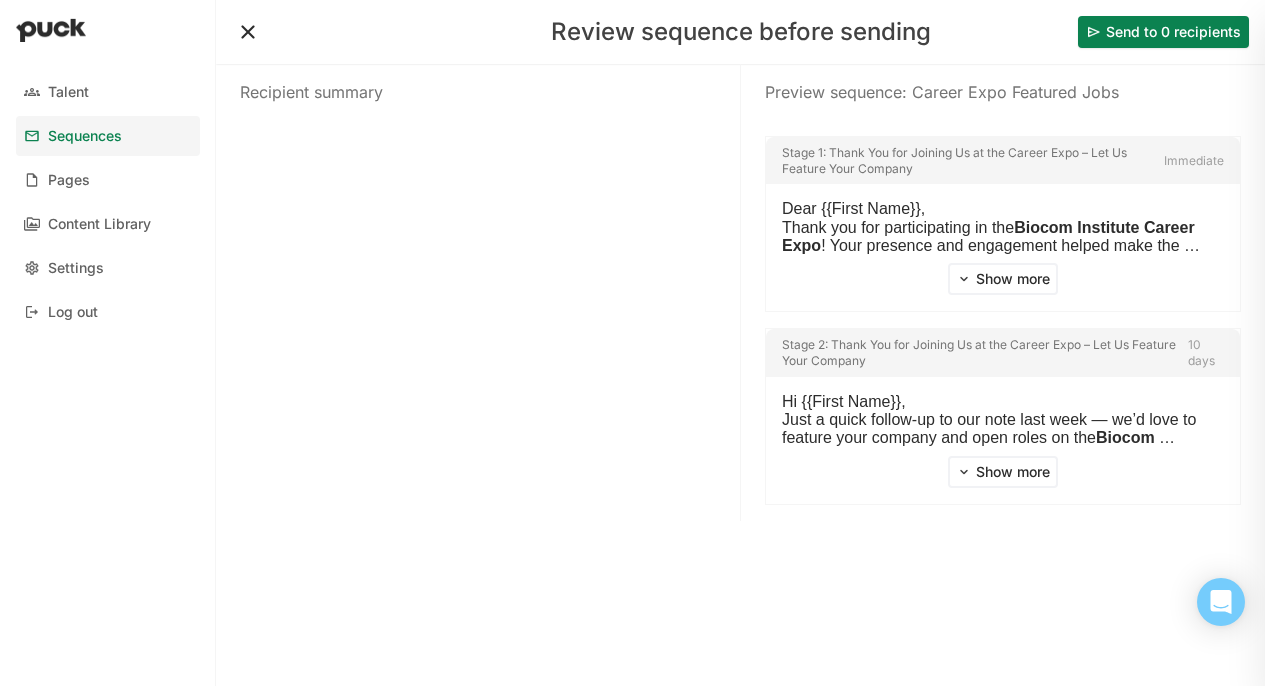 click at bounding box center [248, 32] 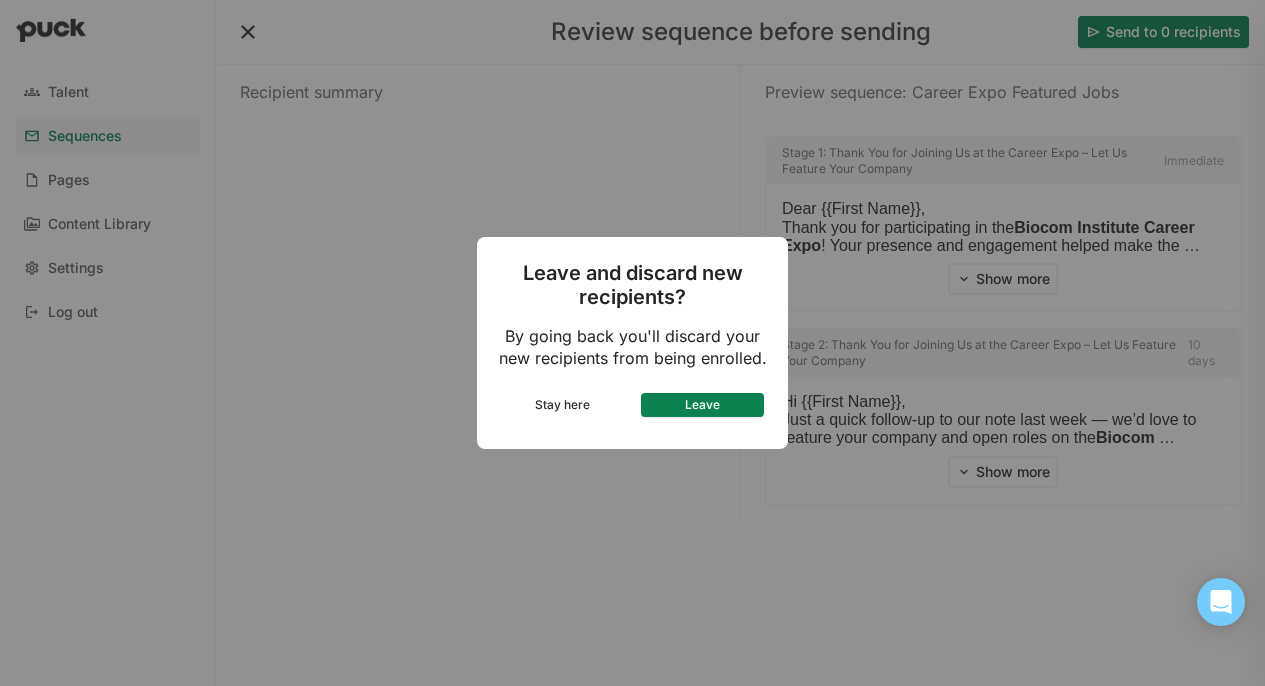 click on "Stay here" at bounding box center [563, 405] 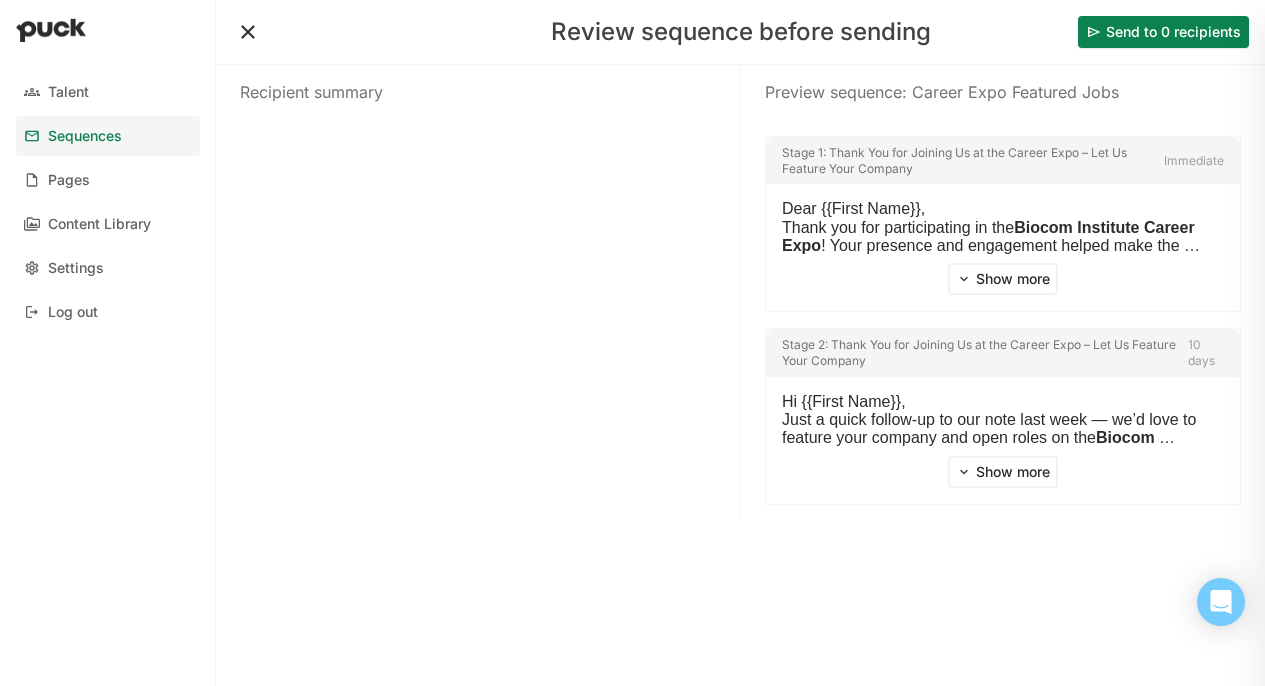click at bounding box center (248, 32) 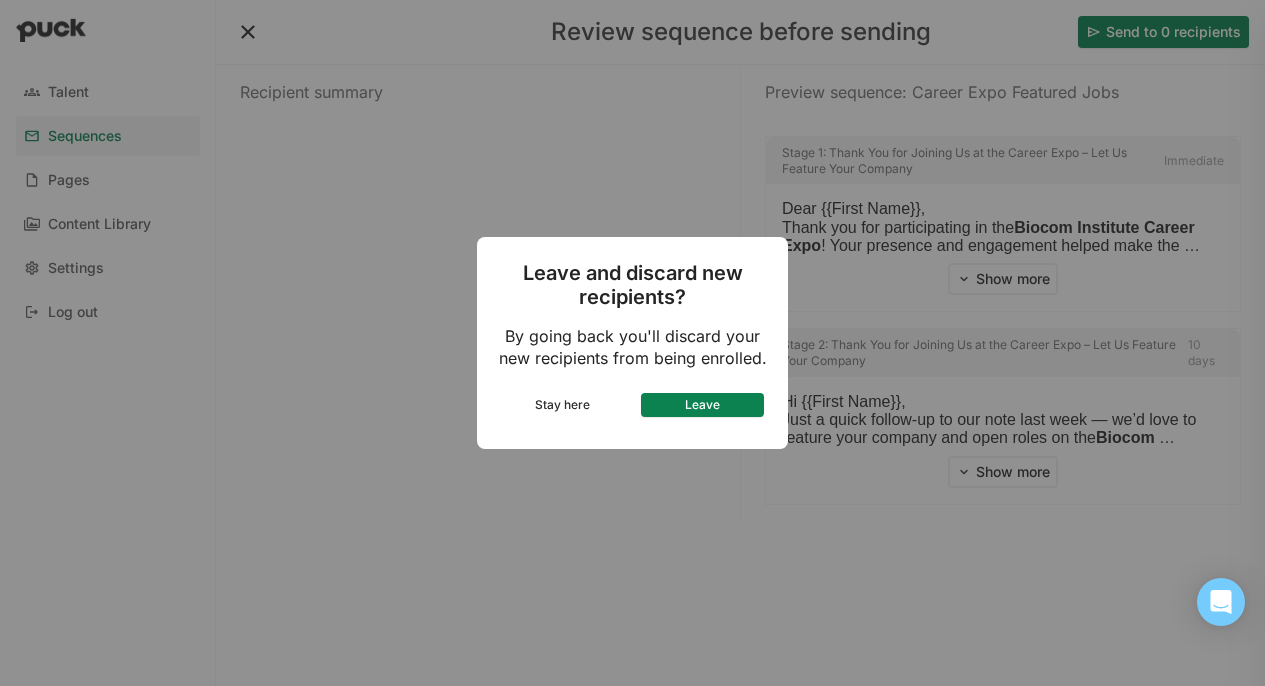 click on "Leave" at bounding box center (703, 405) 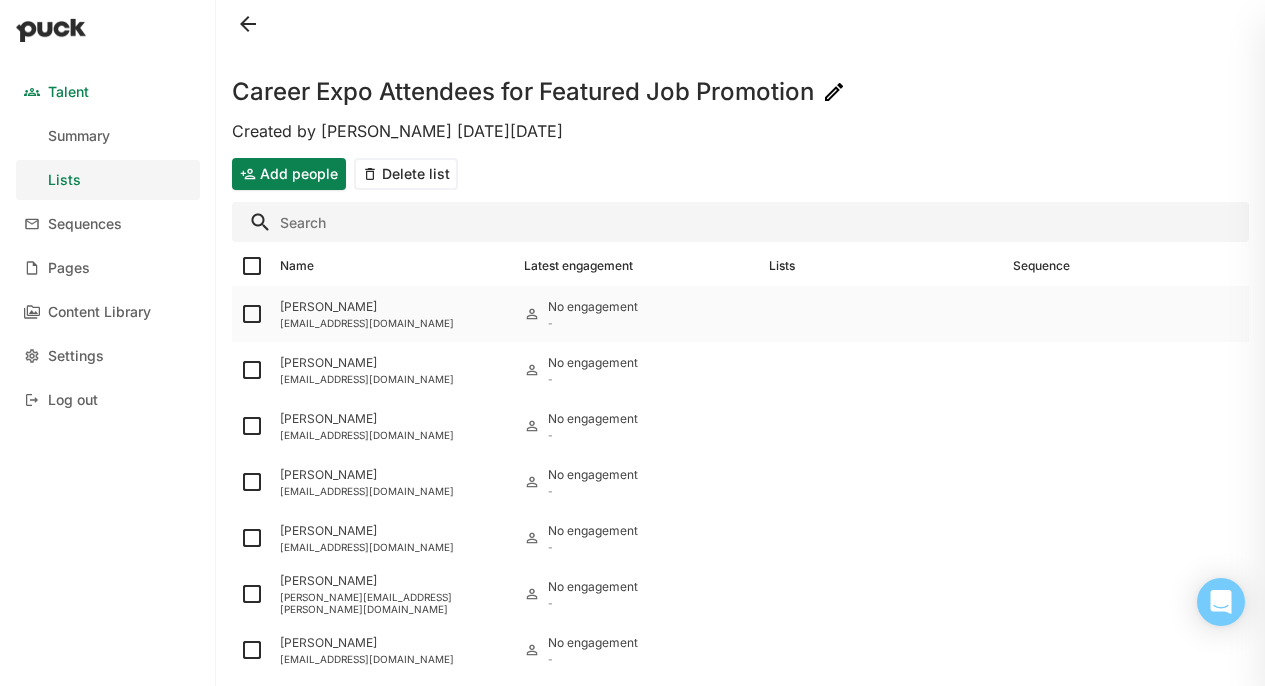 click at bounding box center (252, 314) 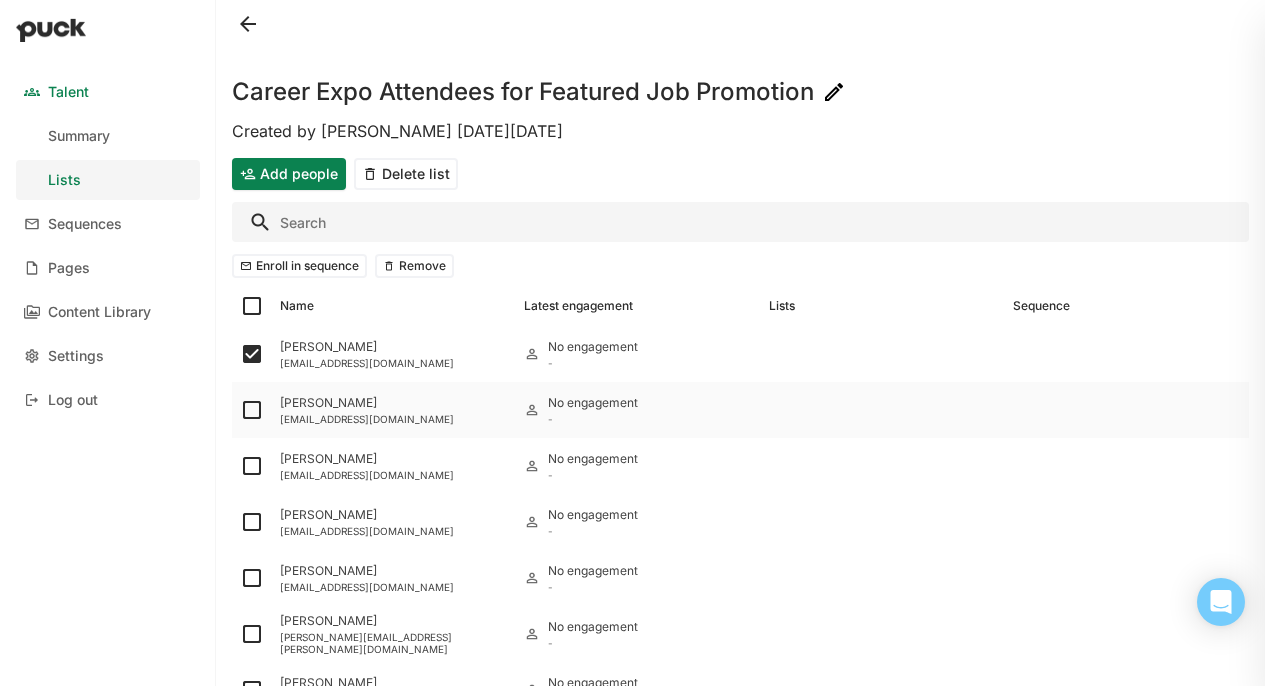 click at bounding box center (252, 410) 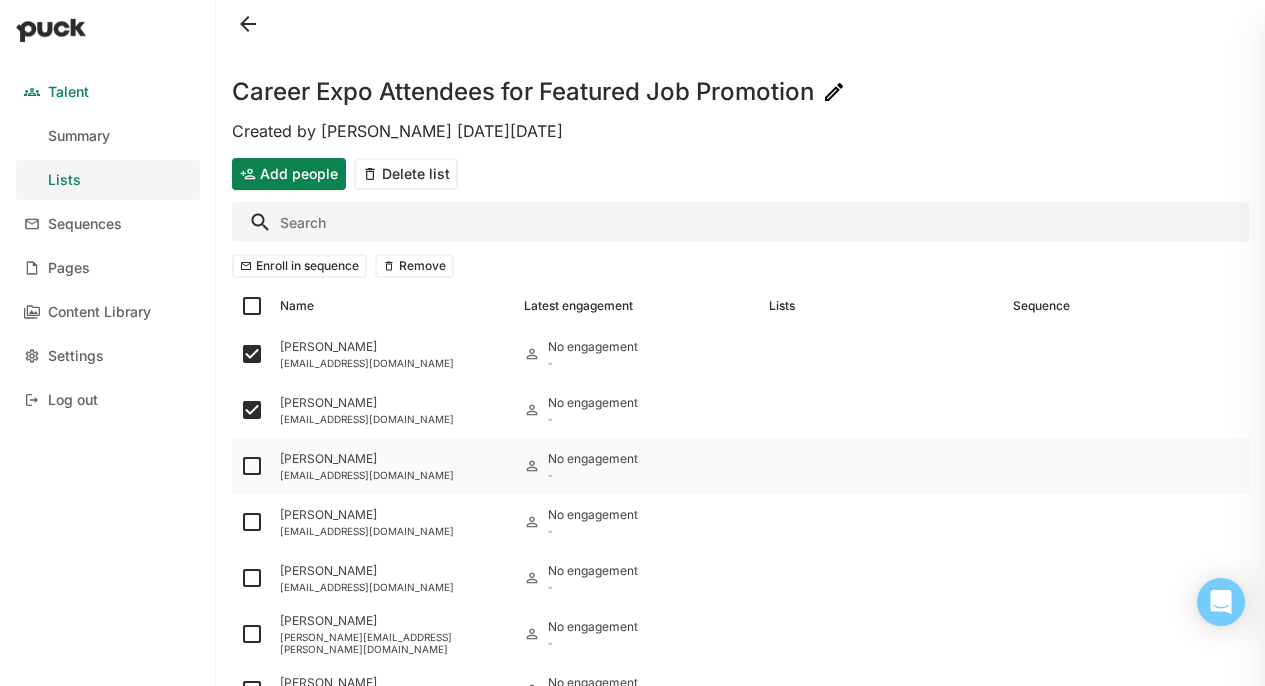 click at bounding box center (252, 466) 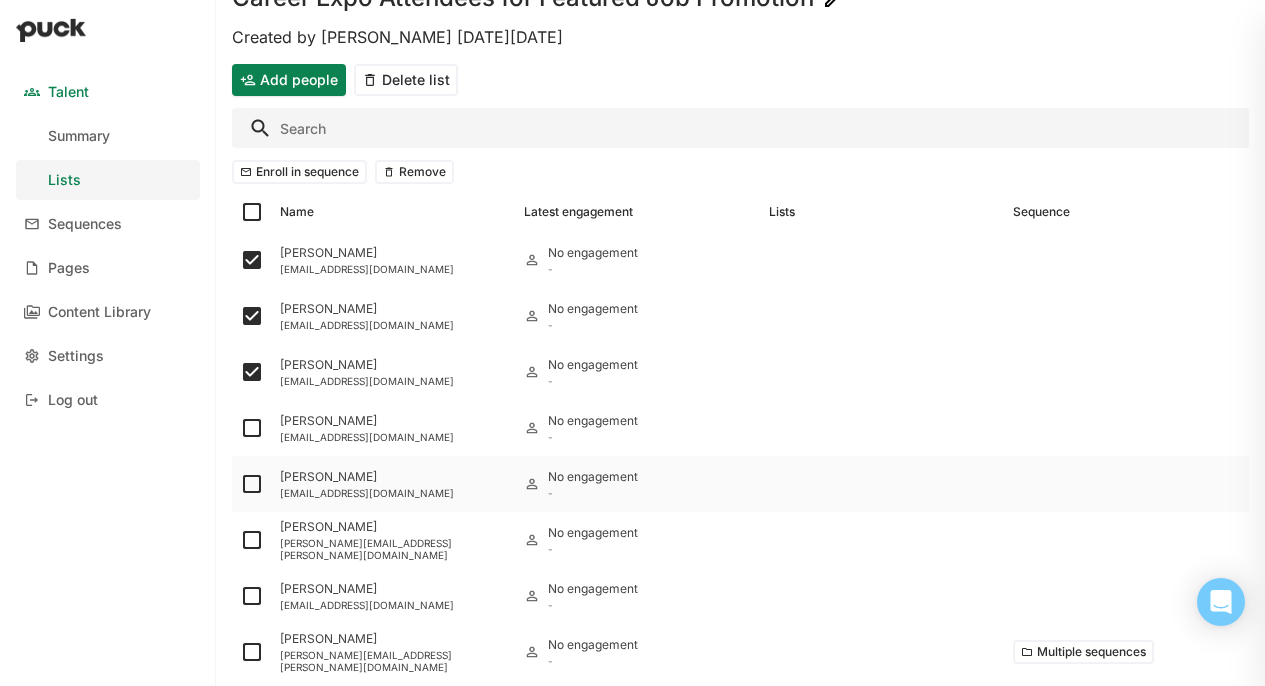 scroll, scrollTop: 95, scrollLeft: 0, axis: vertical 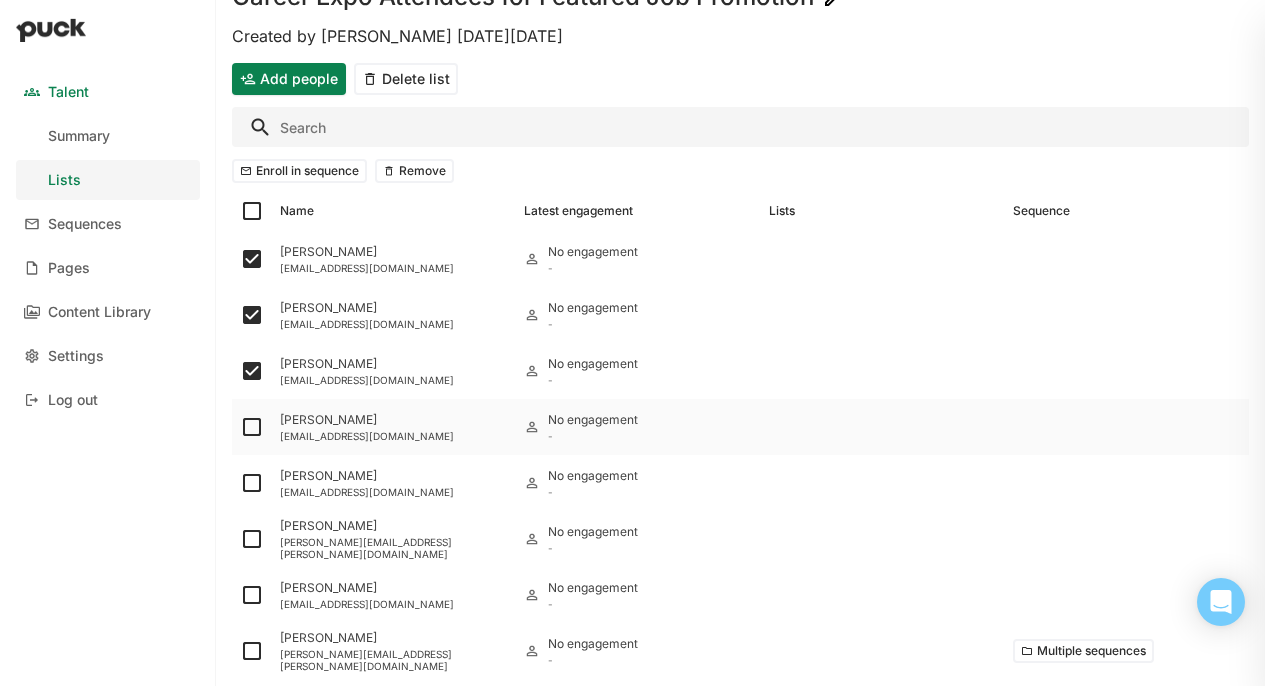 click at bounding box center [252, 427] 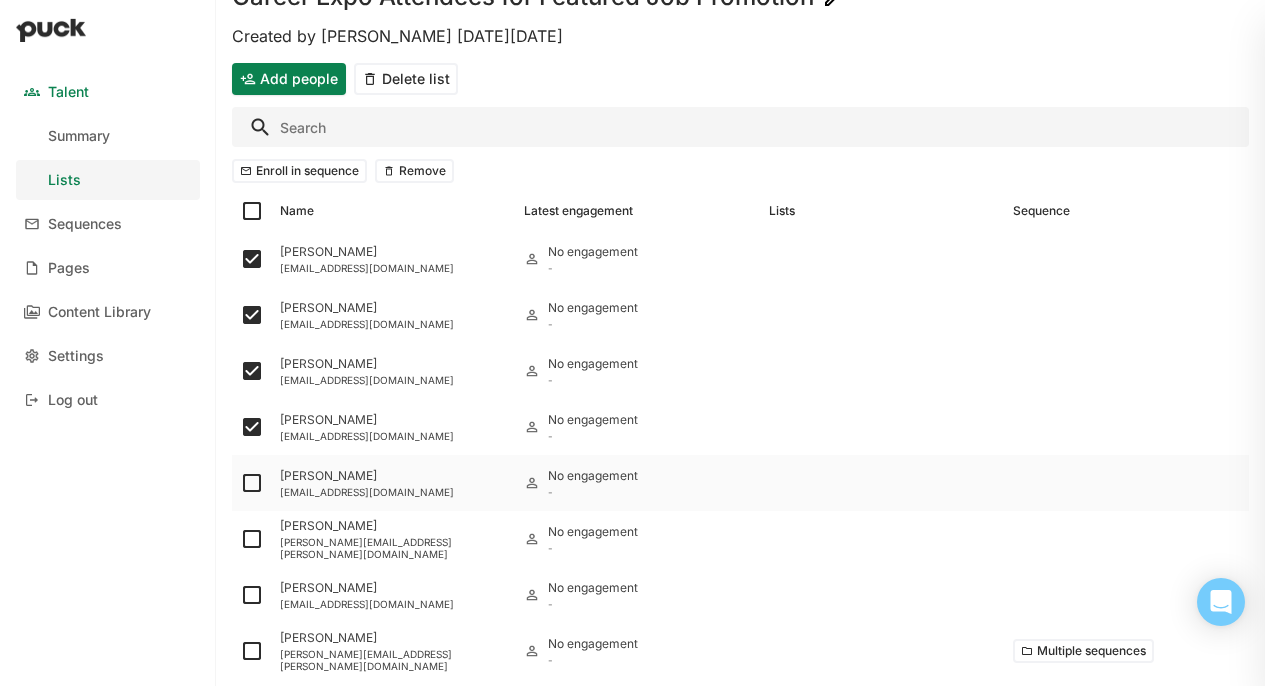 click at bounding box center (252, 483) 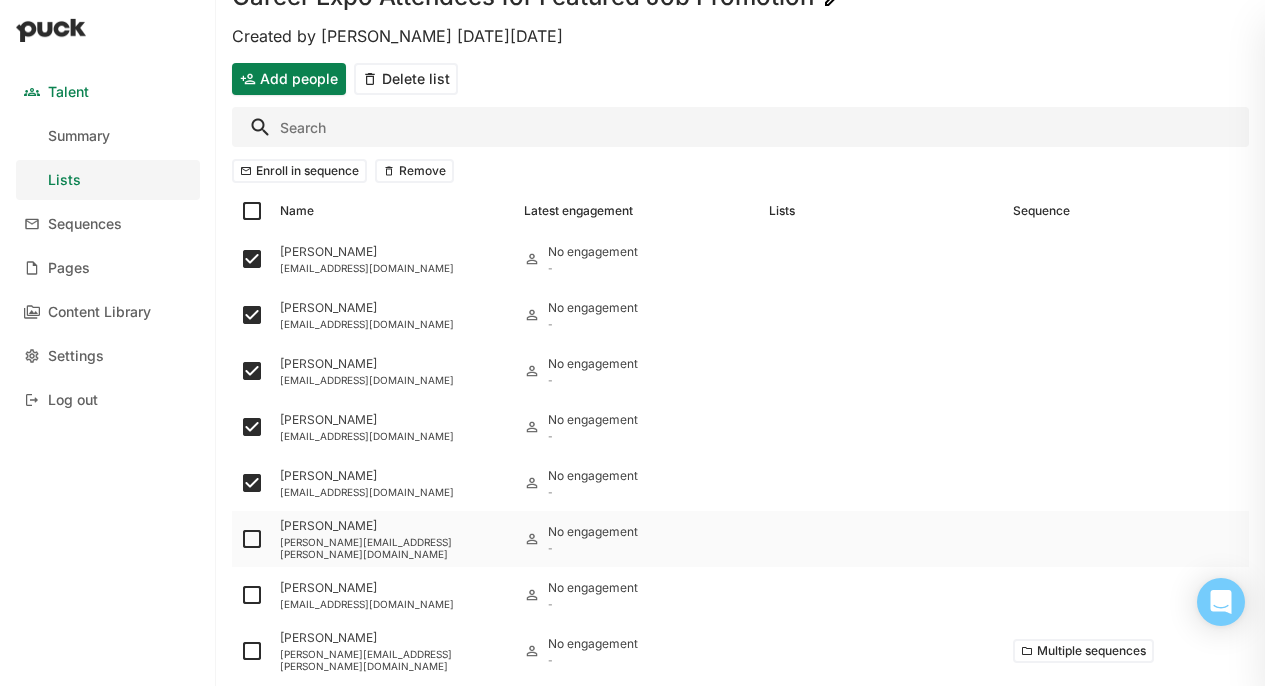 click at bounding box center [252, 539] 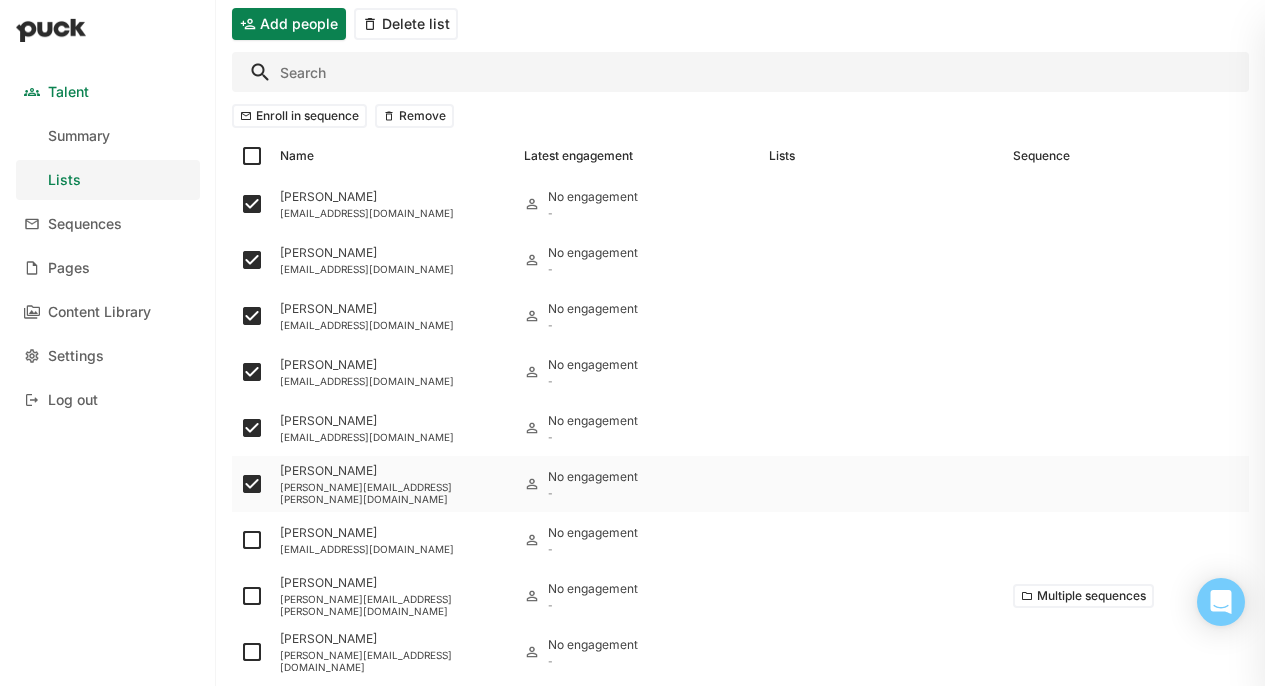 scroll, scrollTop: 168, scrollLeft: 0, axis: vertical 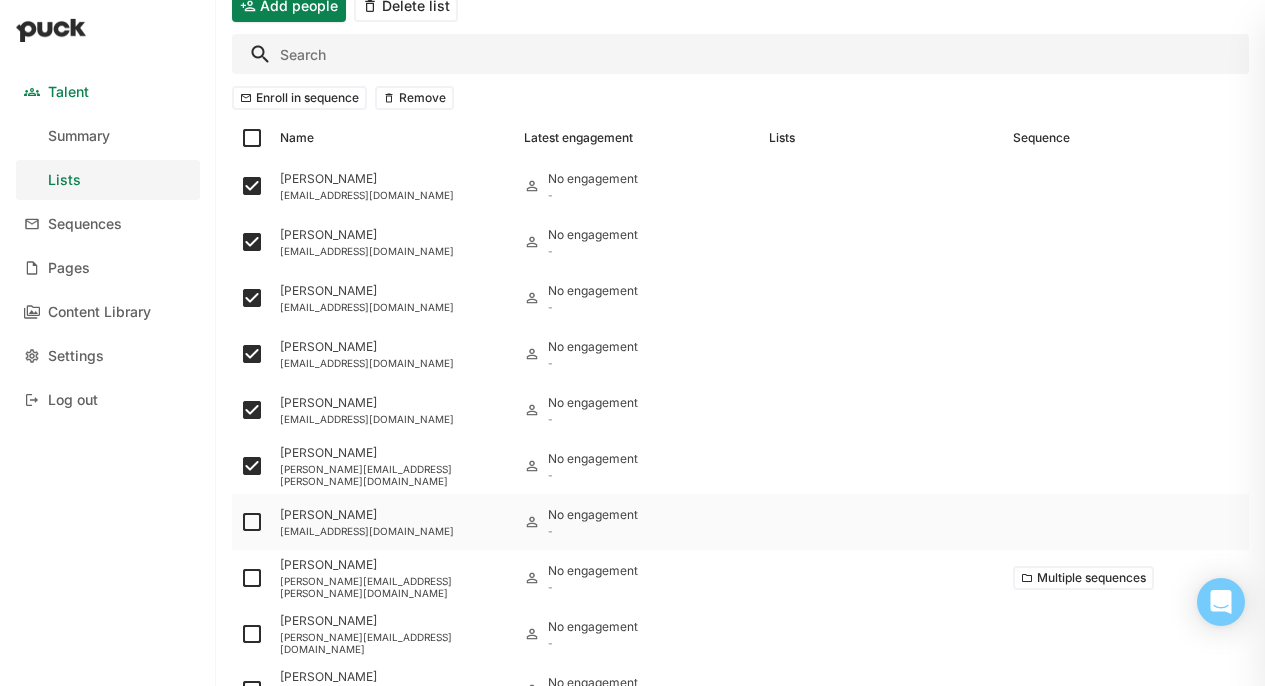 click at bounding box center [252, 522] 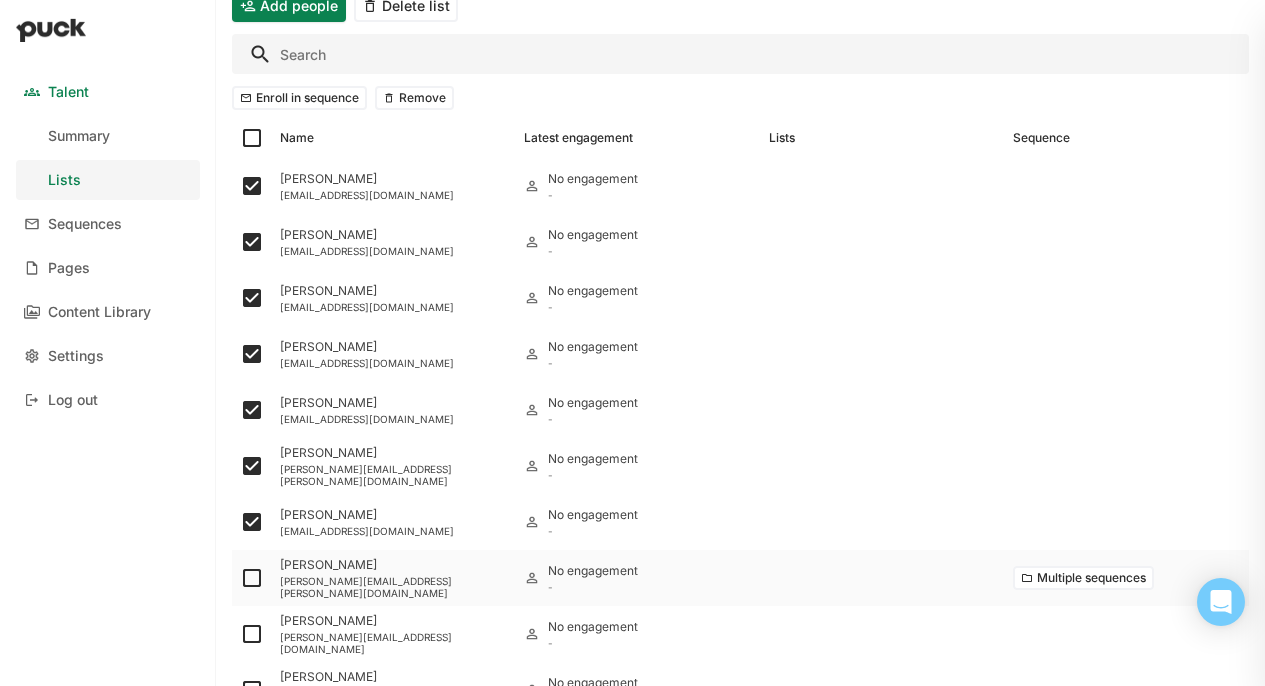 click at bounding box center [252, 578] 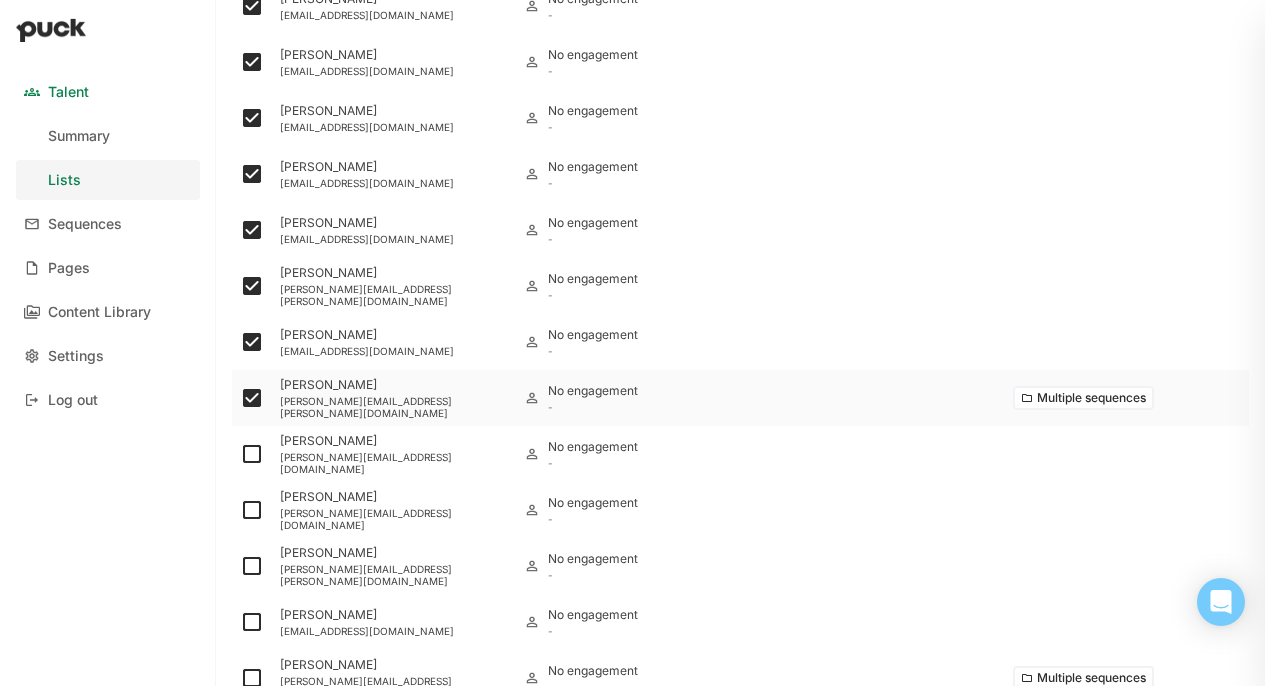 scroll, scrollTop: 379, scrollLeft: 0, axis: vertical 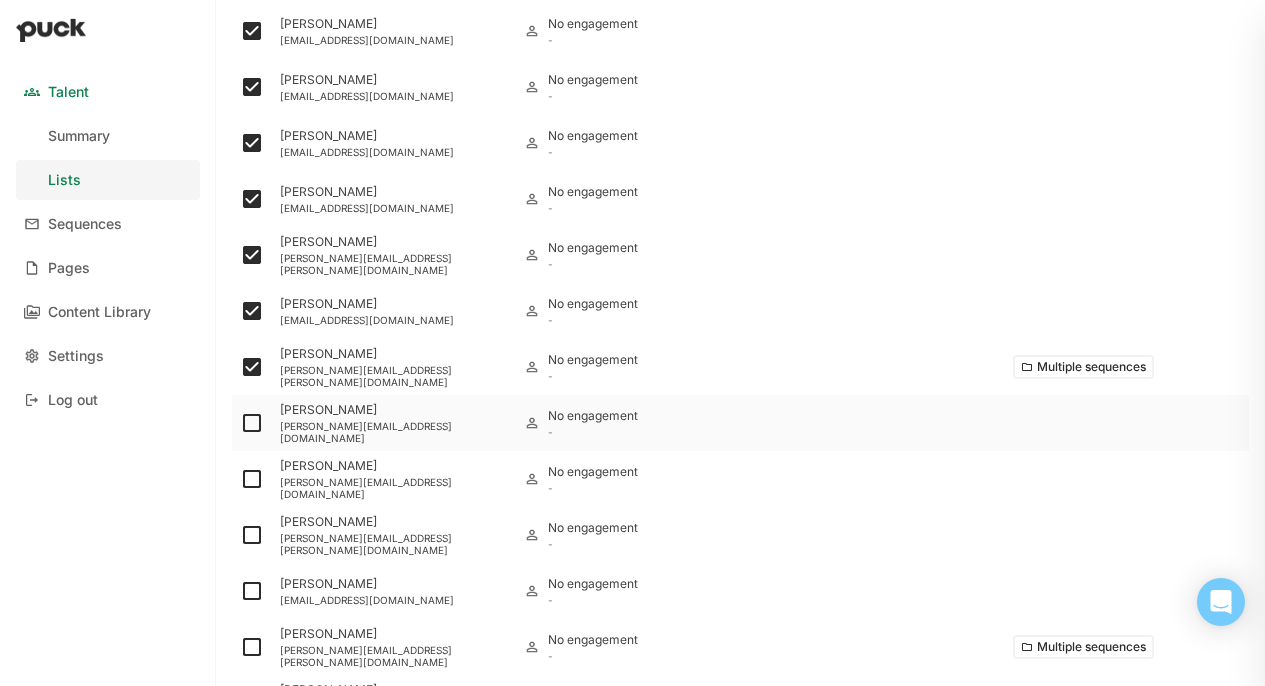 click at bounding box center (252, 423) 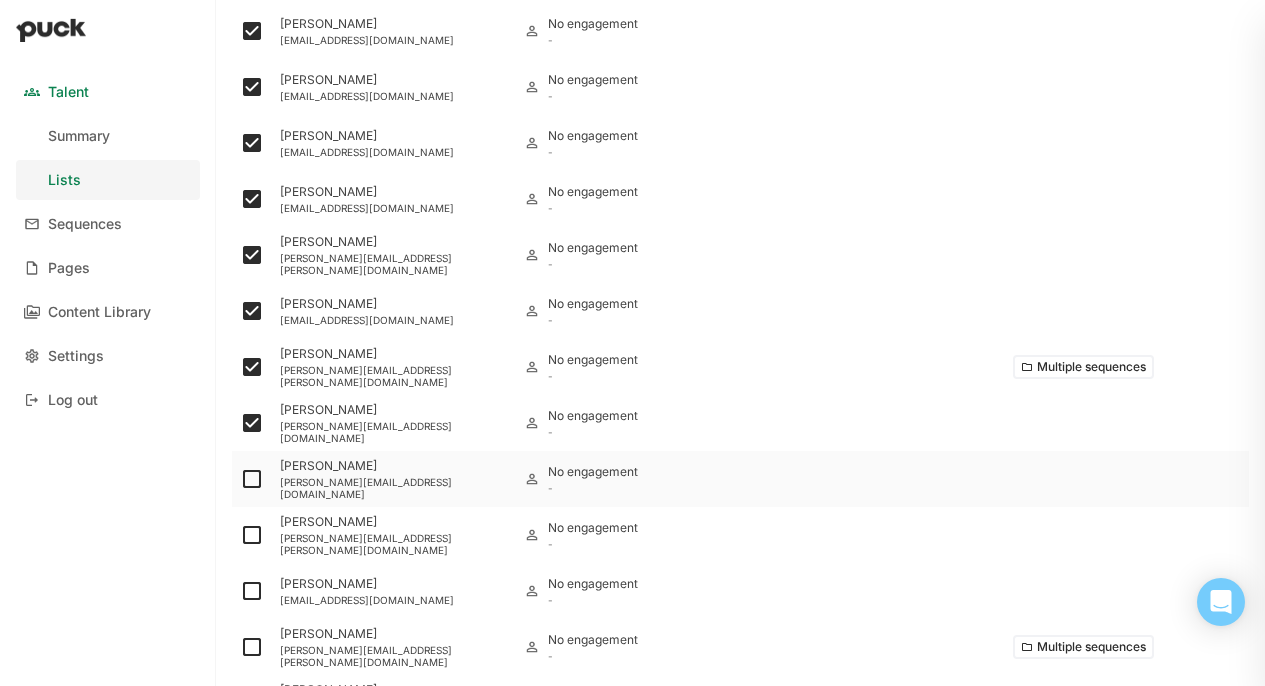 click at bounding box center [252, 479] 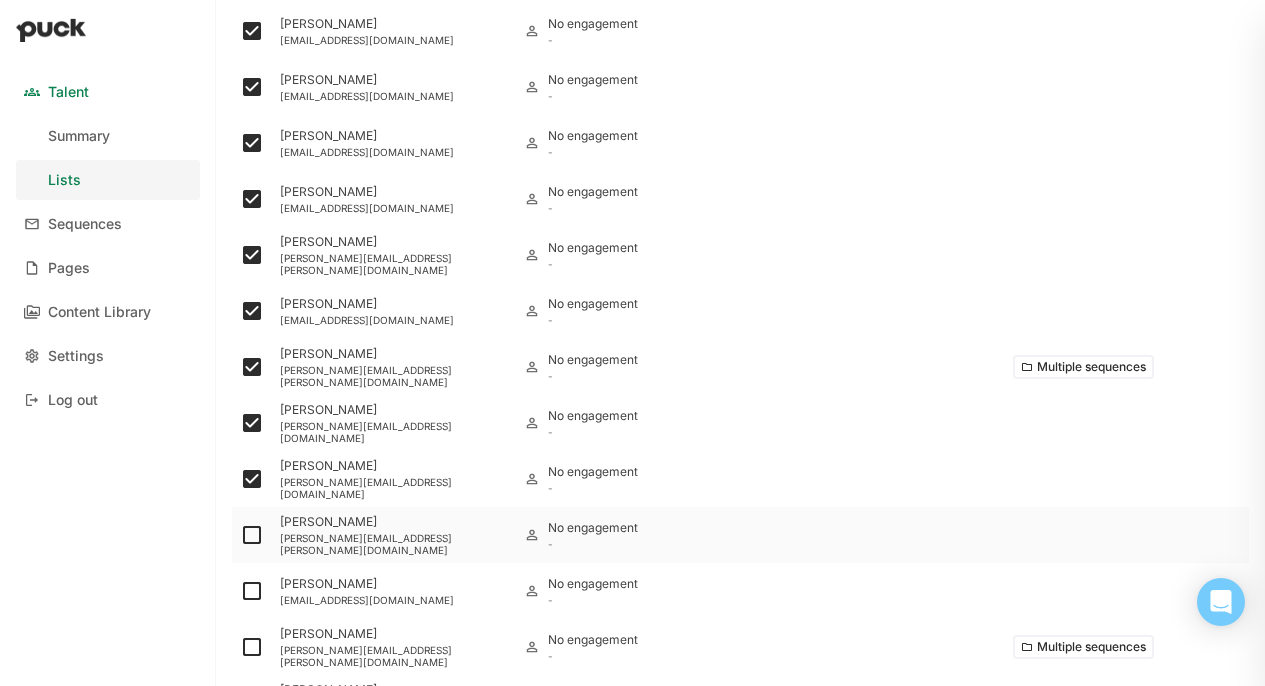 click at bounding box center [252, 535] 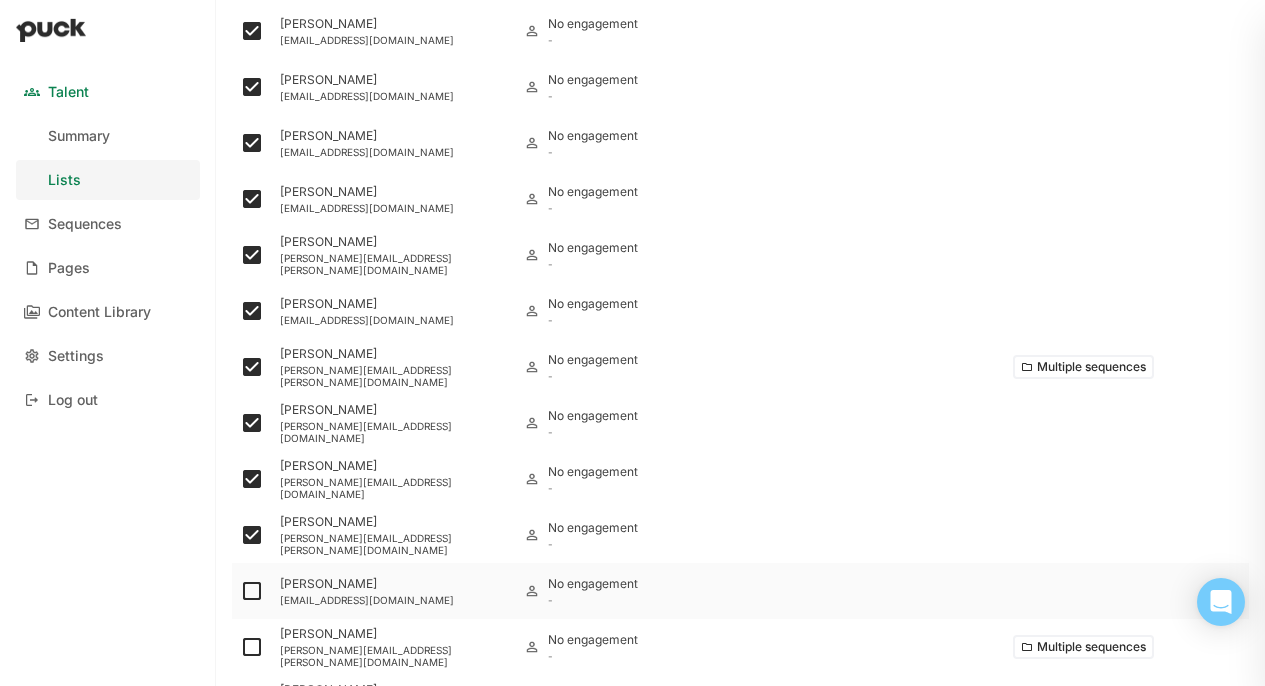 click at bounding box center (252, 591) 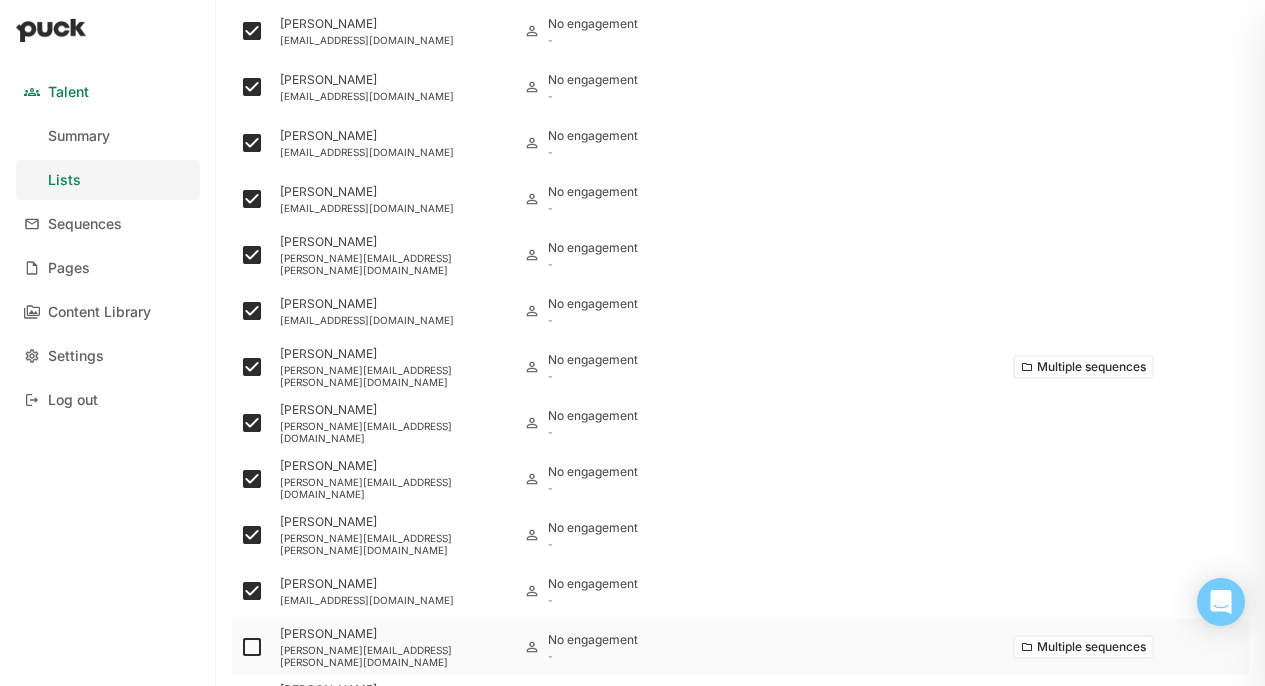 click at bounding box center (252, 647) 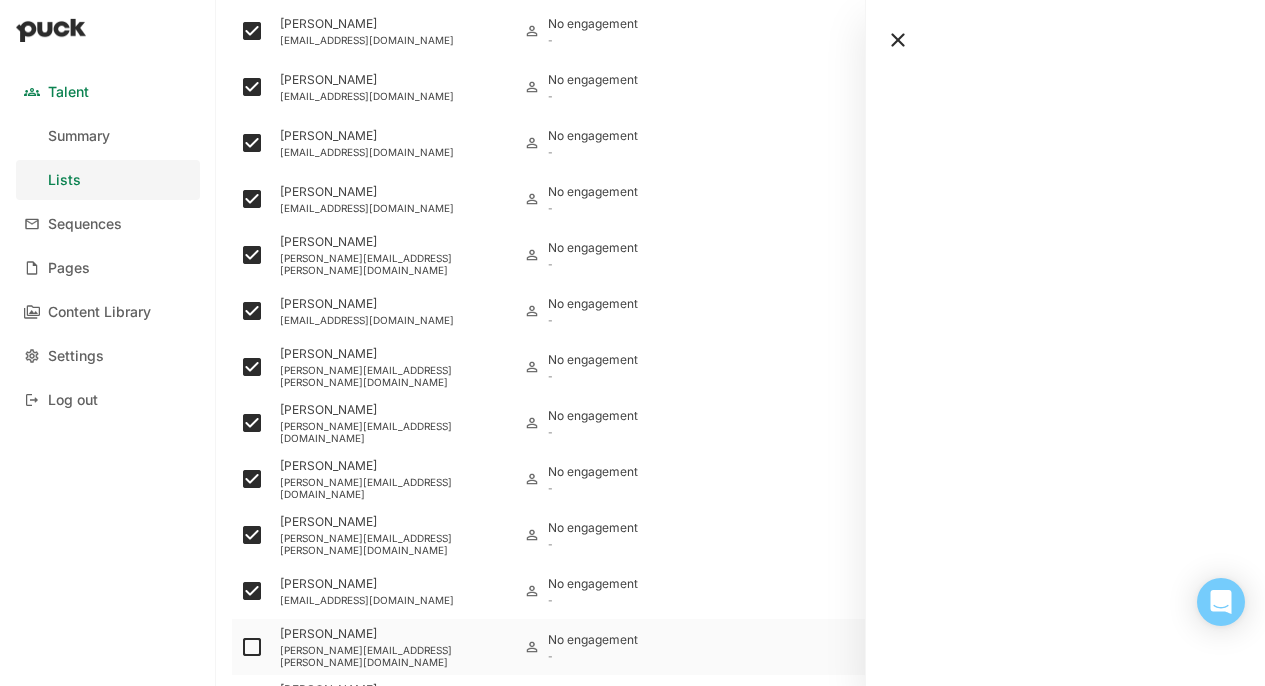 click at bounding box center (252, 647) 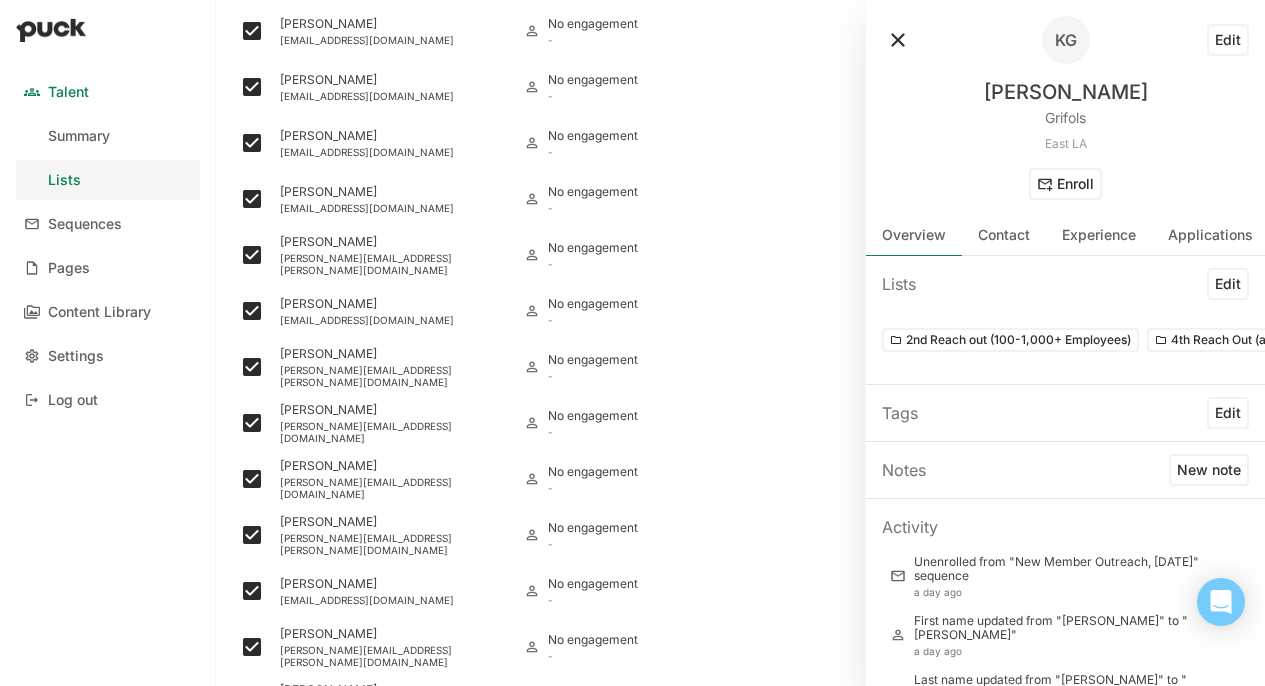 click at bounding box center (898, 40) 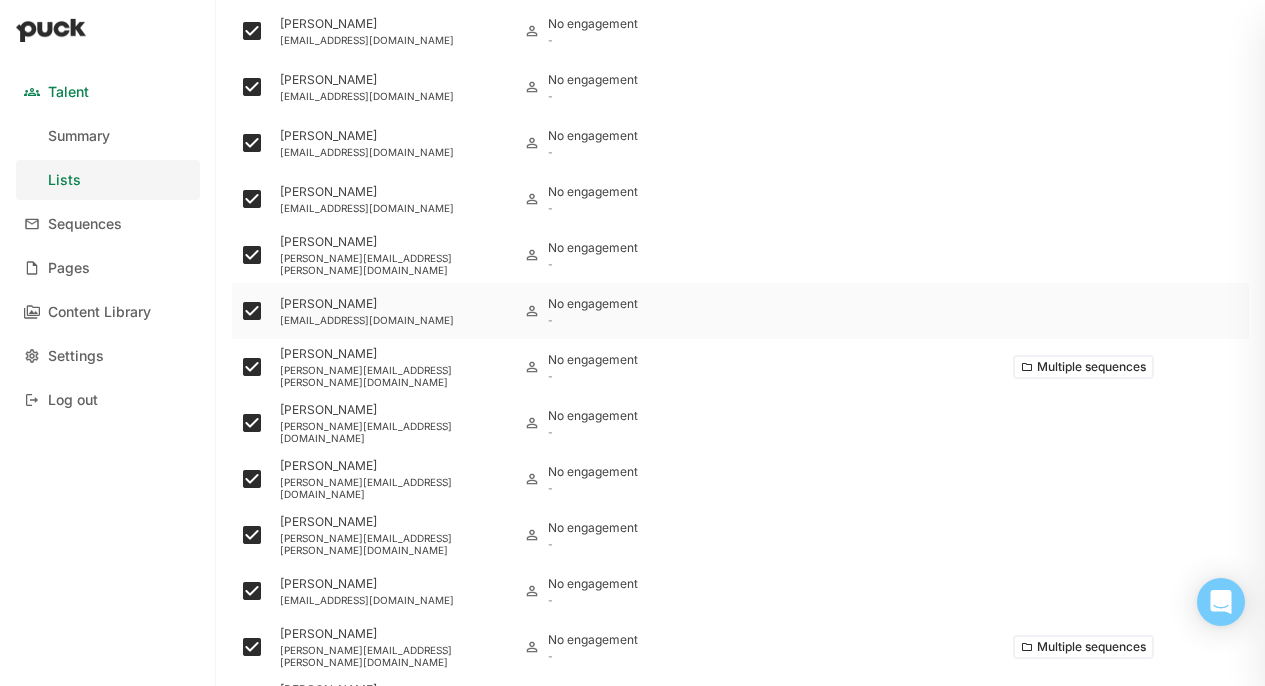 scroll, scrollTop: 536, scrollLeft: 0, axis: vertical 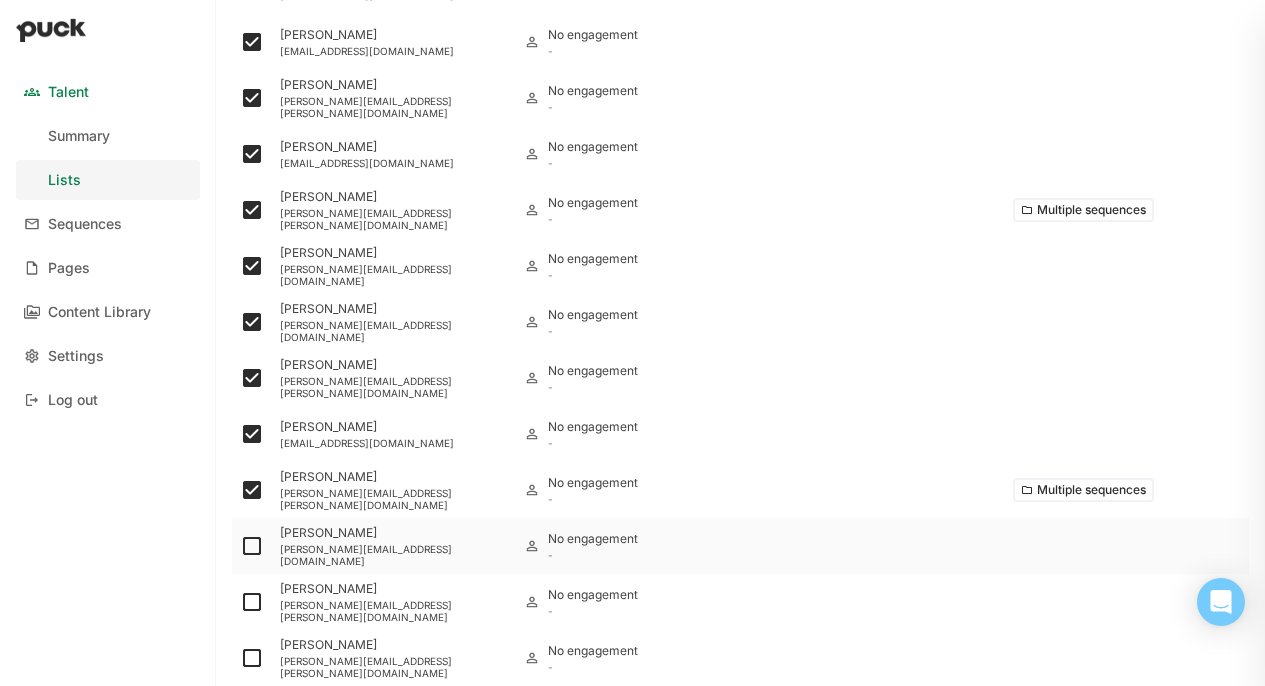 click at bounding box center [252, 546] 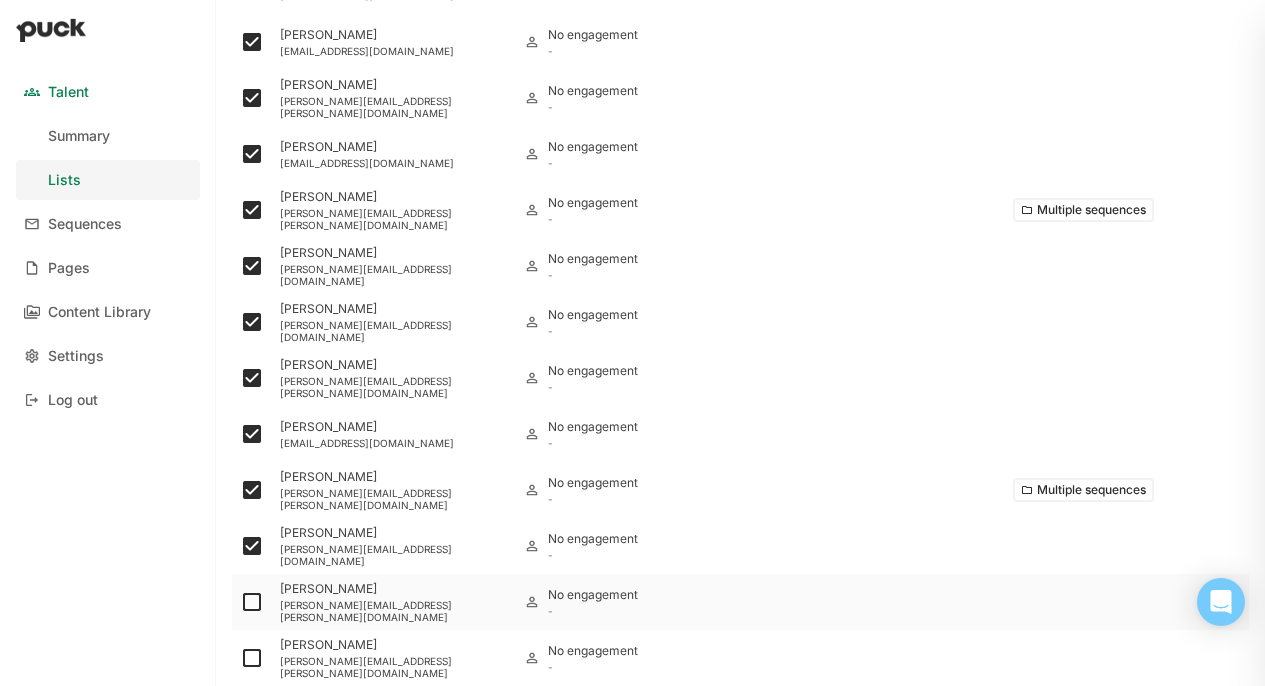 click at bounding box center (252, 602) 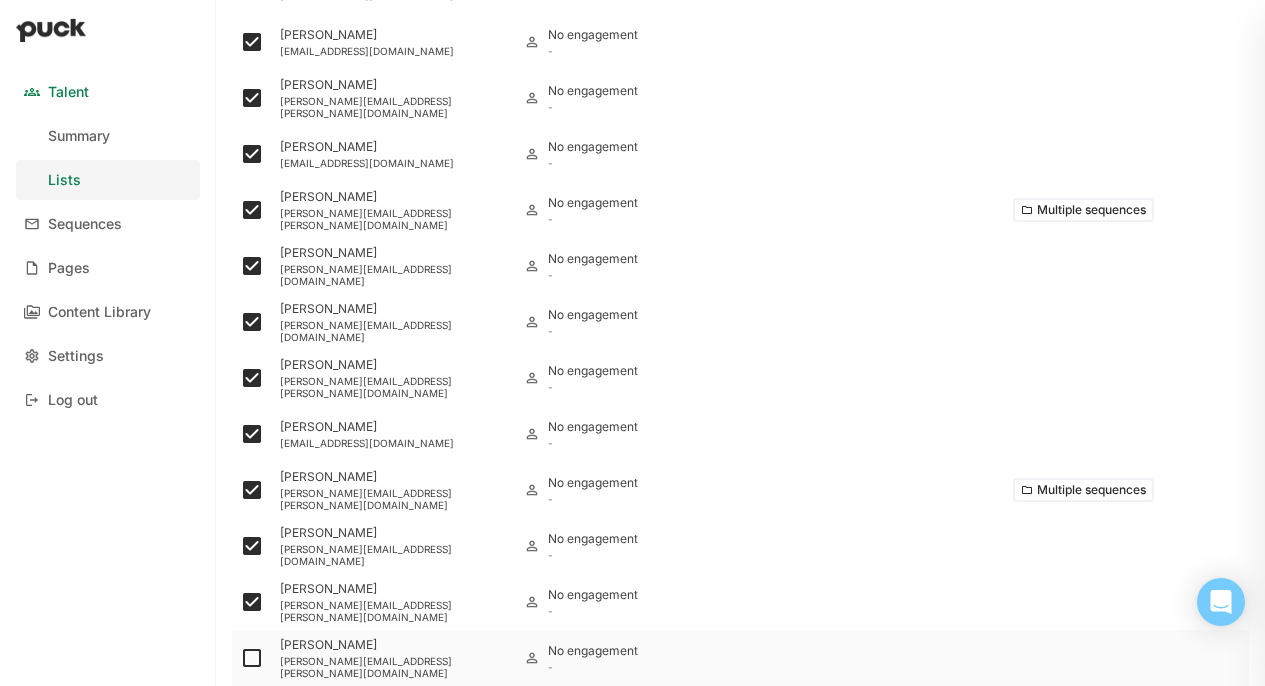 click at bounding box center (252, 658) 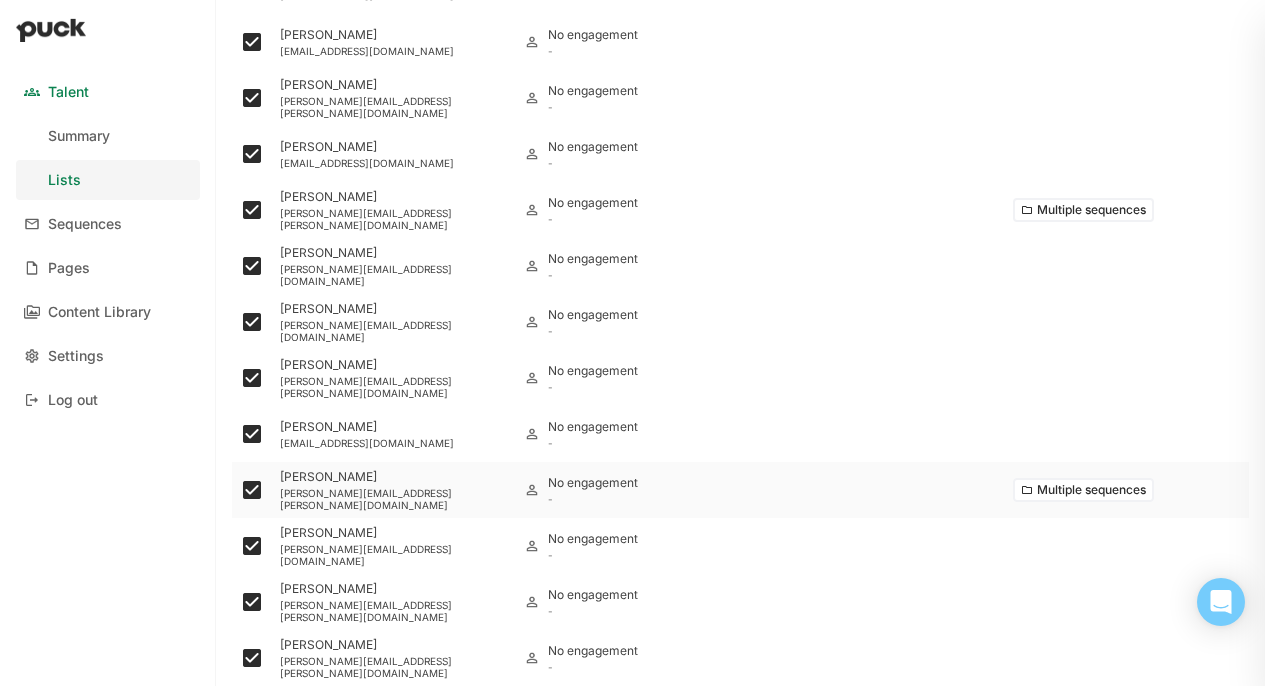 scroll, scrollTop: 0, scrollLeft: 0, axis: both 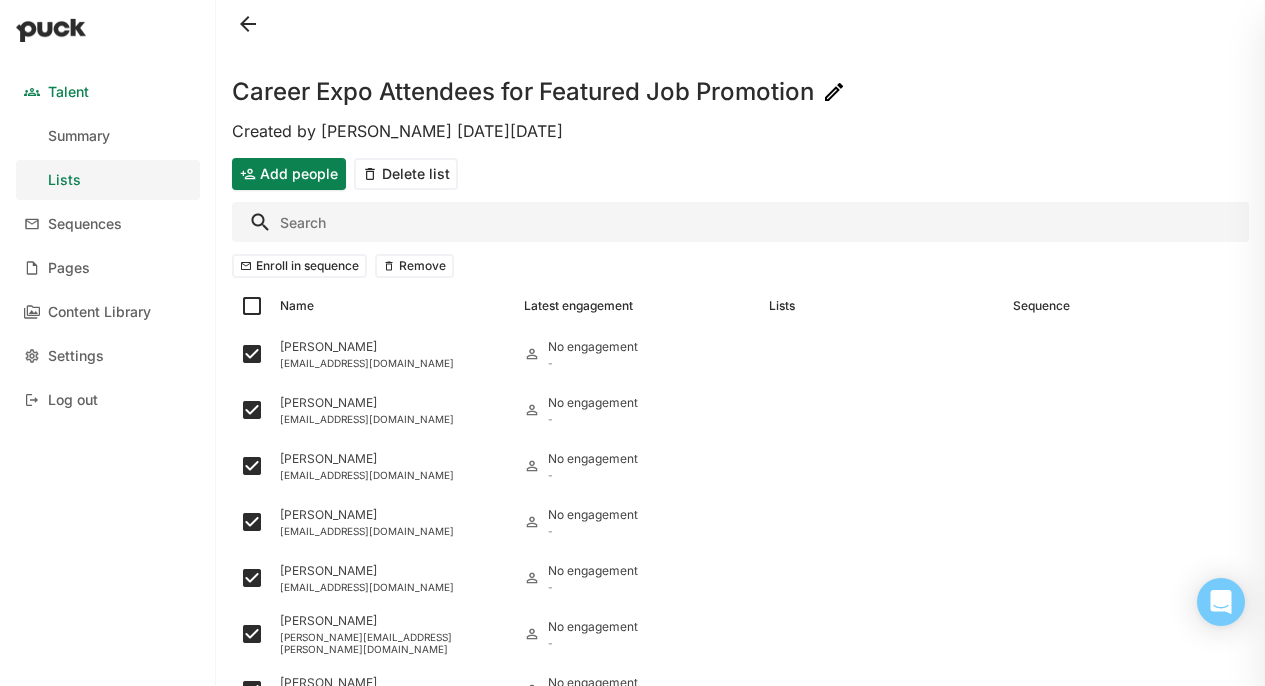click on "Enroll in sequence" at bounding box center [299, 266] 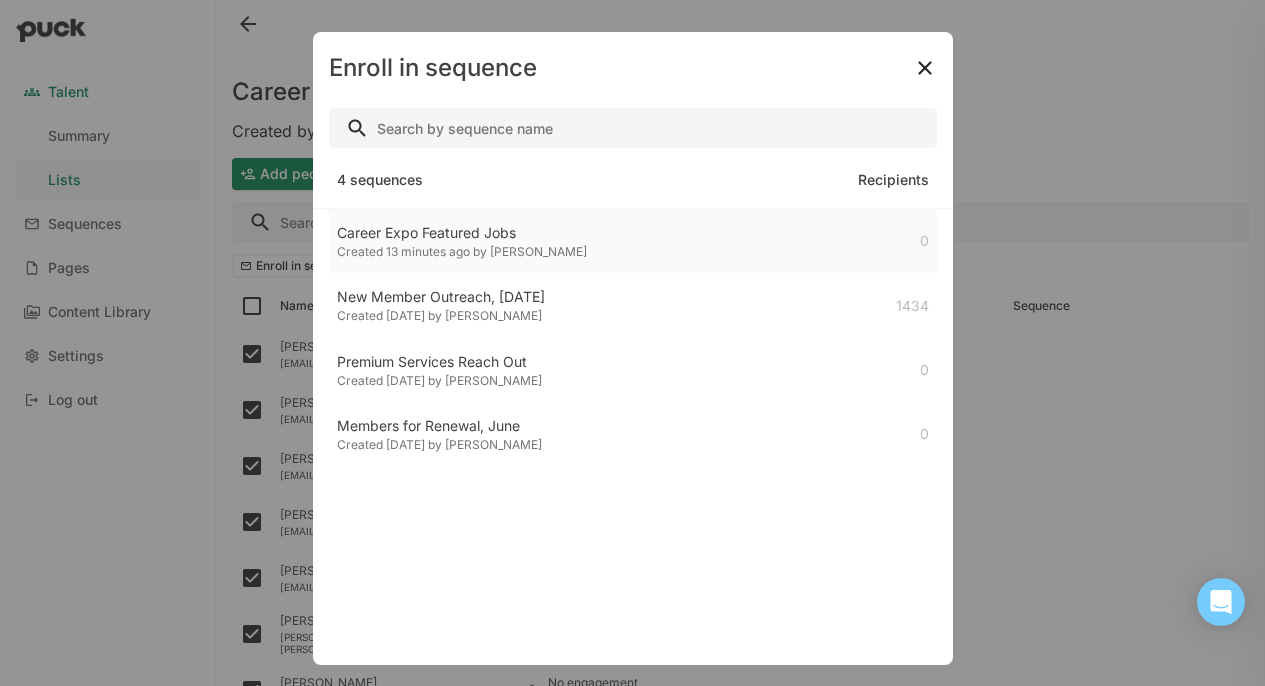 click on "Career Expo Featured Jobs" at bounding box center (462, 233) 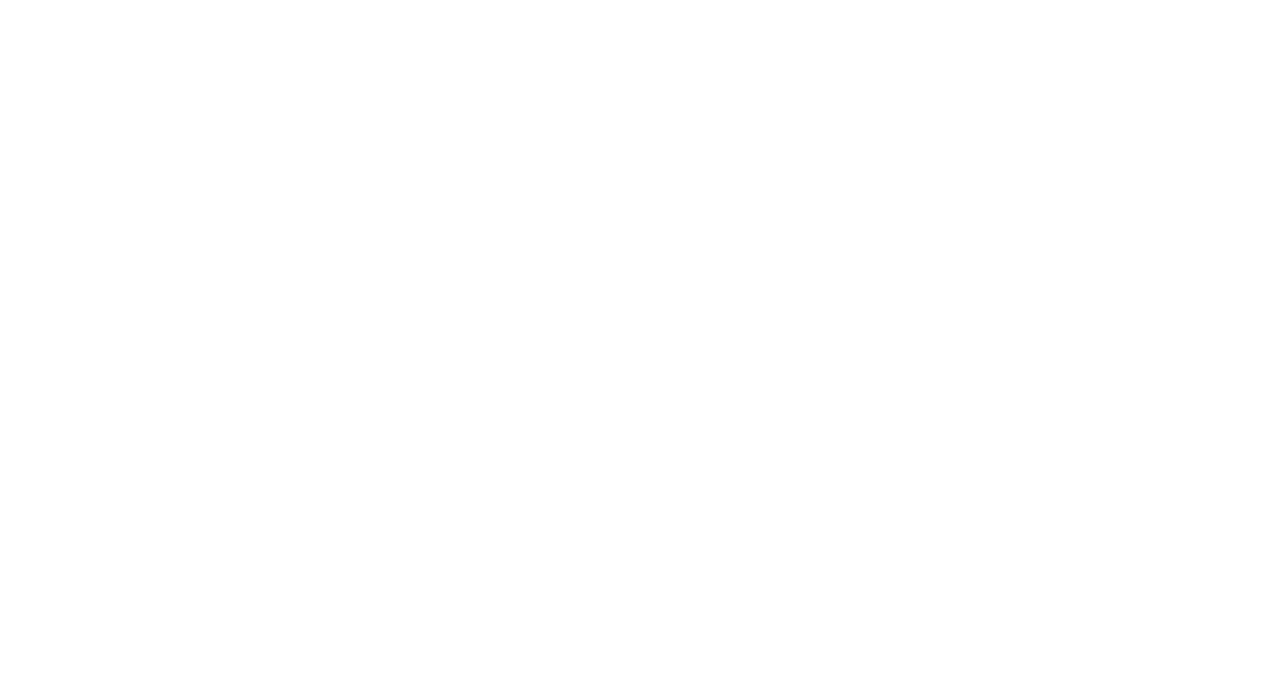 scroll, scrollTop: 0, scrollLeft: 0, axis: both 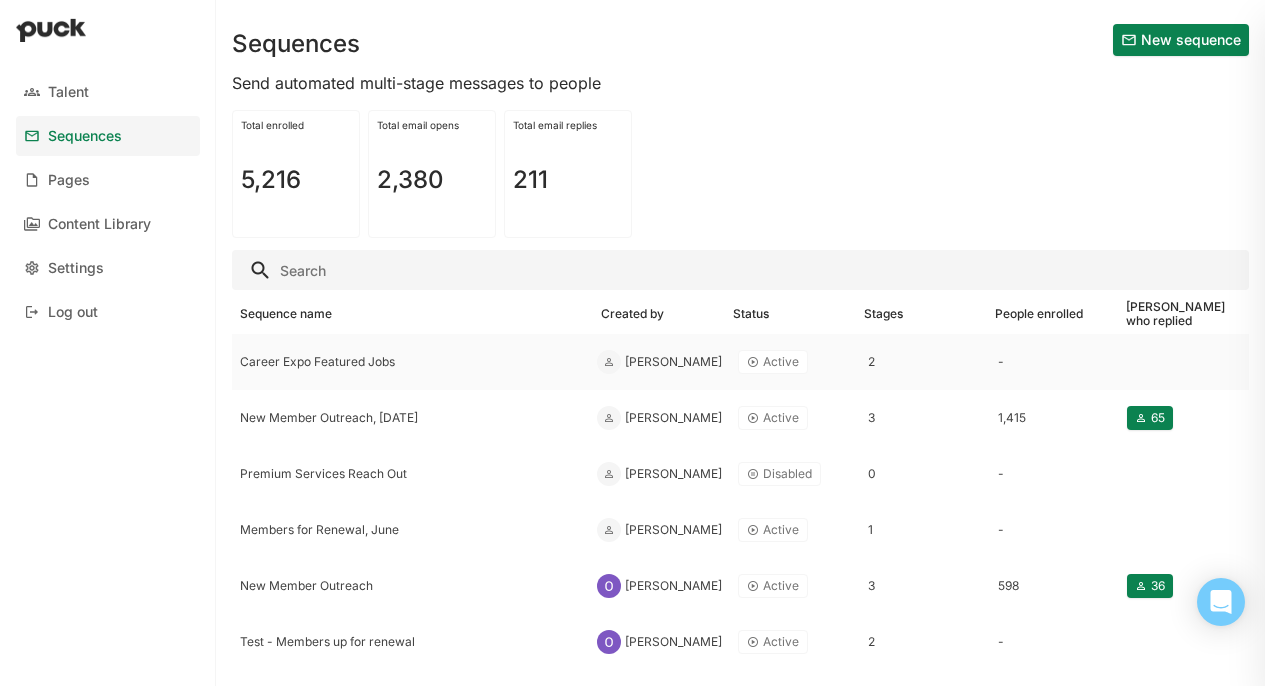 click on "Active" at bounding box center [781, 362] 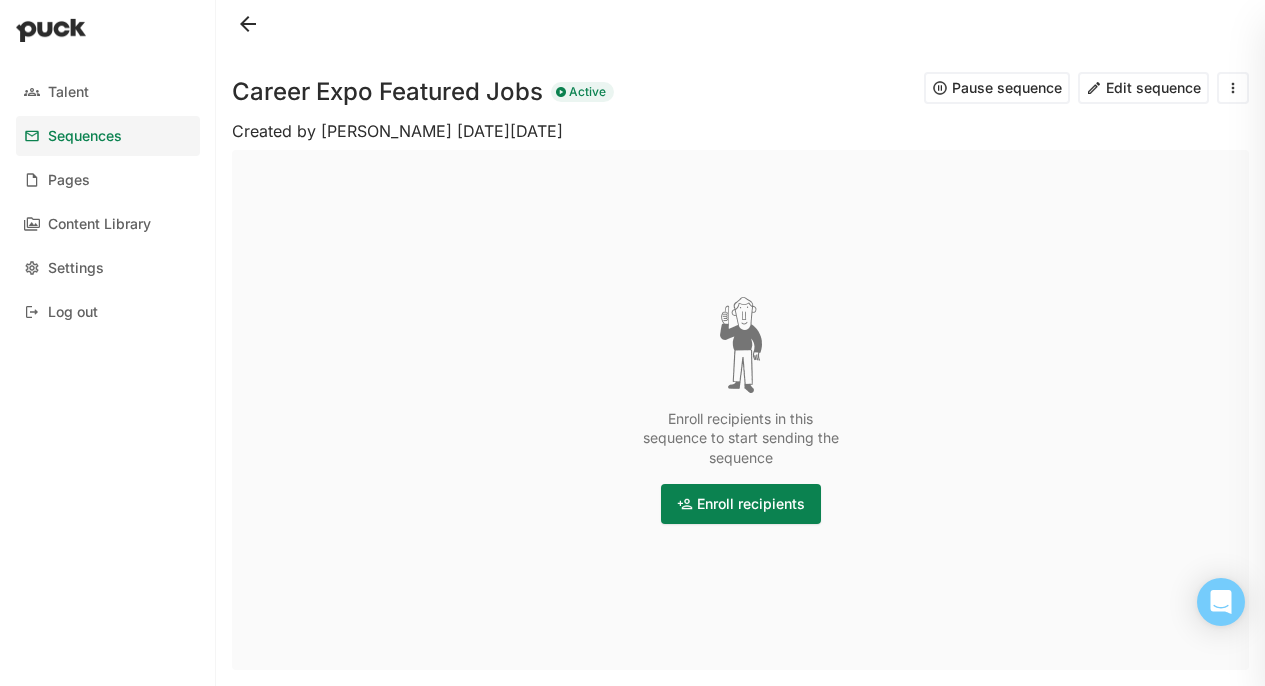 click at bounding box center (1233, 88) 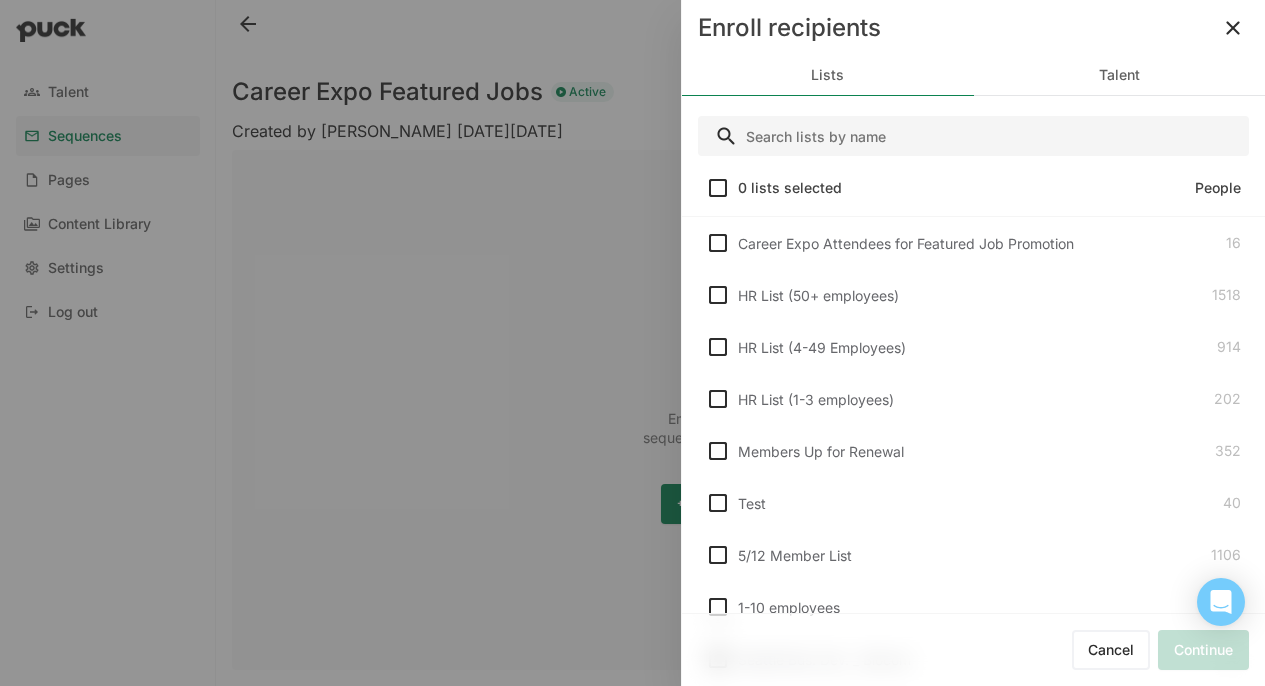 click at bounding box center (718, 243) 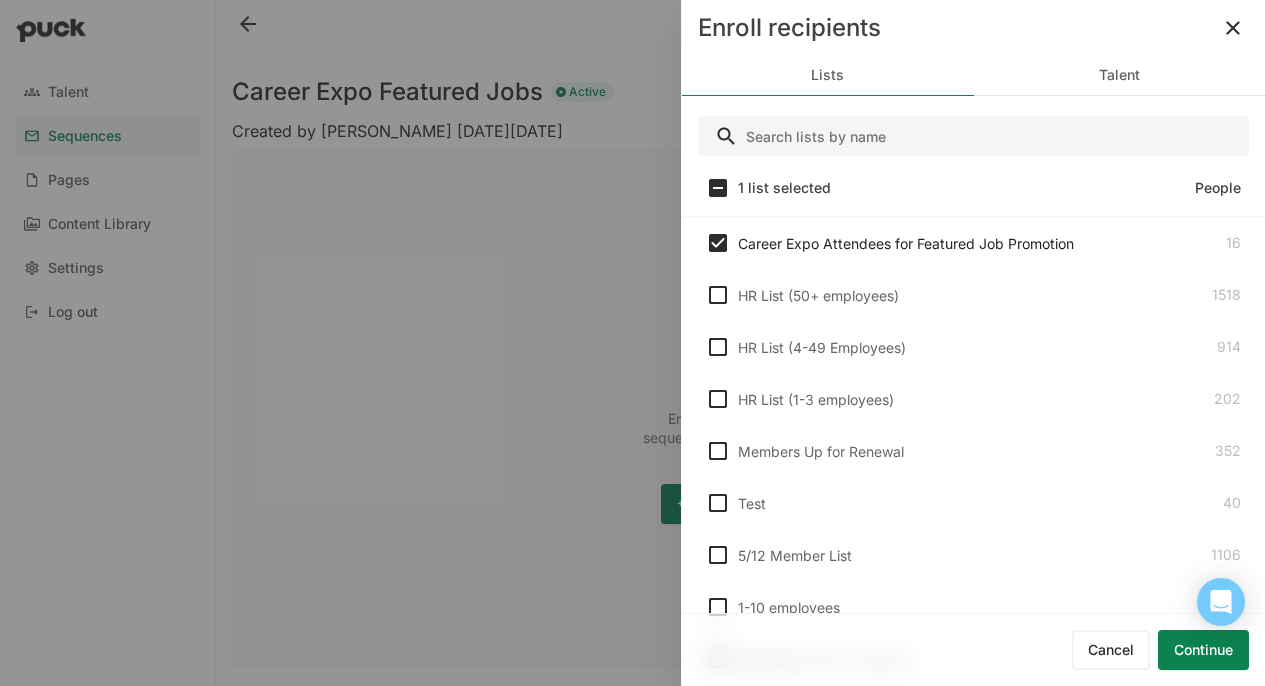 click on "Continue" at bounding box center (1203, 650) 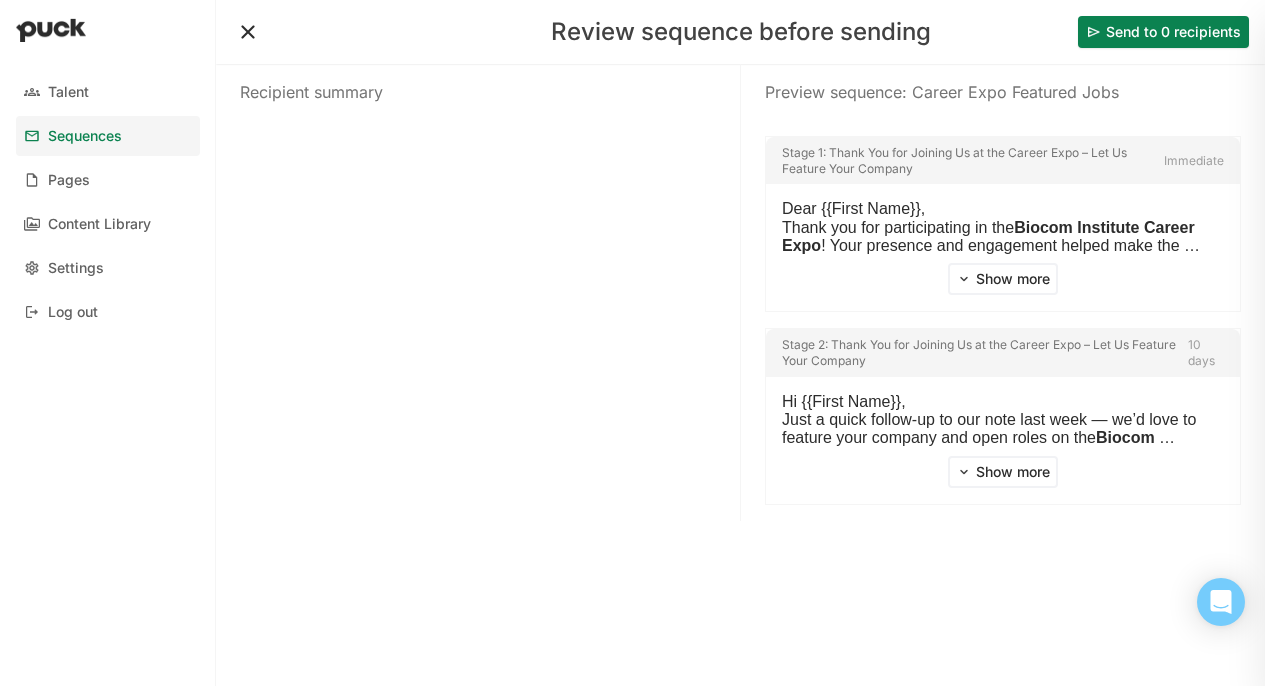 click on "Recipient summary" at bounding box center (478, 92) 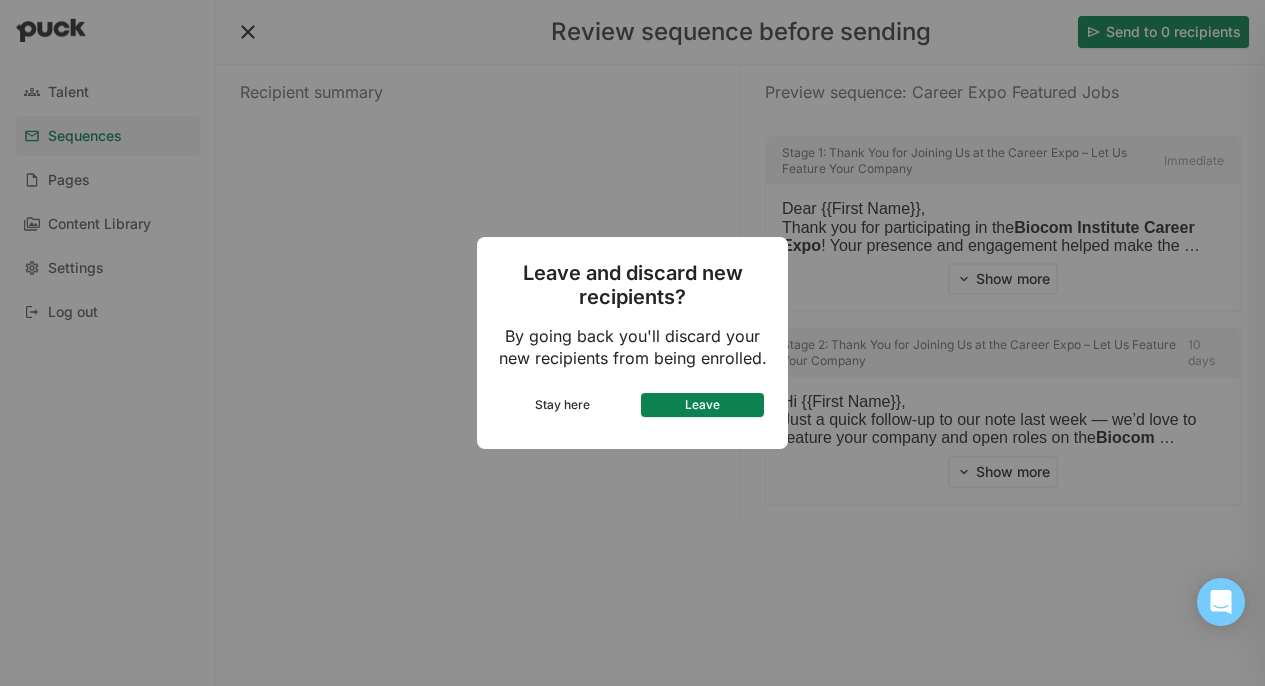 click on "Leave" at bounding box center (703, 405) 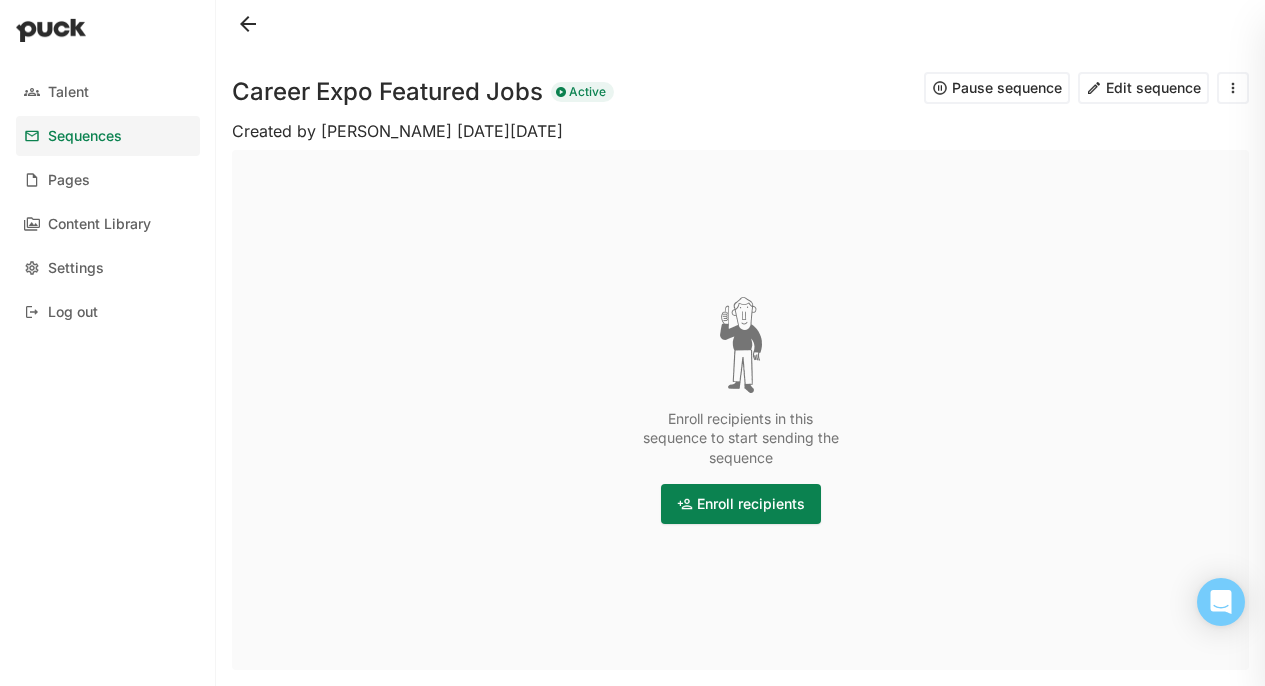 click at bounding box center (248, 24) 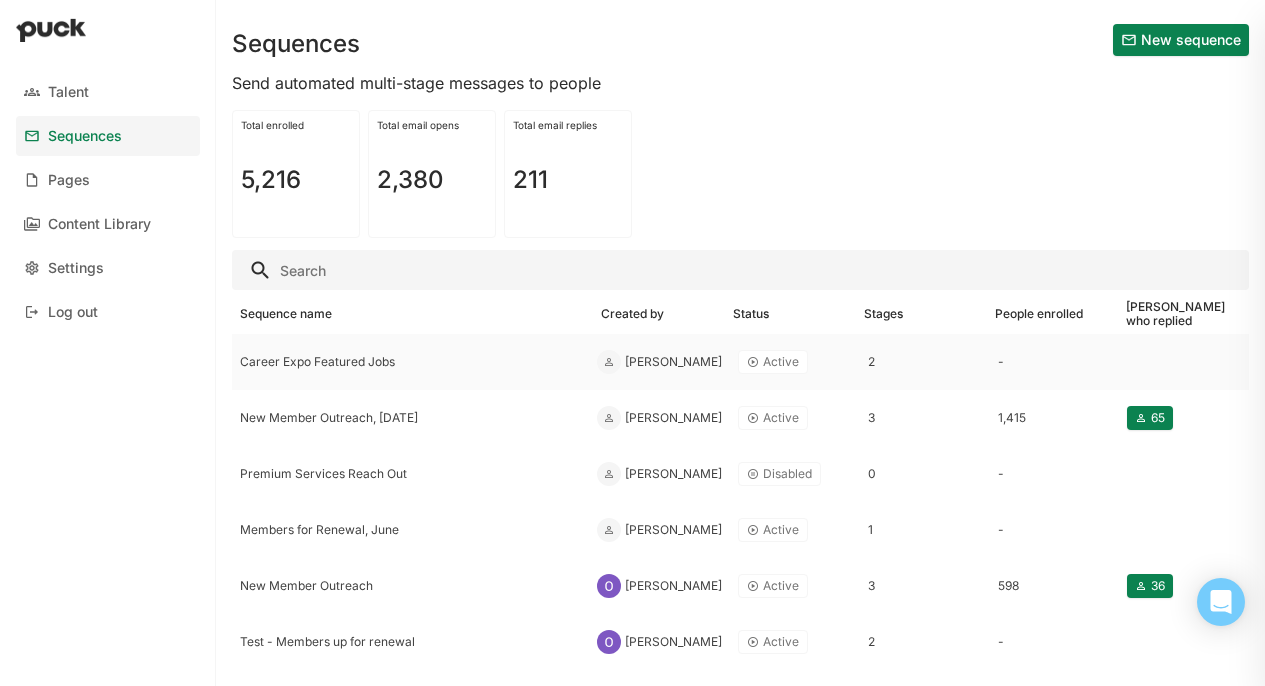click on "Career Expo Featured Jobs" at bounding box center [410, 362] 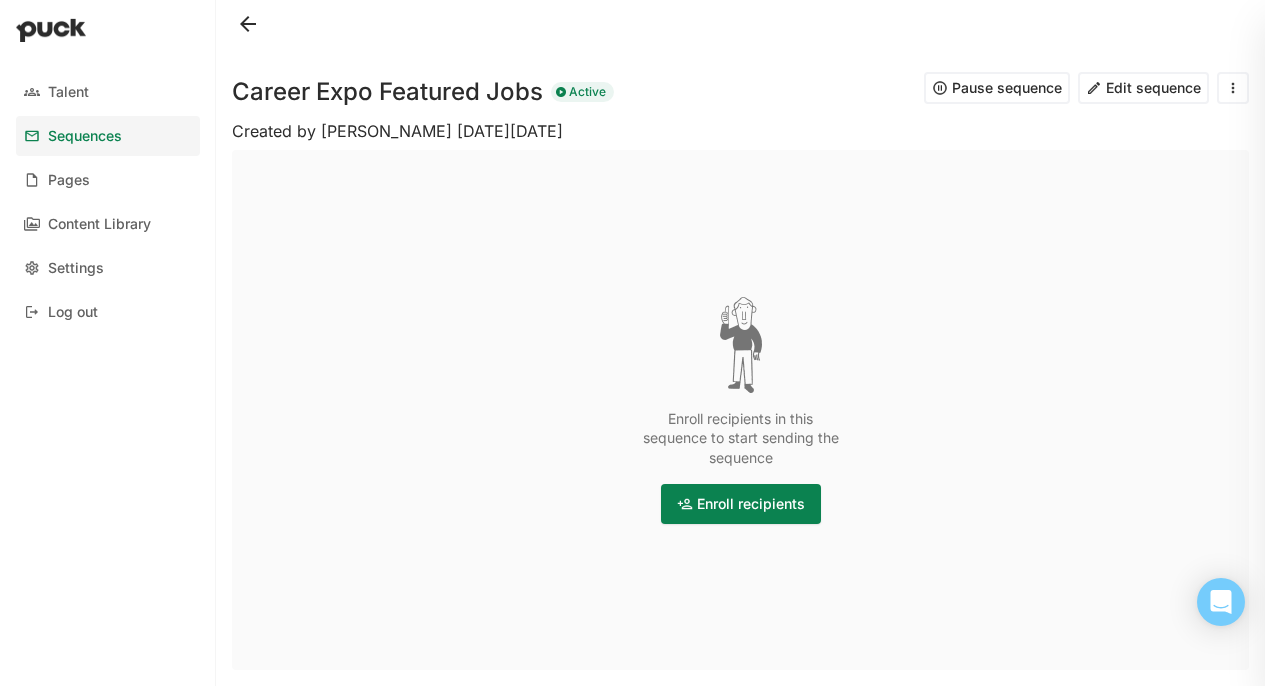 click at bounding box center (1233, 88) 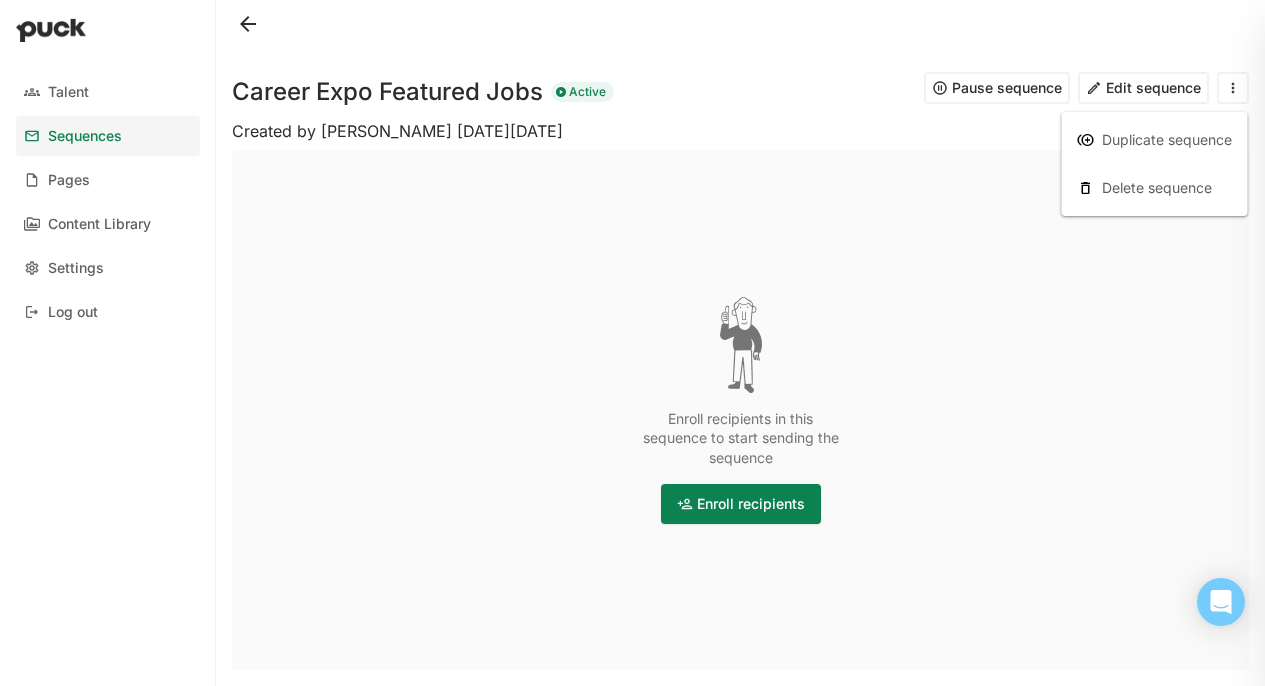 click on "Enroll recipients in this sequence to start sending the sequence Enroll recipients" at bounding box center [740, 410] 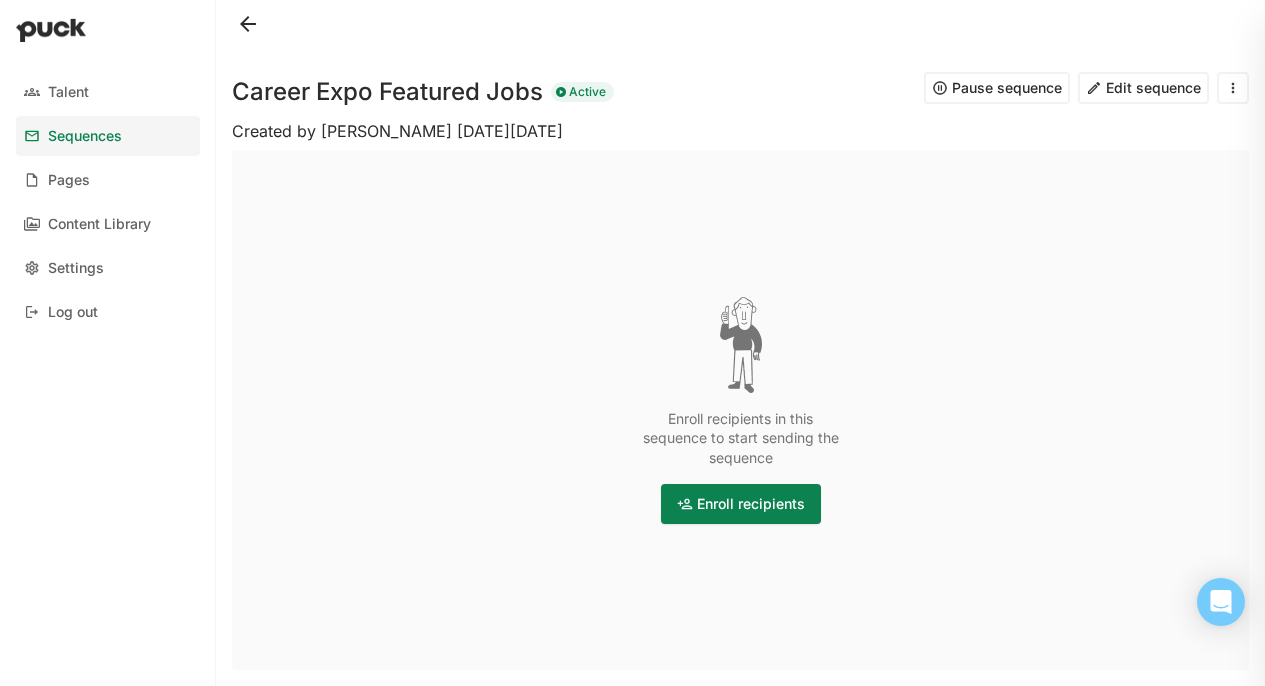 click on "Active" at bounding box center (582, 92) 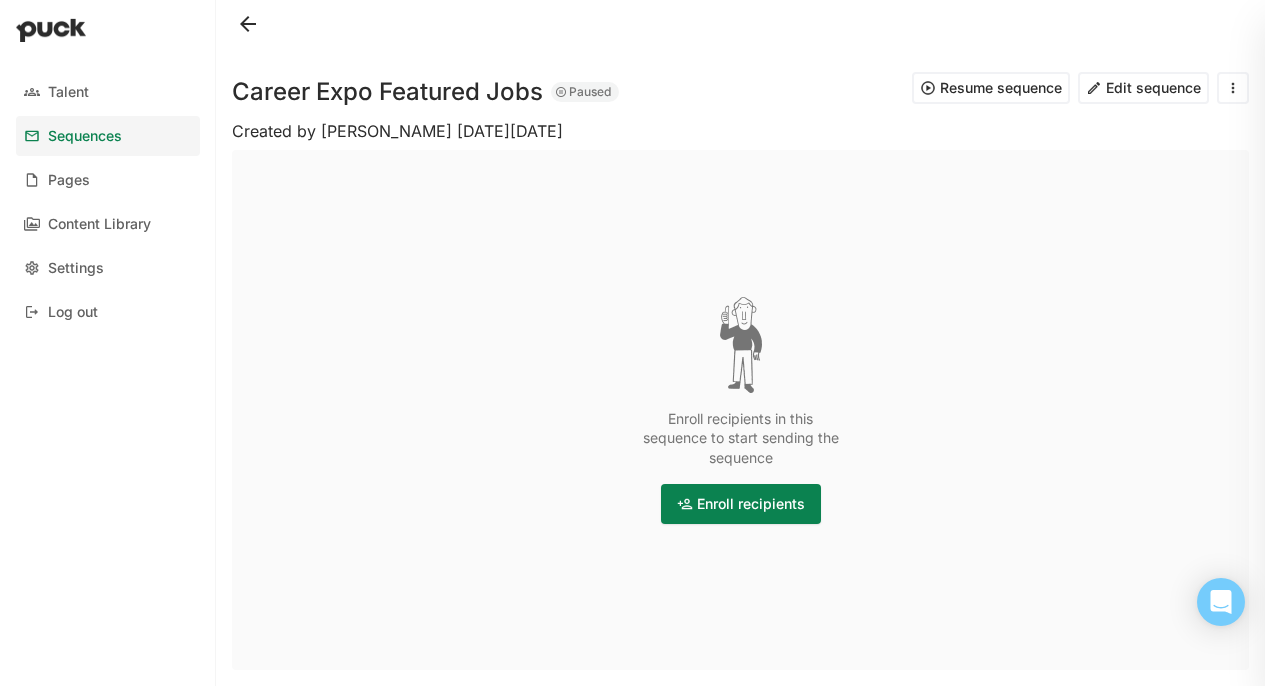 click on "Resume sequence" at bounding box center [991, 88] 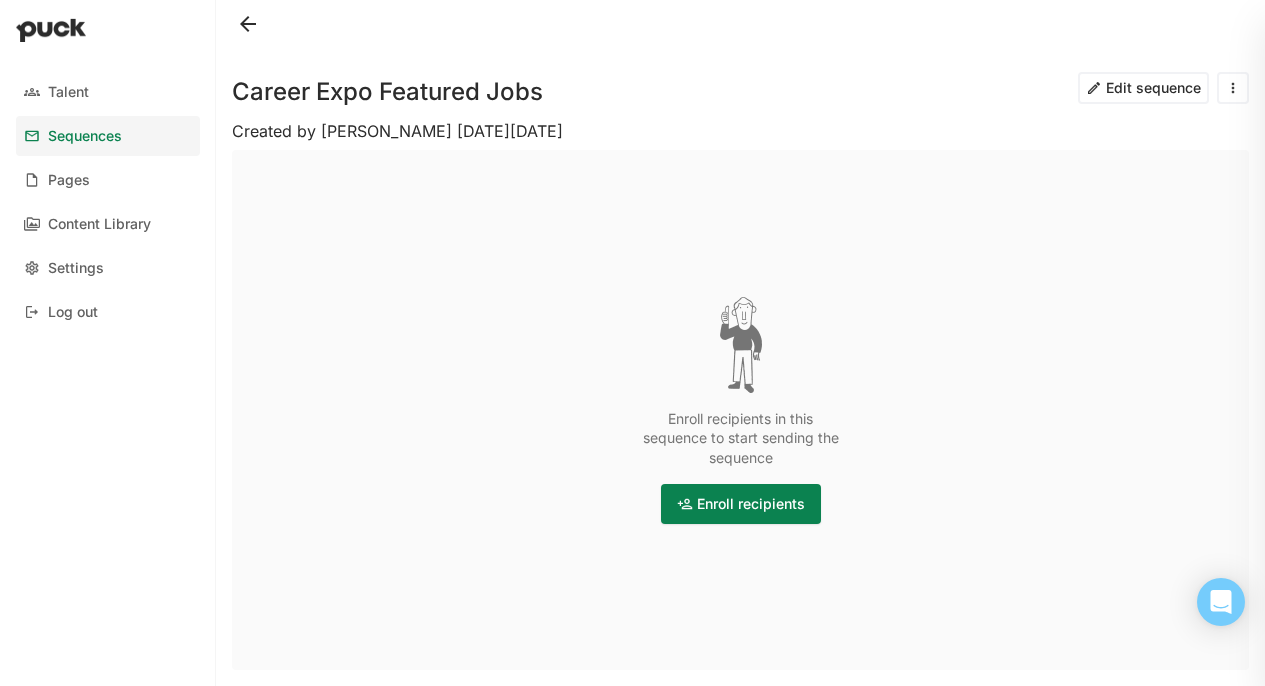 click at bounding box center [1233, 88] 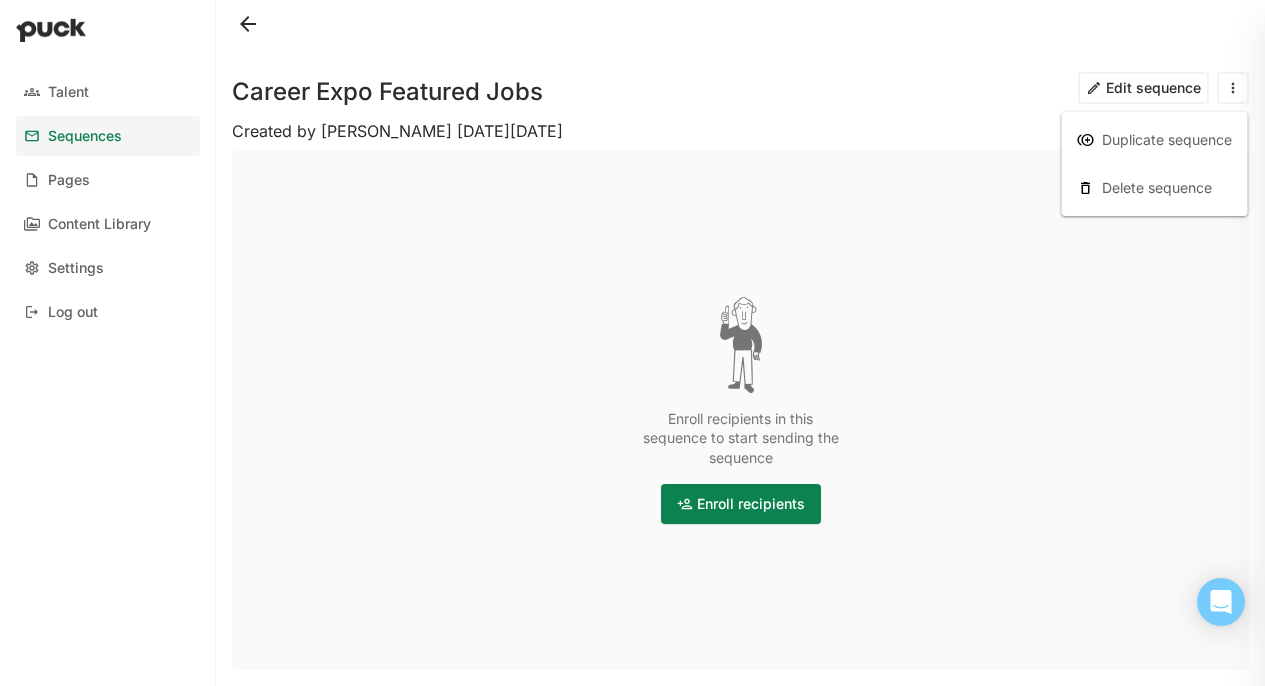 click on "Enroll recipients in this sequence to start sending the sequence Enroll recipients" at bounding box center (740, 410) 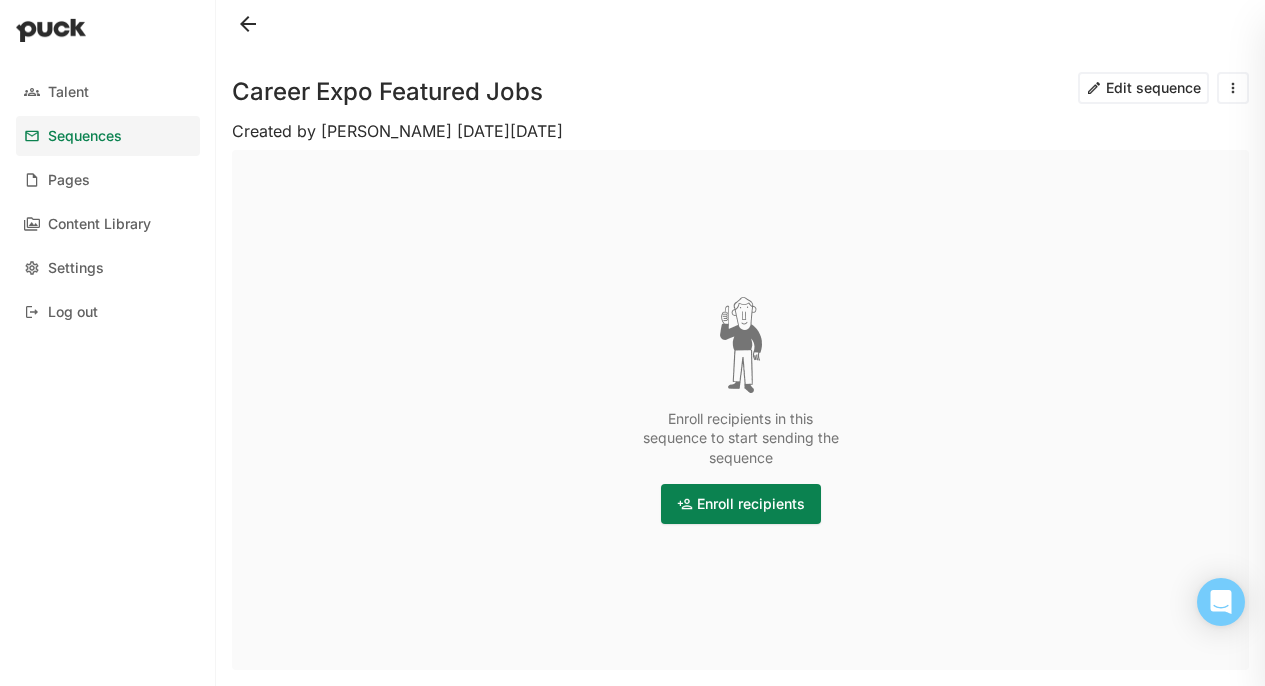 click on "Enroll recipients" at bounding box center [741, 504] 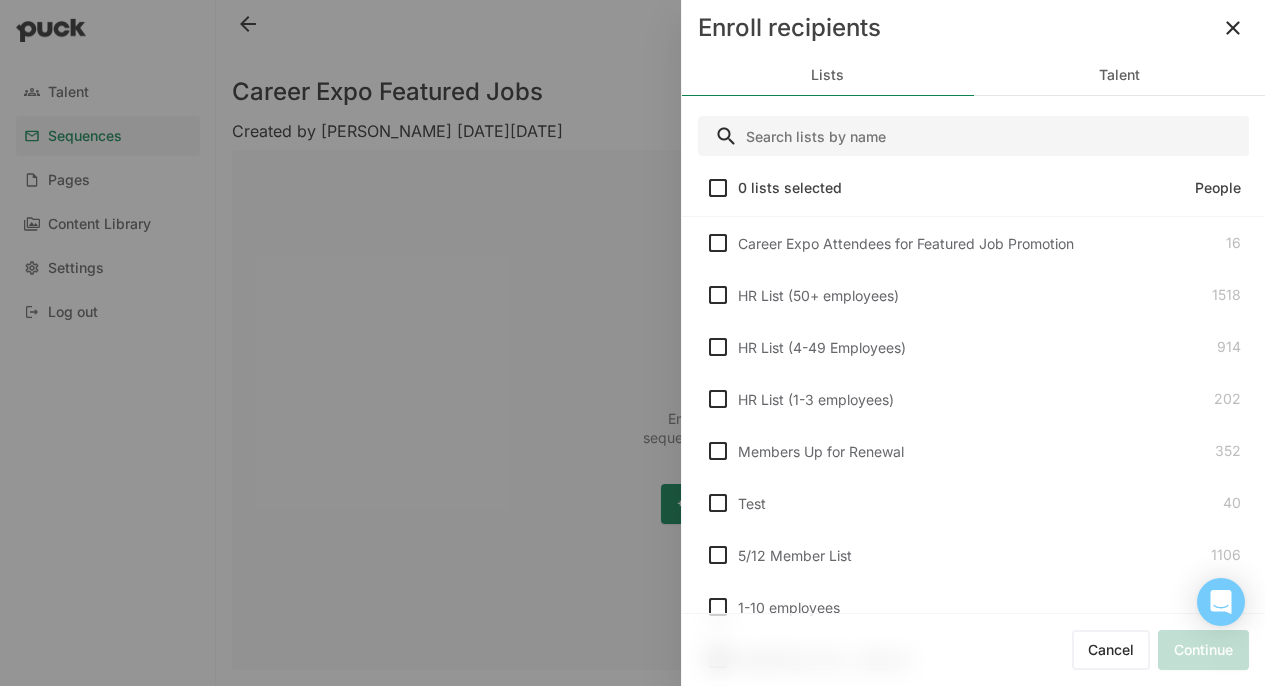 click on "Career Expo Attendees for Featured Job Promotion 16" at bounding box center [973, 243] 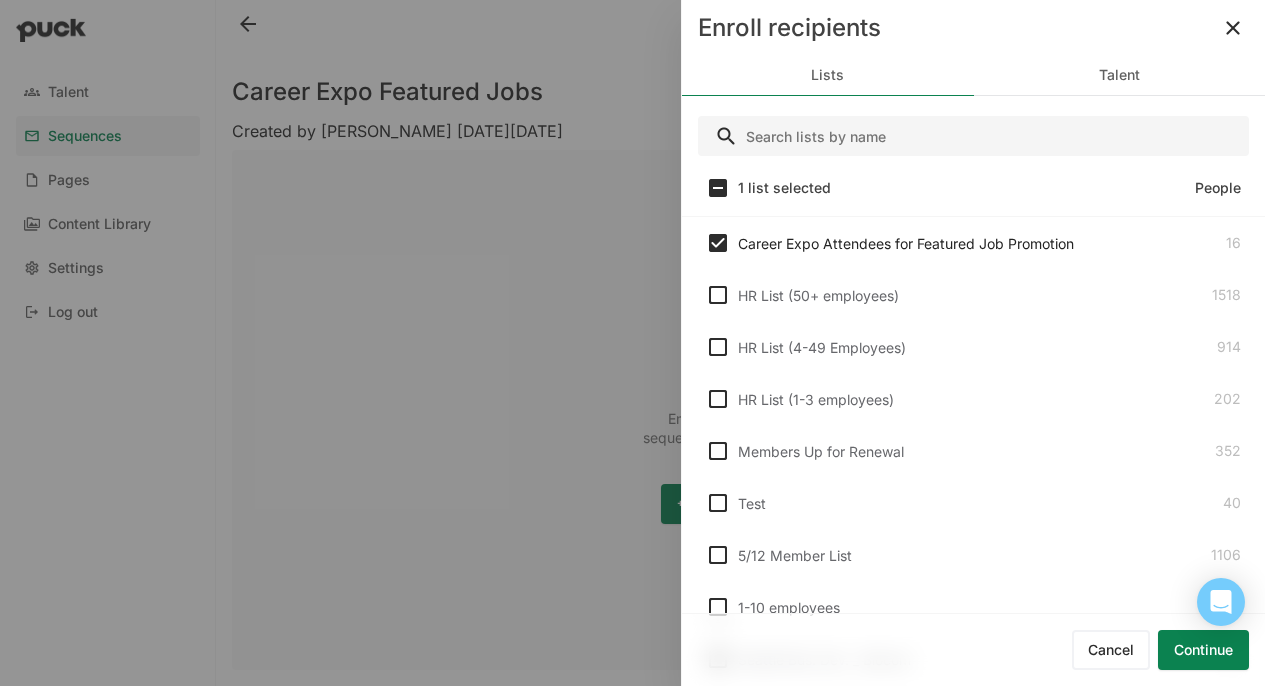 click on "Continue" at bounding box center [1203, 650] 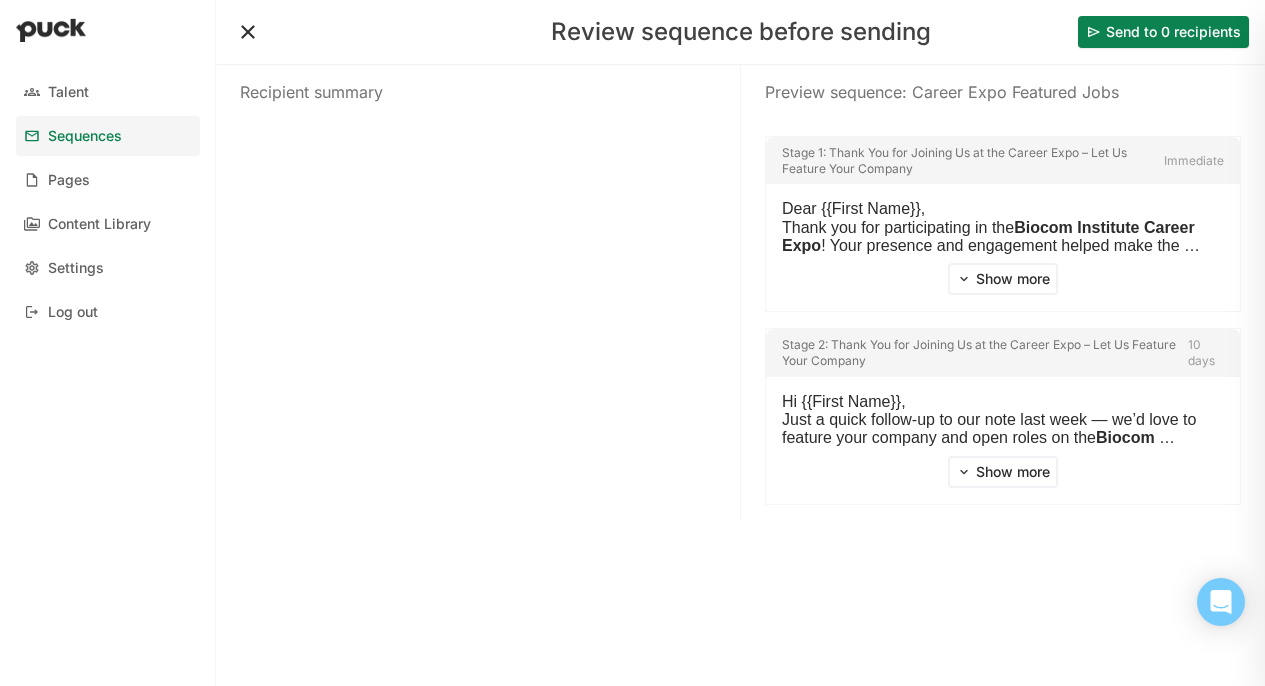 click at bounding box center [248, 32] 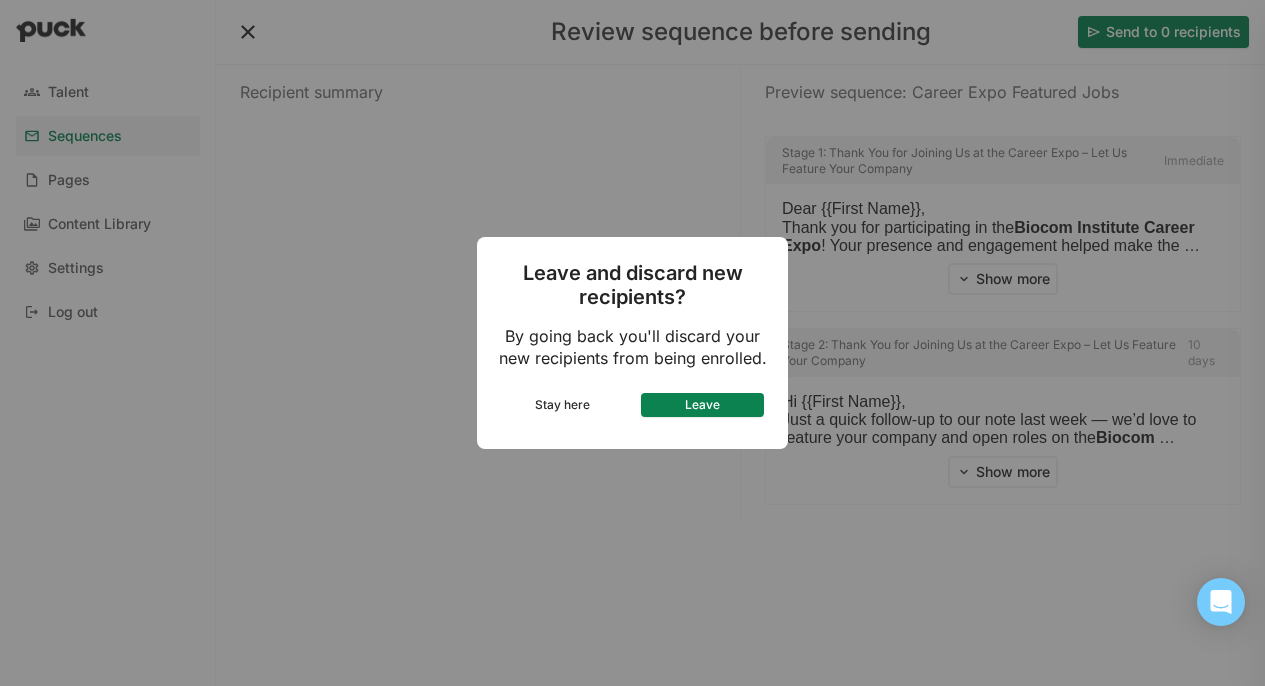 click on "Leave" at bounding box center (703, 405) 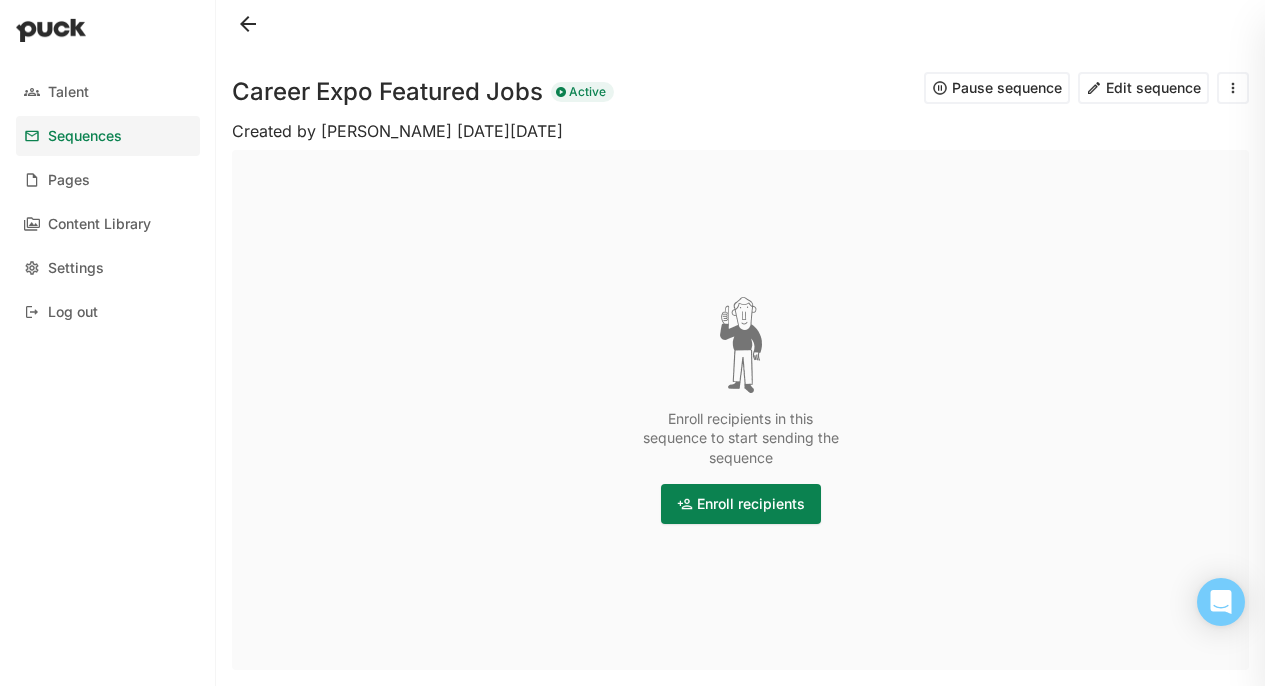 click at bounding box center (248, 24) 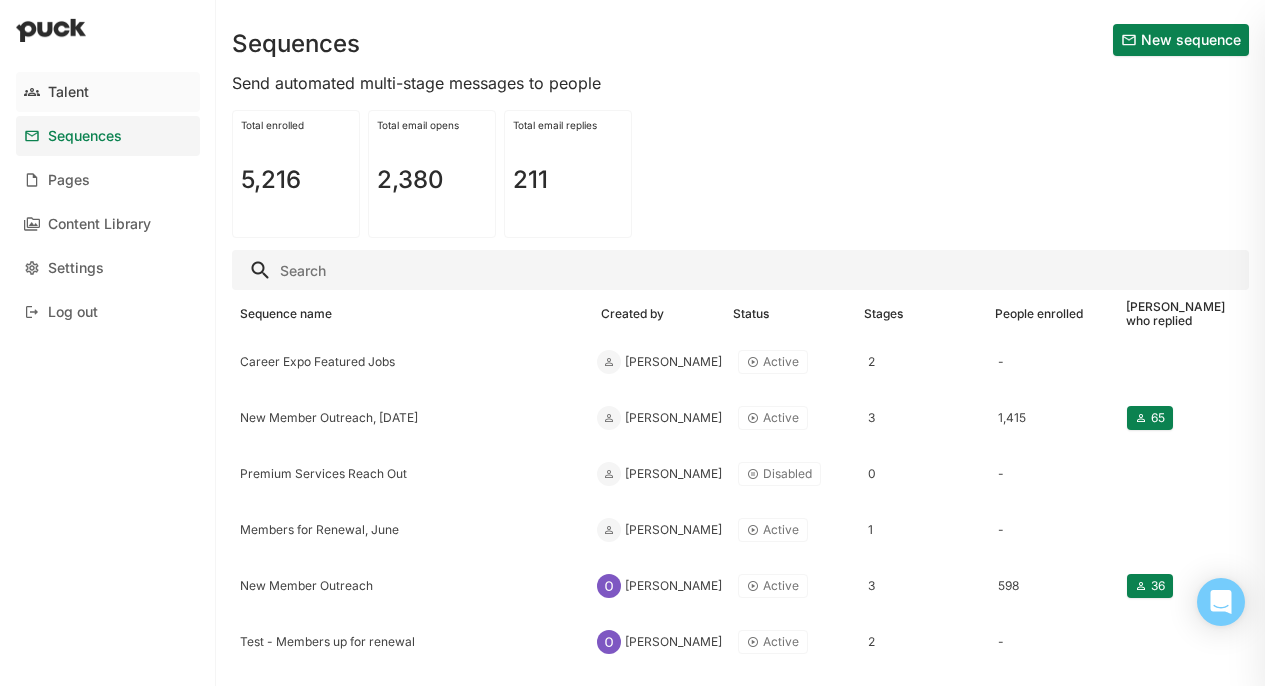 click on "Talent" at bounding box center (108, 92) 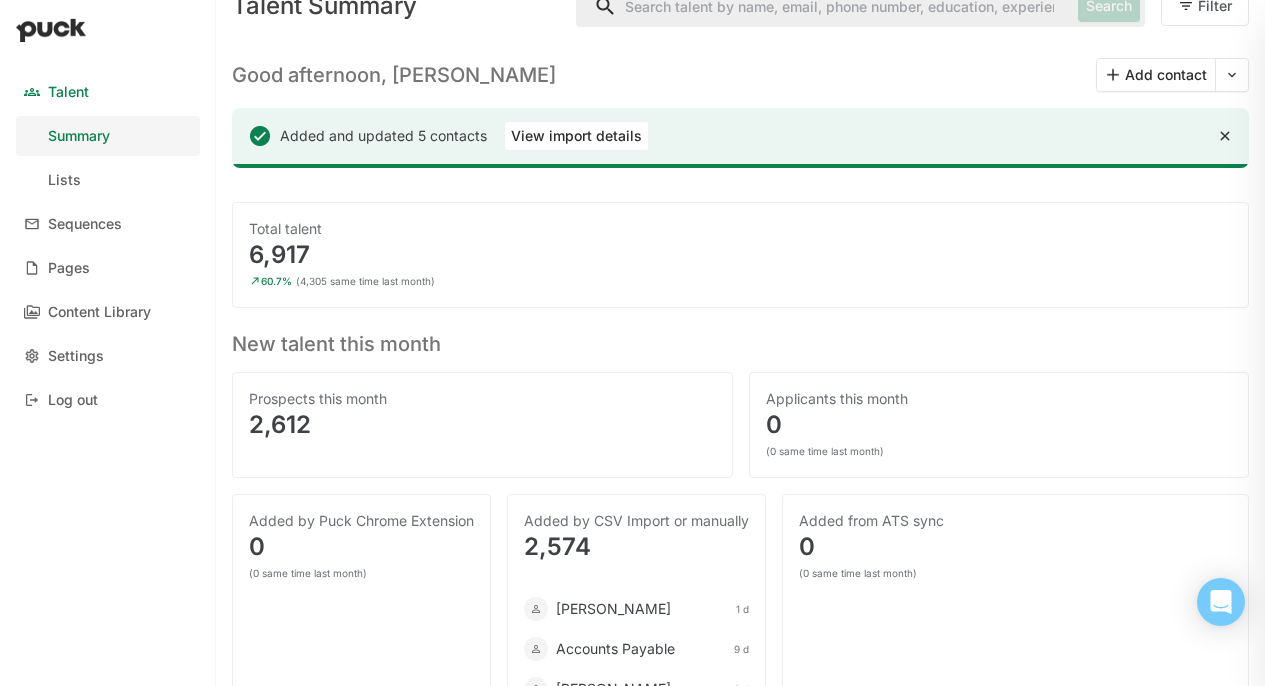 scroll, scrollTop: 31, scrollLeft: 0, axis: vertical 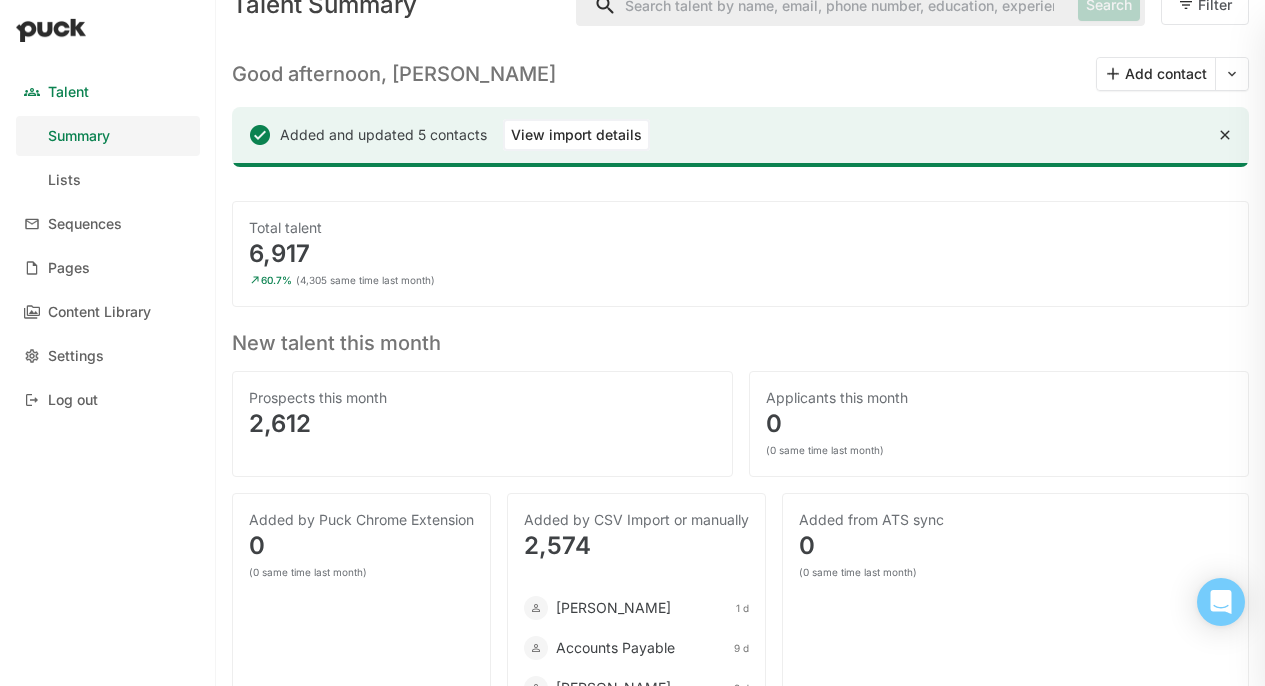 click at bounding box center [1225, 135] 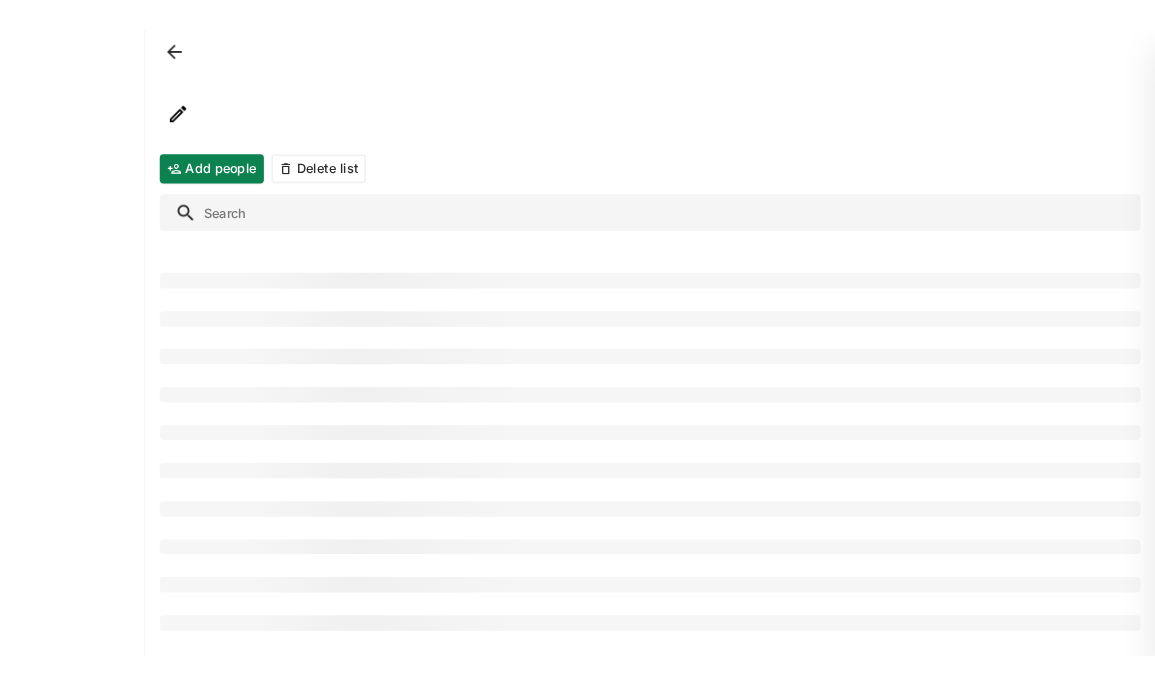 scroll, scrollTop: 0, scrollLeft: 0, axis: both 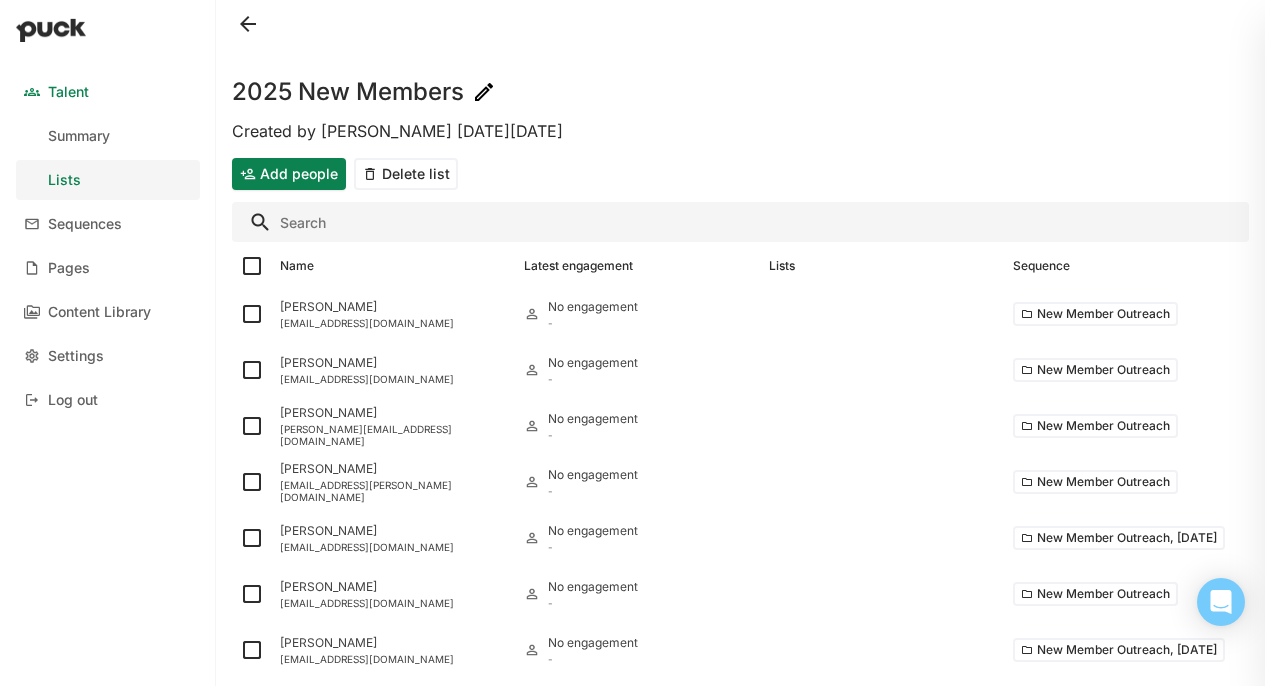 click at bounding box center [248, 24] 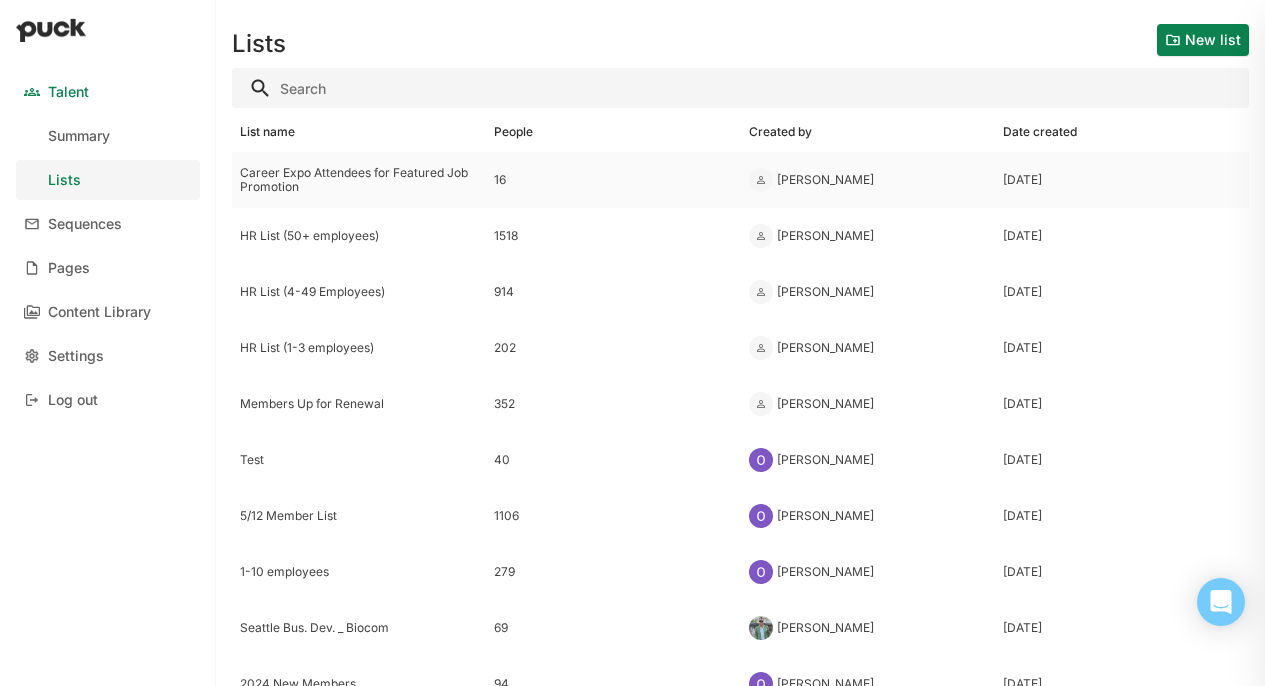 click on "Career Expo Attendees for Featured Job Promotion" at bounding box center (359, 180) 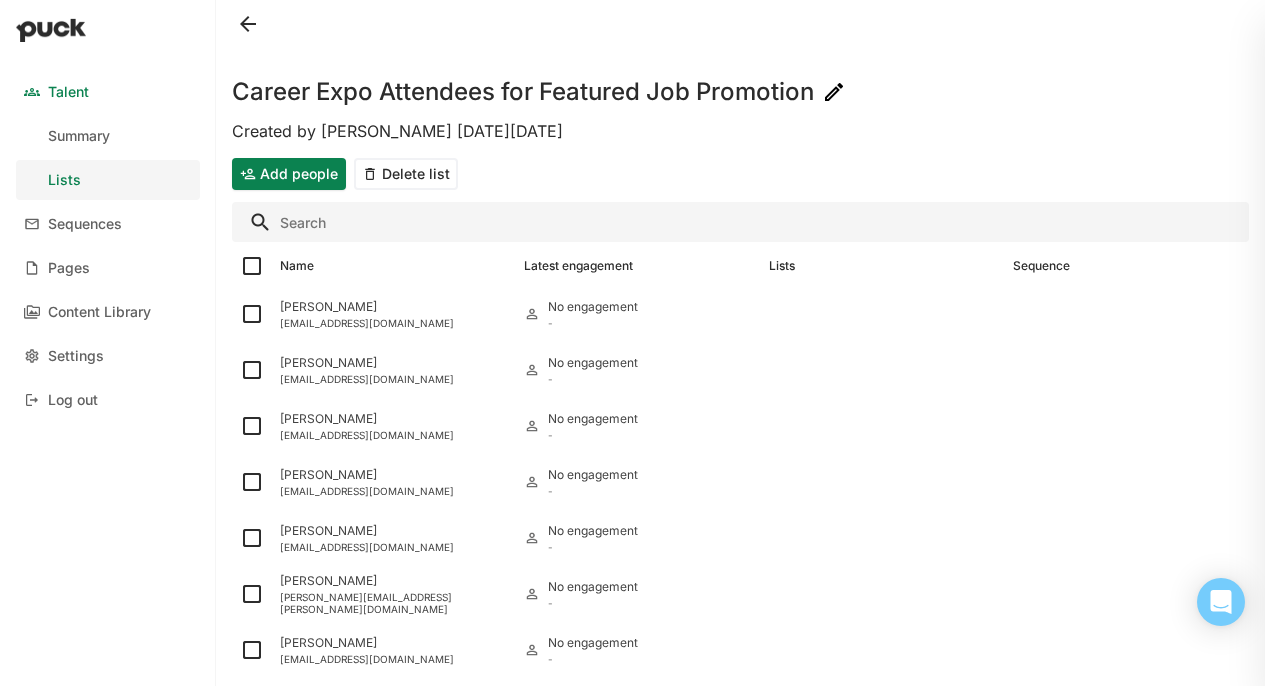 click at bounding box center (252, 266) 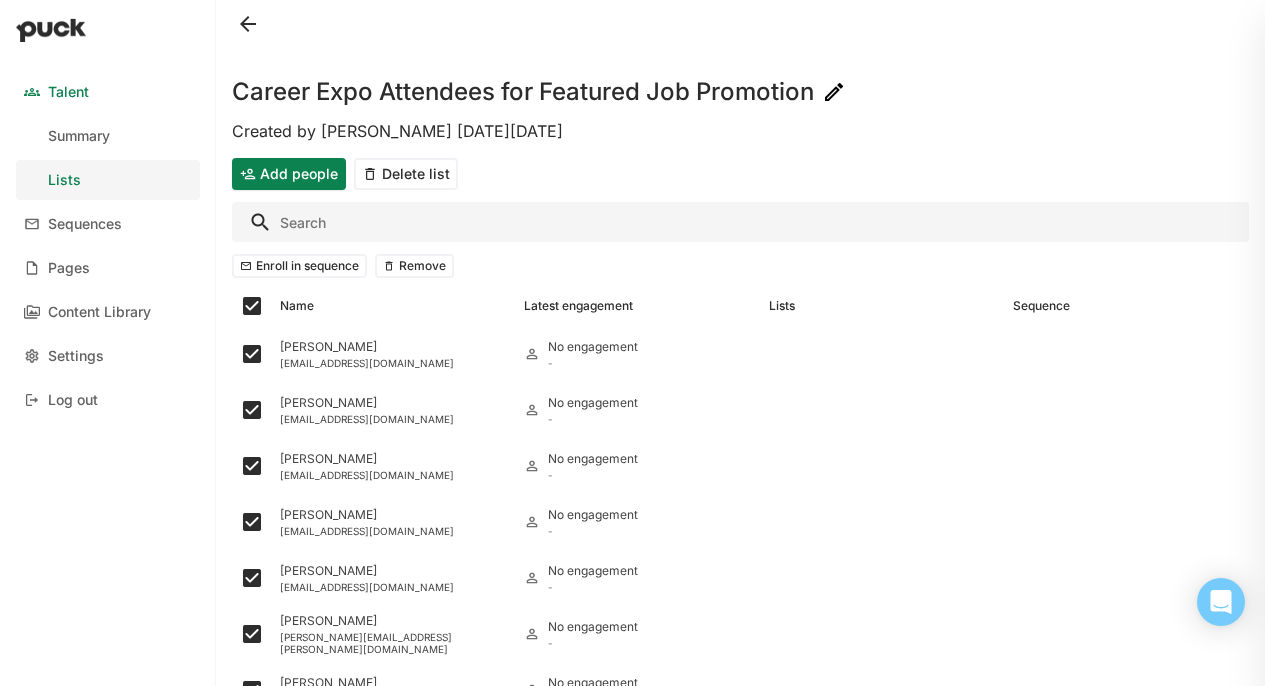 click on "Enroll in sequence" at bounding box center (299, 266) 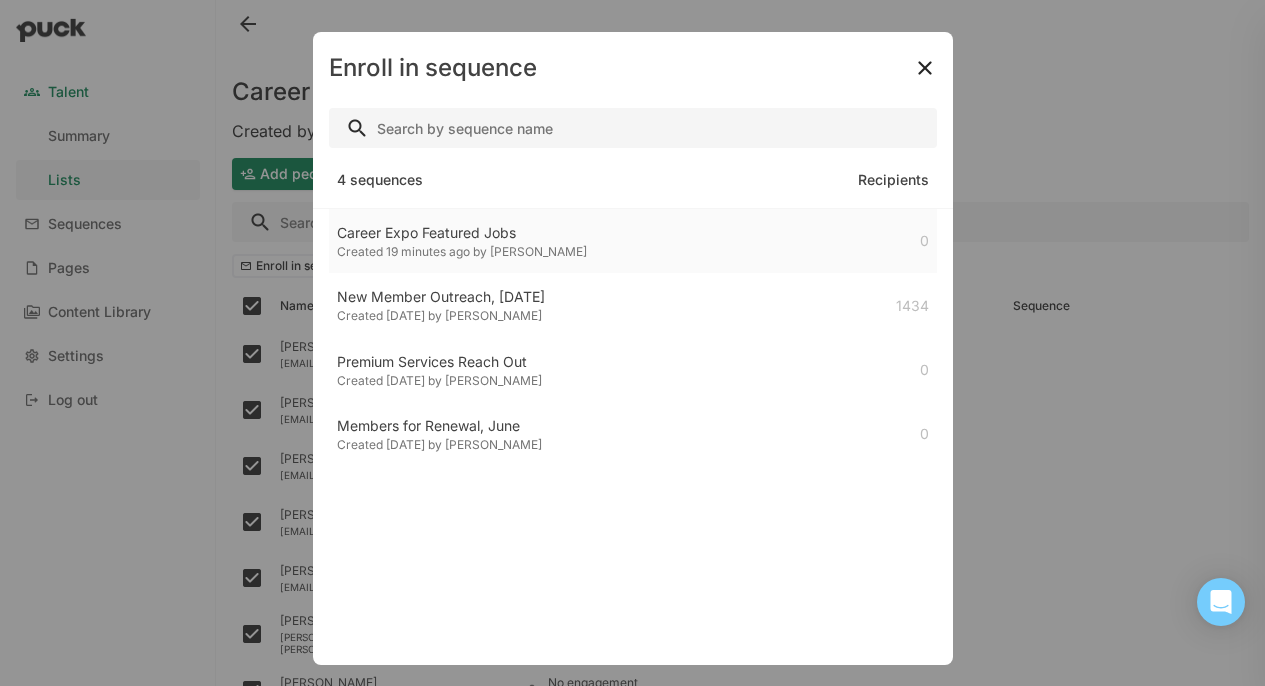 click on "Created 19 minutes ago by [PERSON_NAME]" at bounding box center (462, 252) 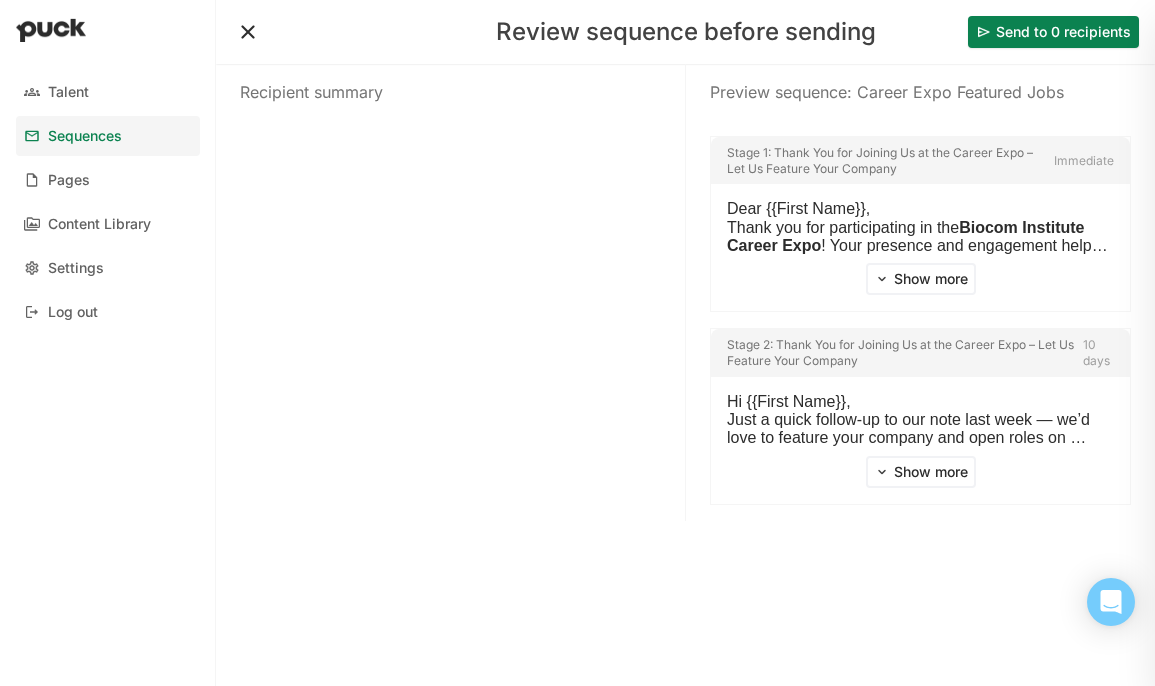 click at bounding box center (248, 32) 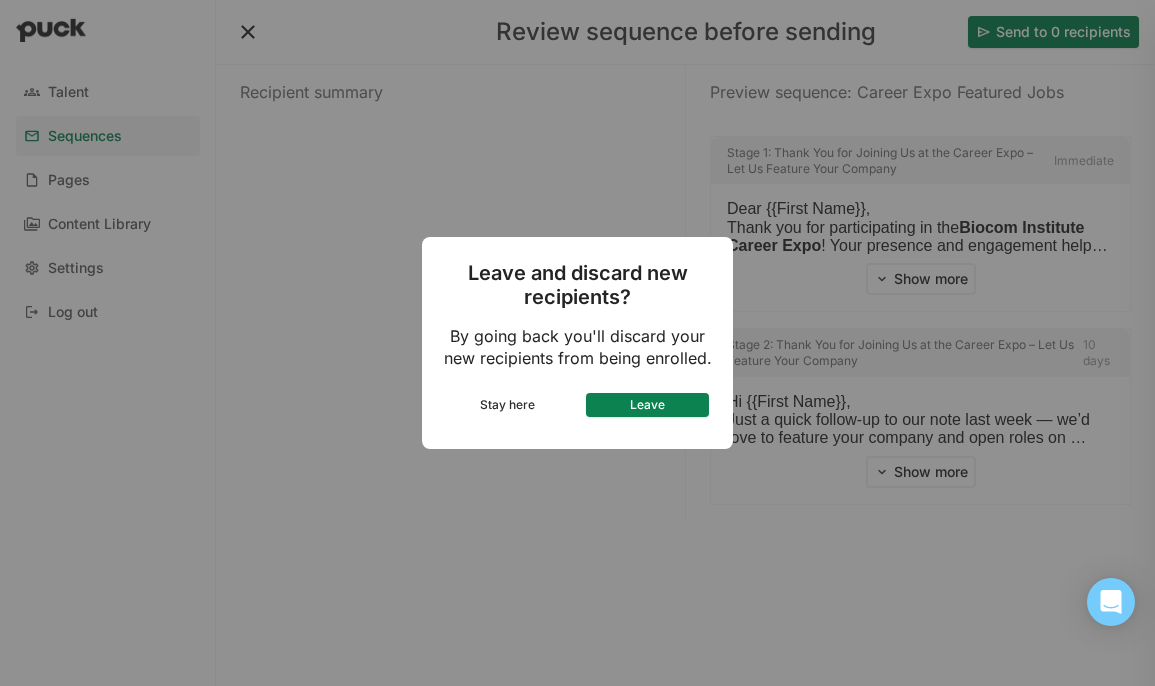 click on "Leave" at bounding box center (648, 405) 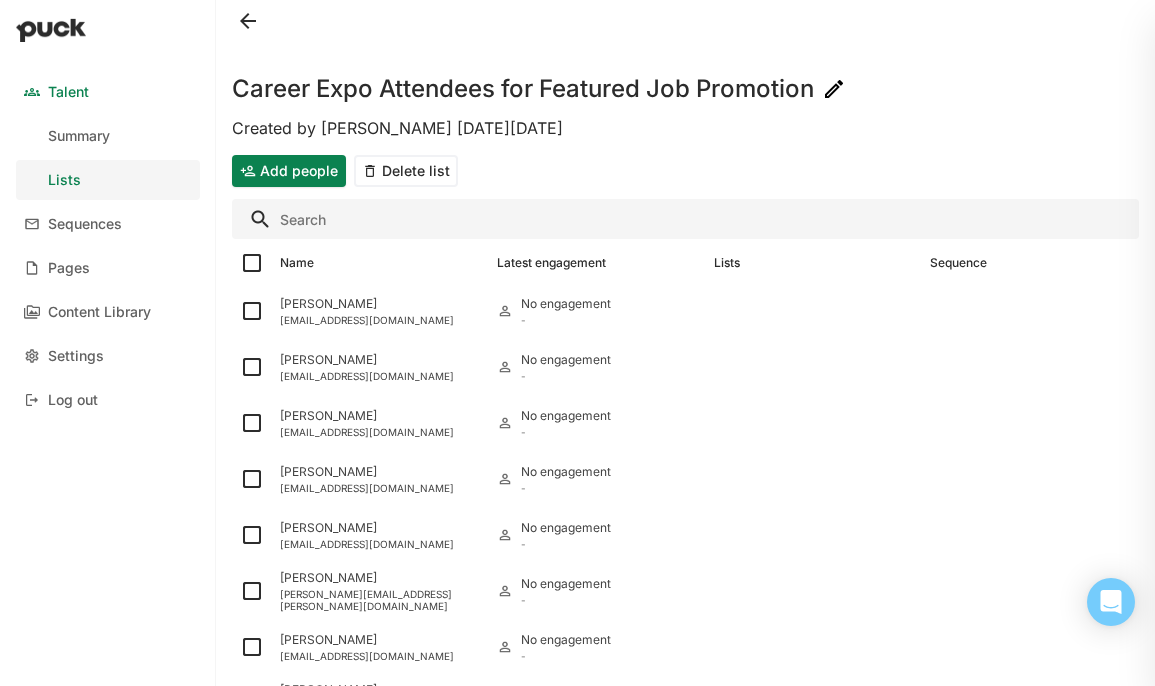 scroll, scrollTop: 0, scrollLeft: 0, axis: both 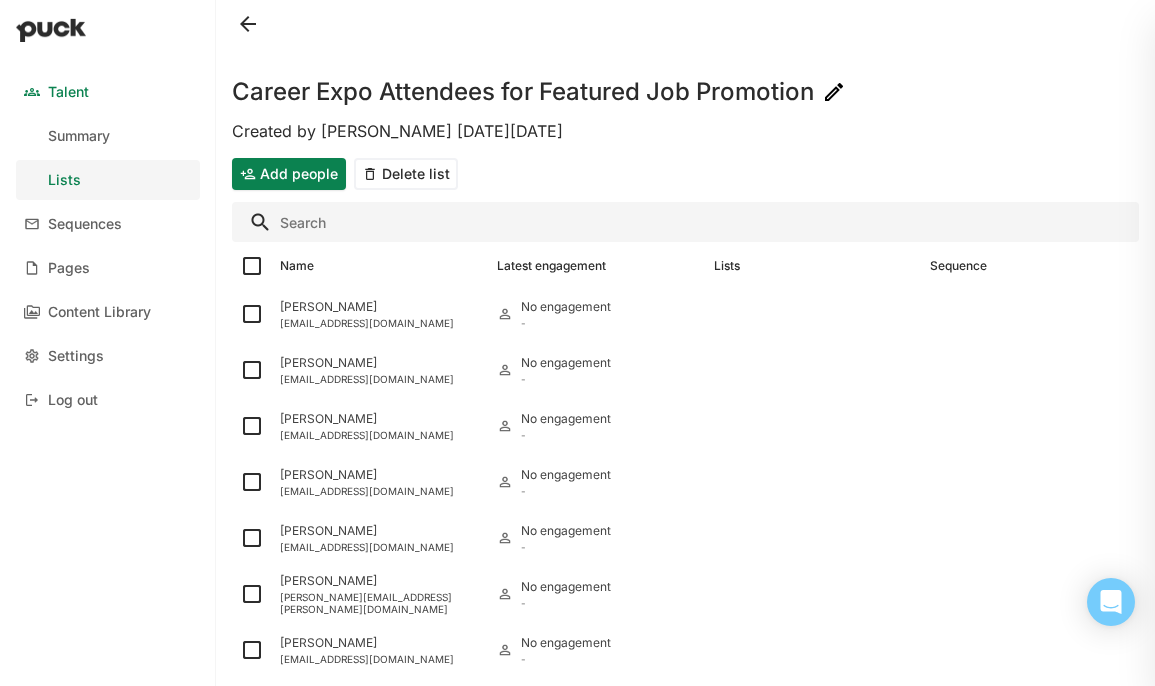 click on "Add people" at bounding box center (289, 174) 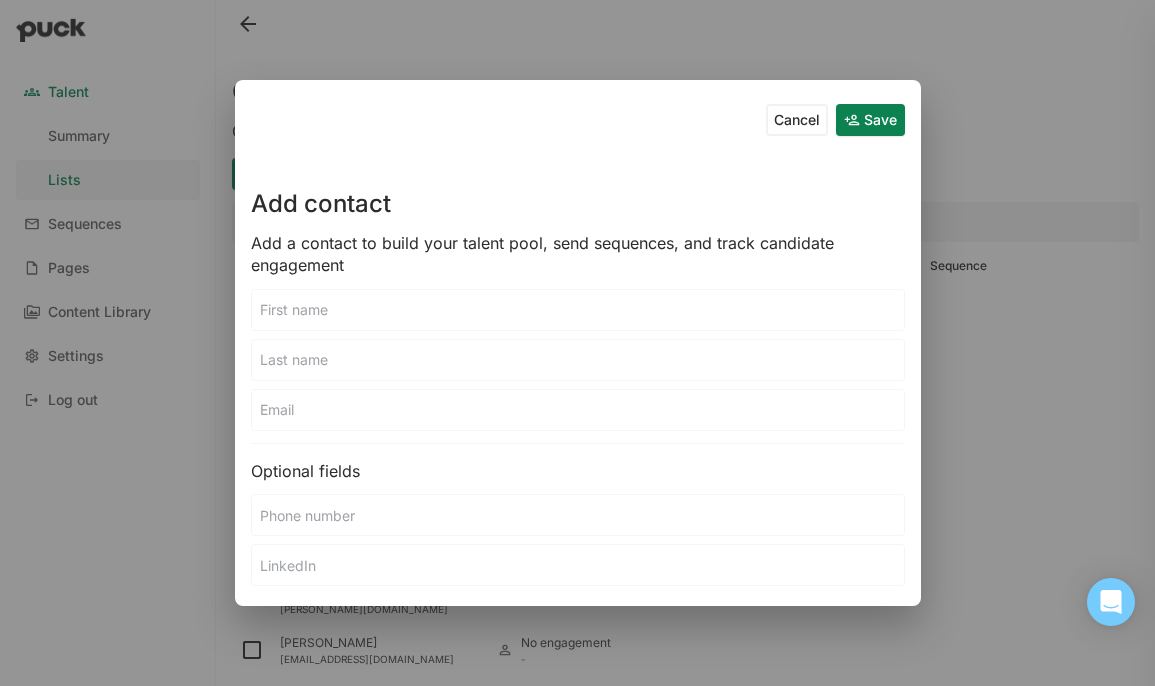 click at bounding box center [578, 310] 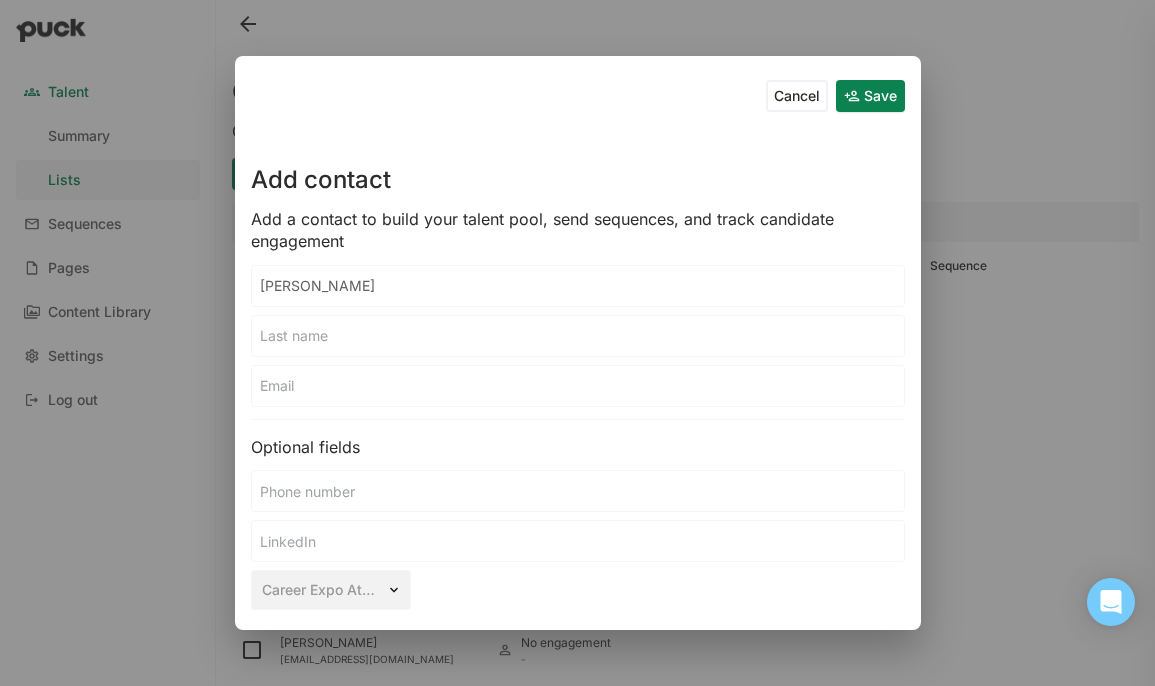 type on "[PERSON_NAME]" 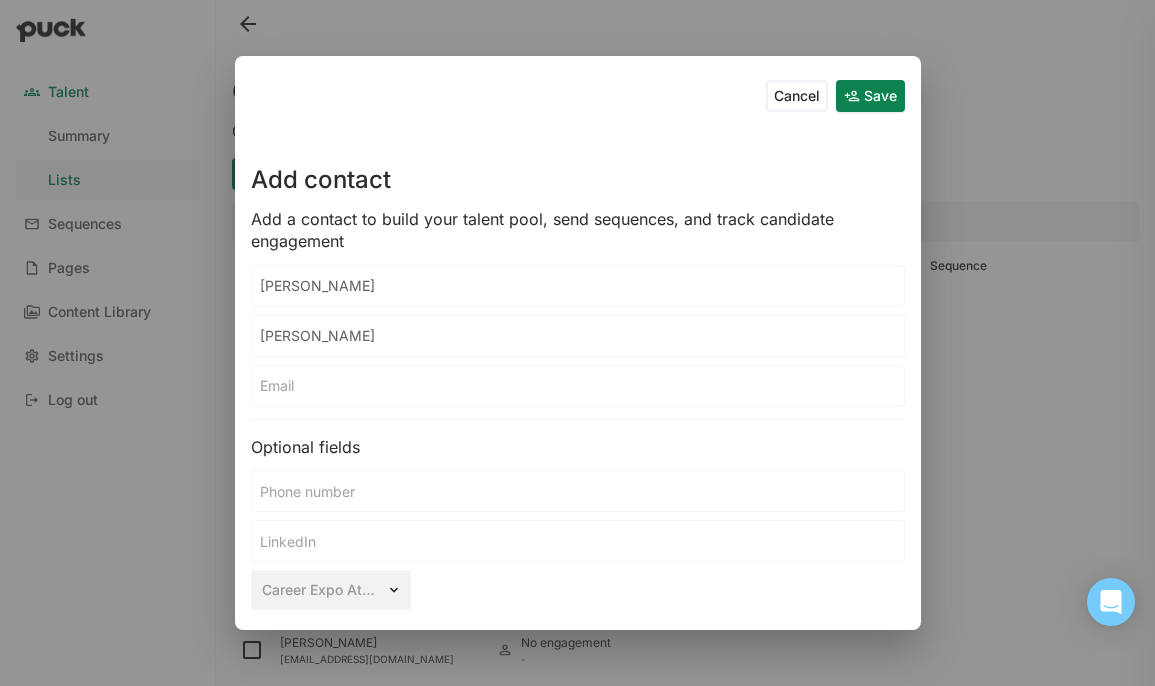type on "[PERSON_NAME]" 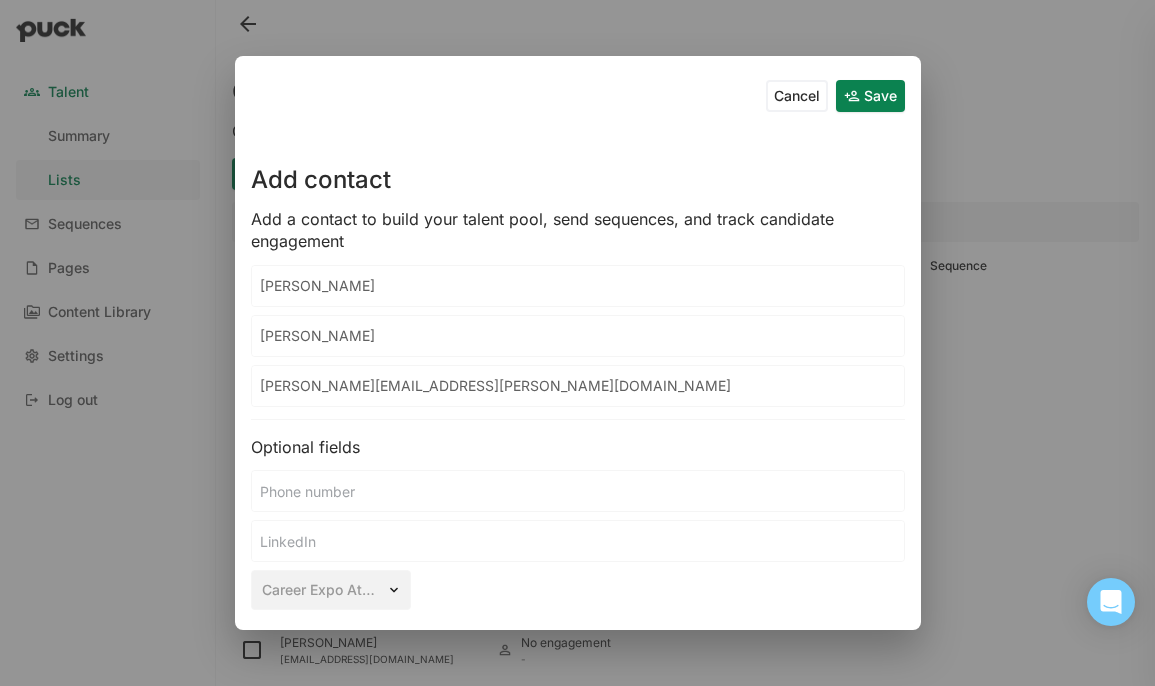 type on "[PERSON_NAME][EMAIL_ADDRESS][PERSON_NAME][DOMAIN_NAME]" 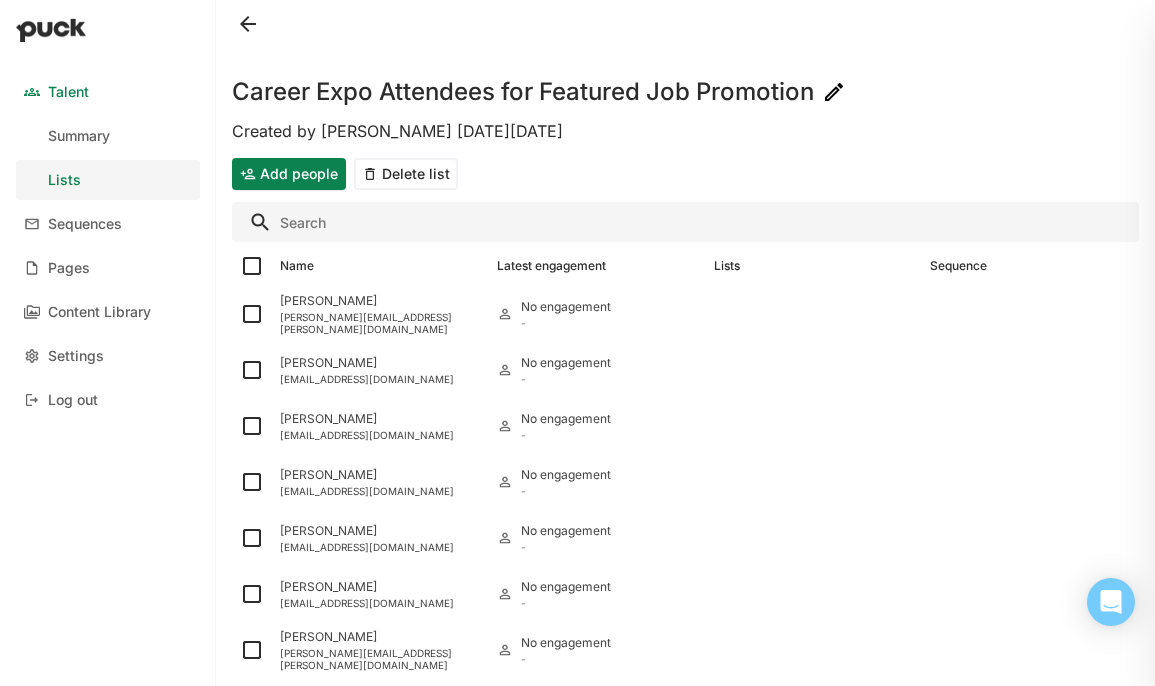 click on "Add people" at bounding box center (289, 174) 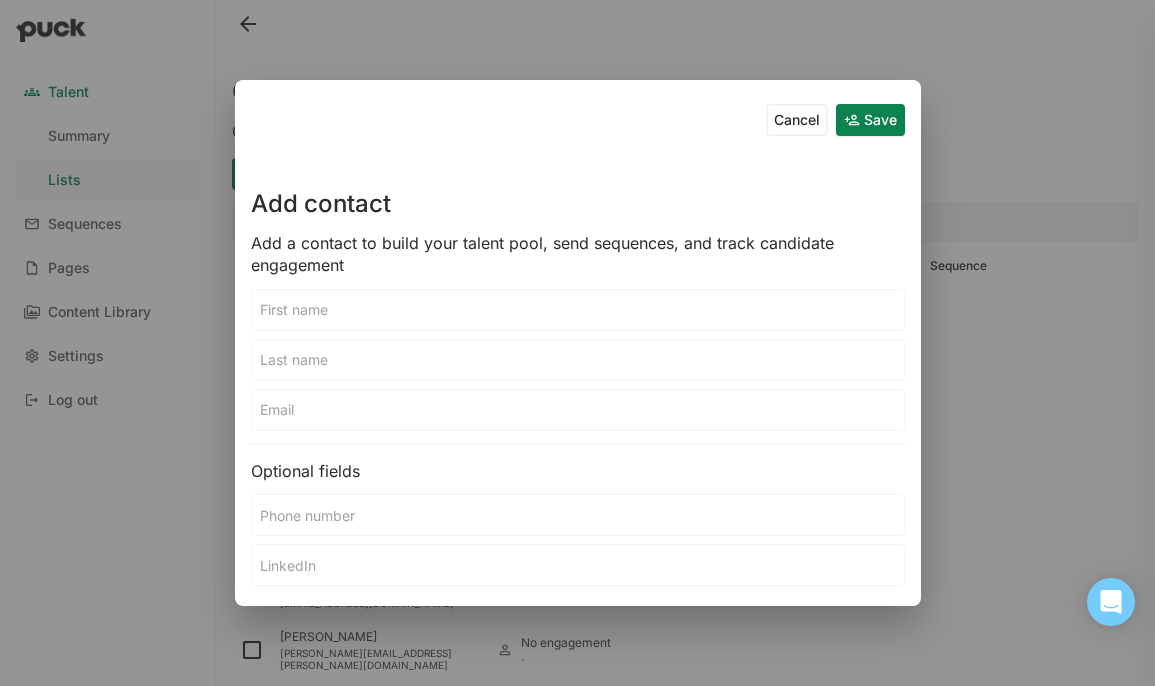 click at bounding box center [578, 310] 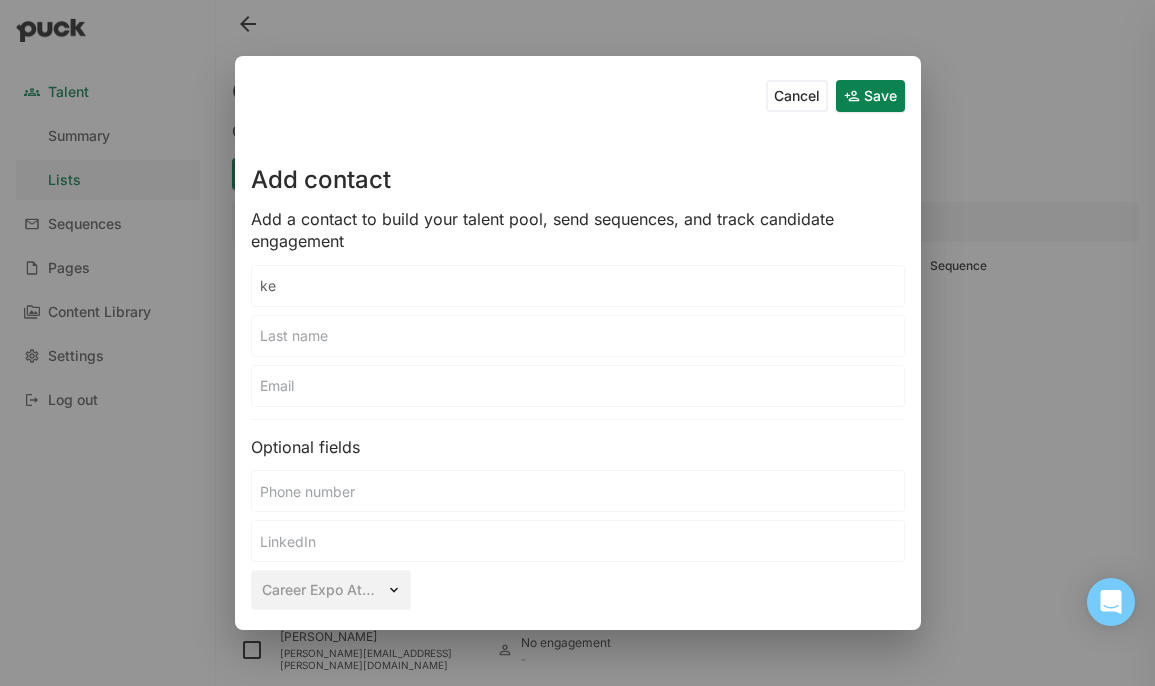 type on "k" 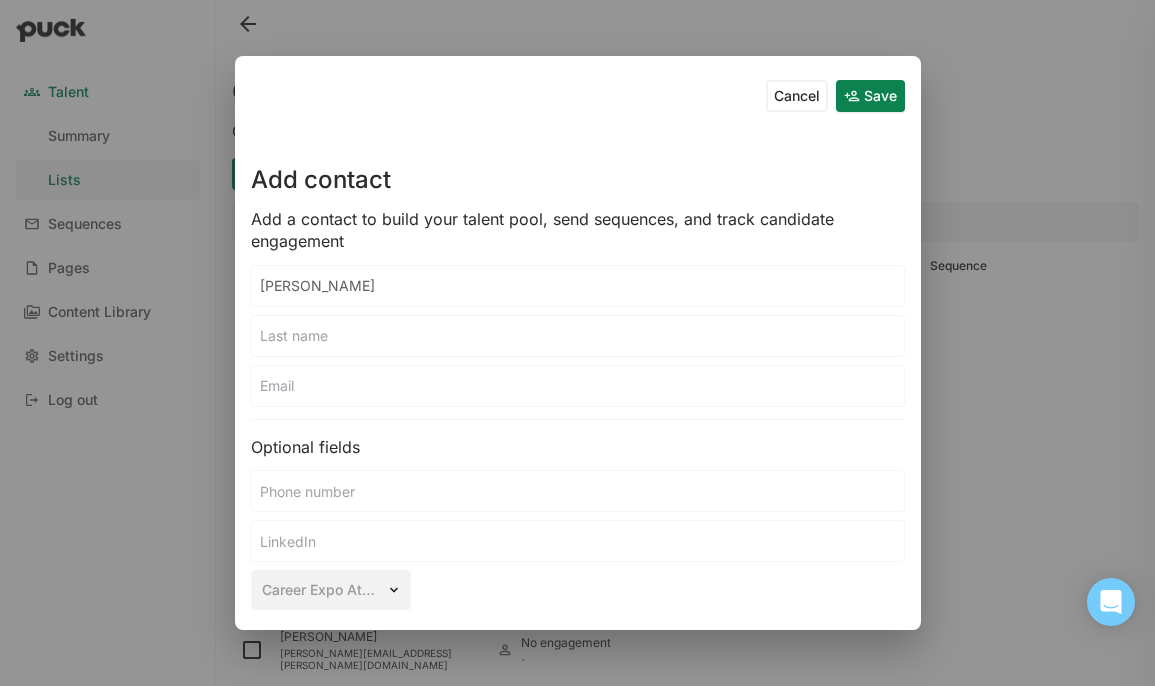 type on "[PERSON_NAME]" 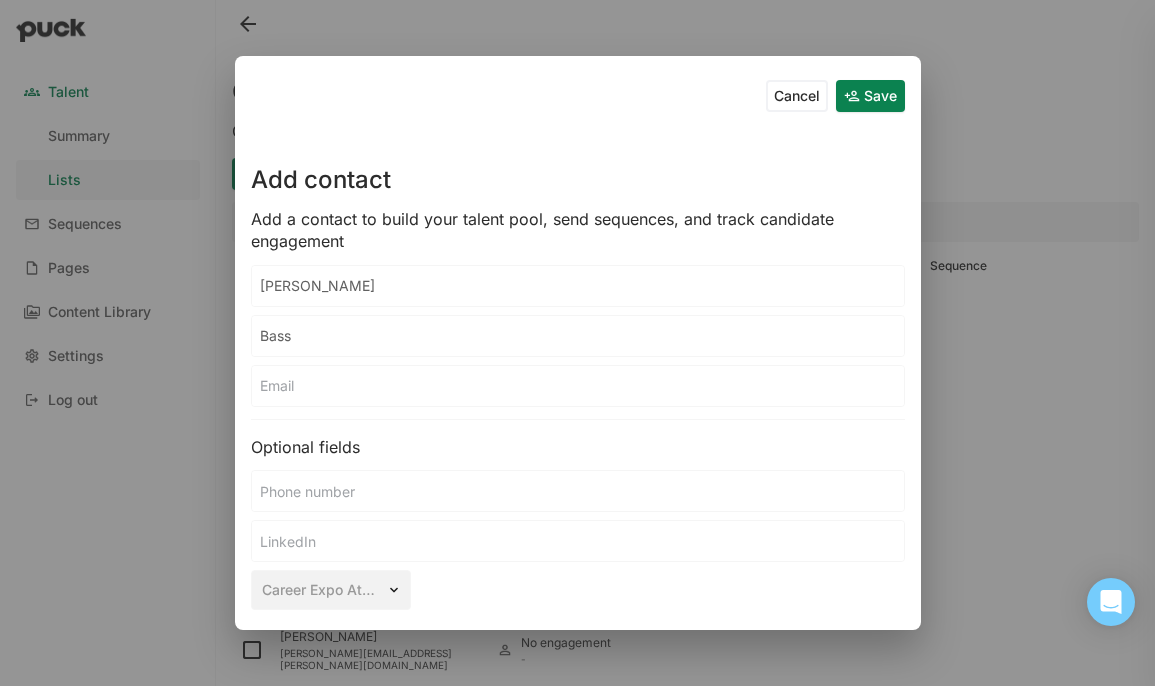 type on "Bass" 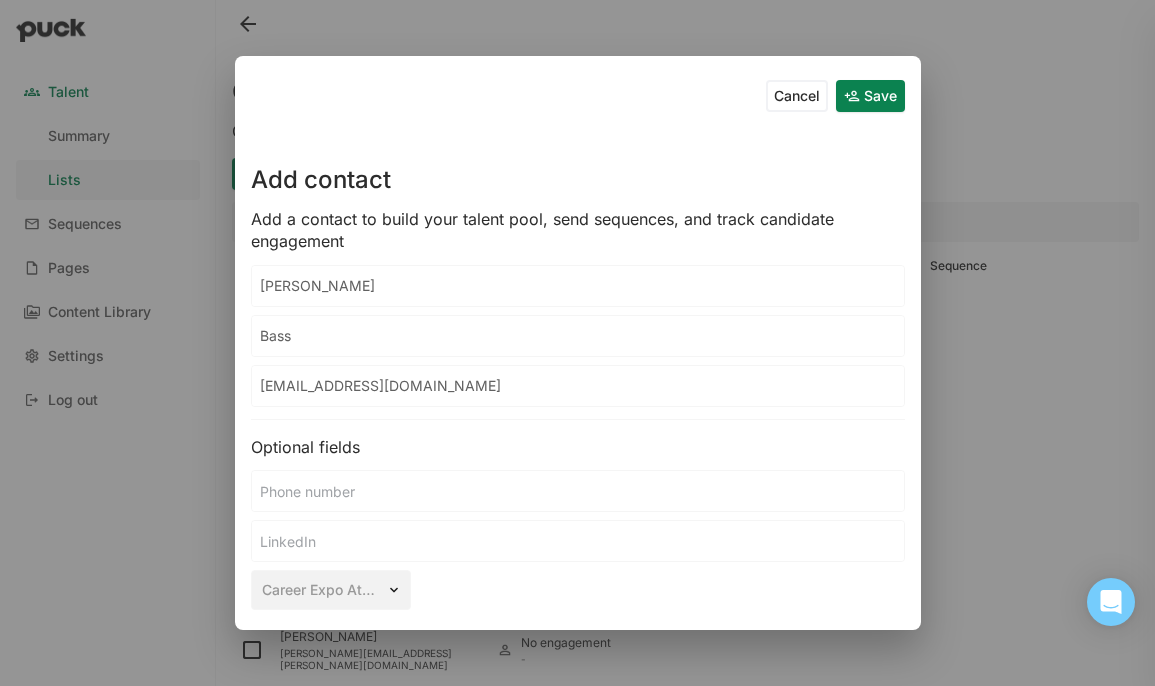 type on "[EMAIL_ADDRESS][DOMAIN_NAME]" 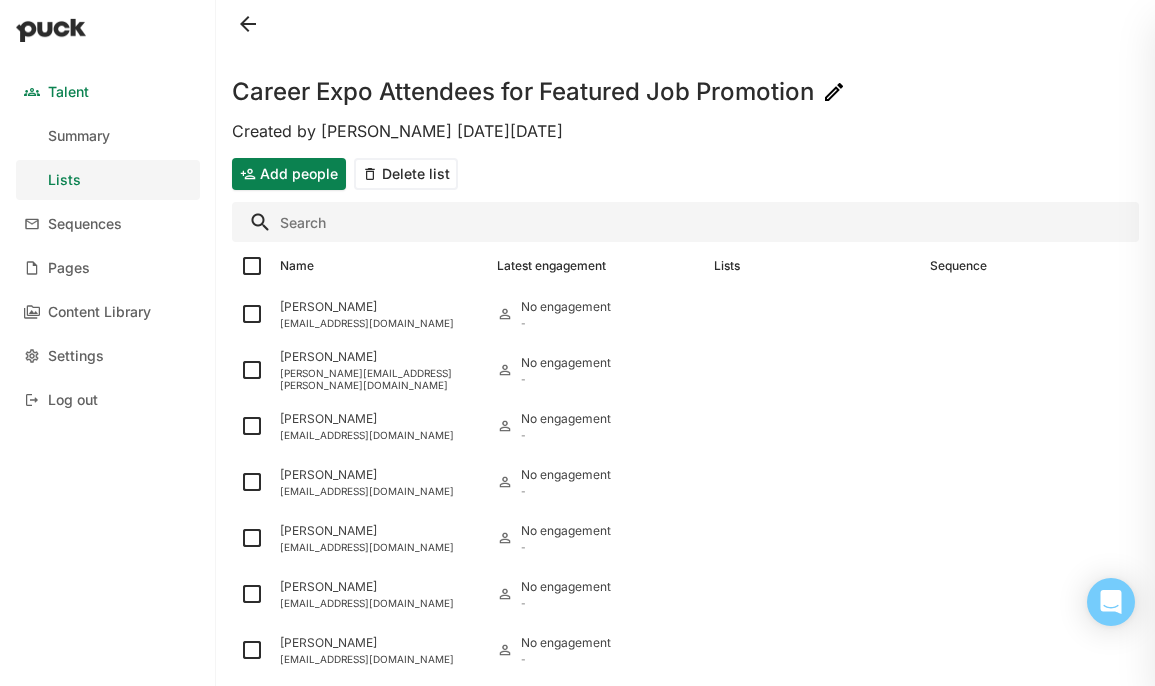 click on "Add people" at bounding box center (289, 174) 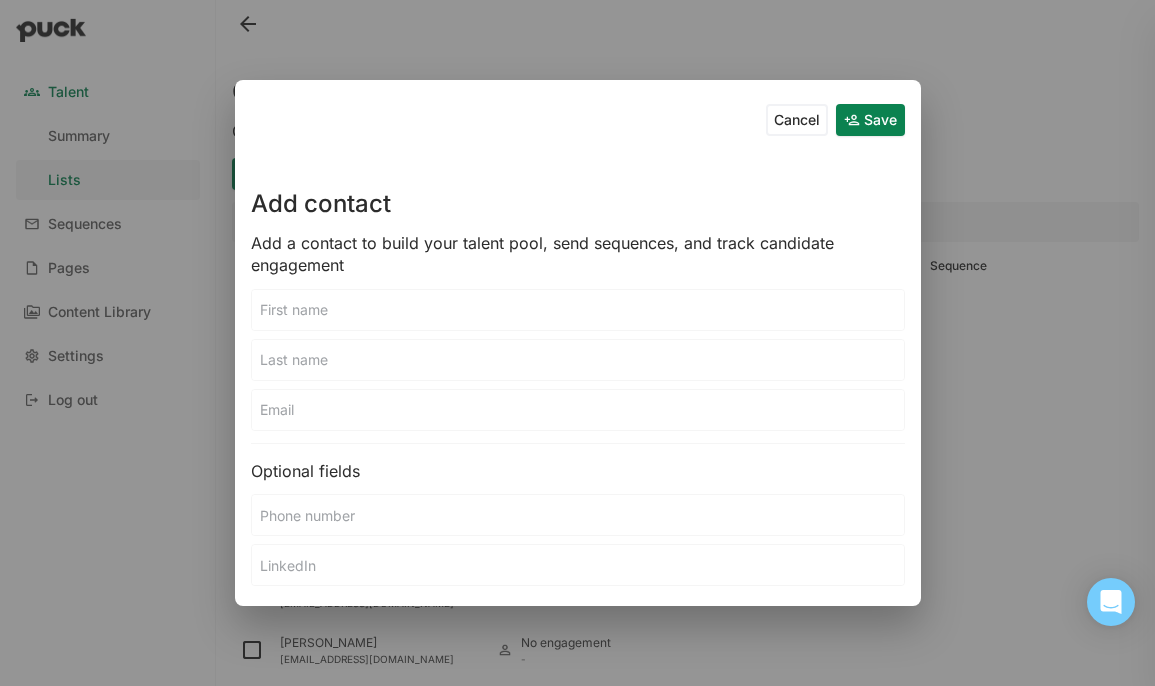 click at bounding box center (578, 310) 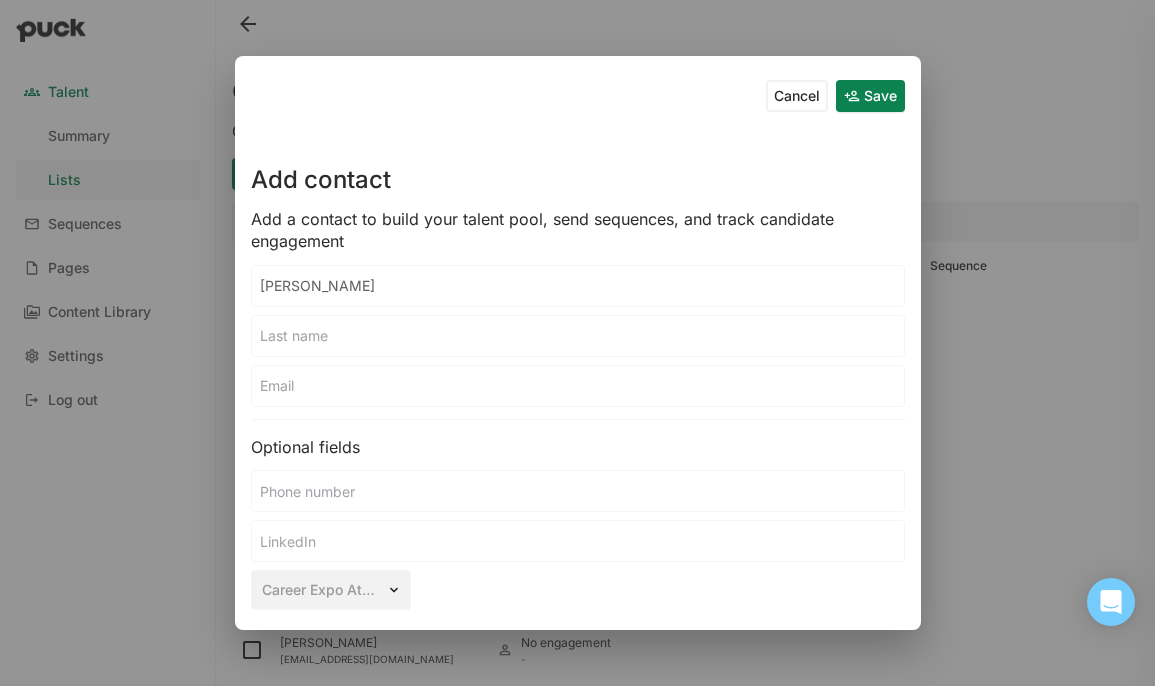 type on "[PERSON_NAME]" 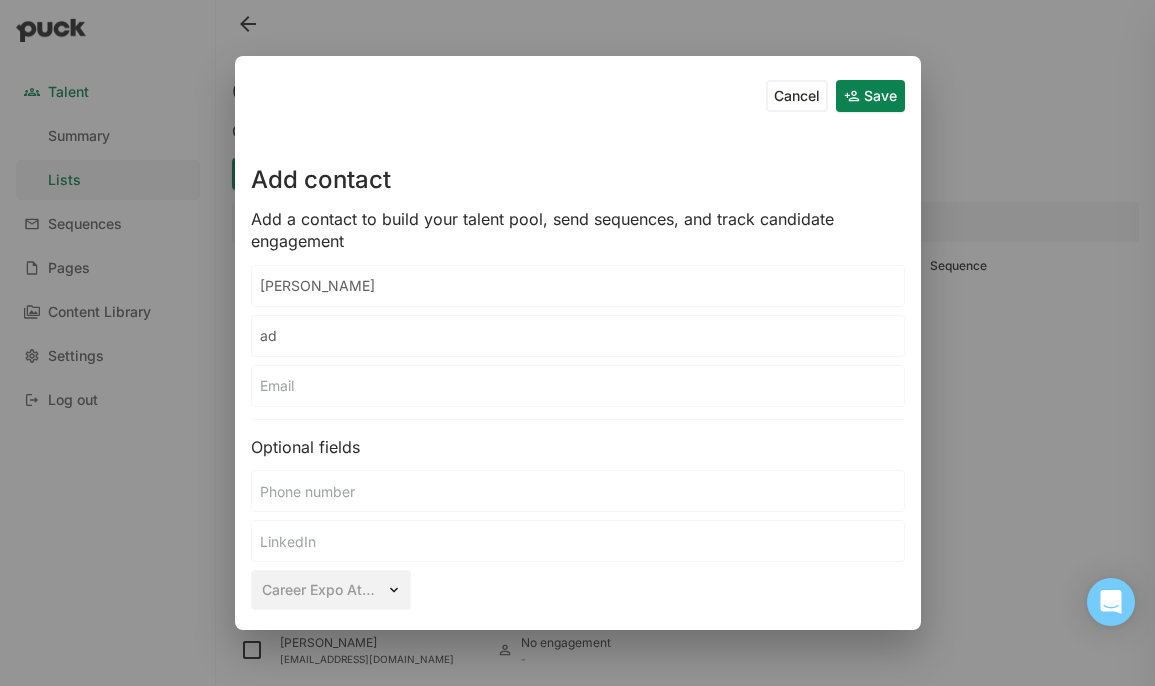 type on "a" 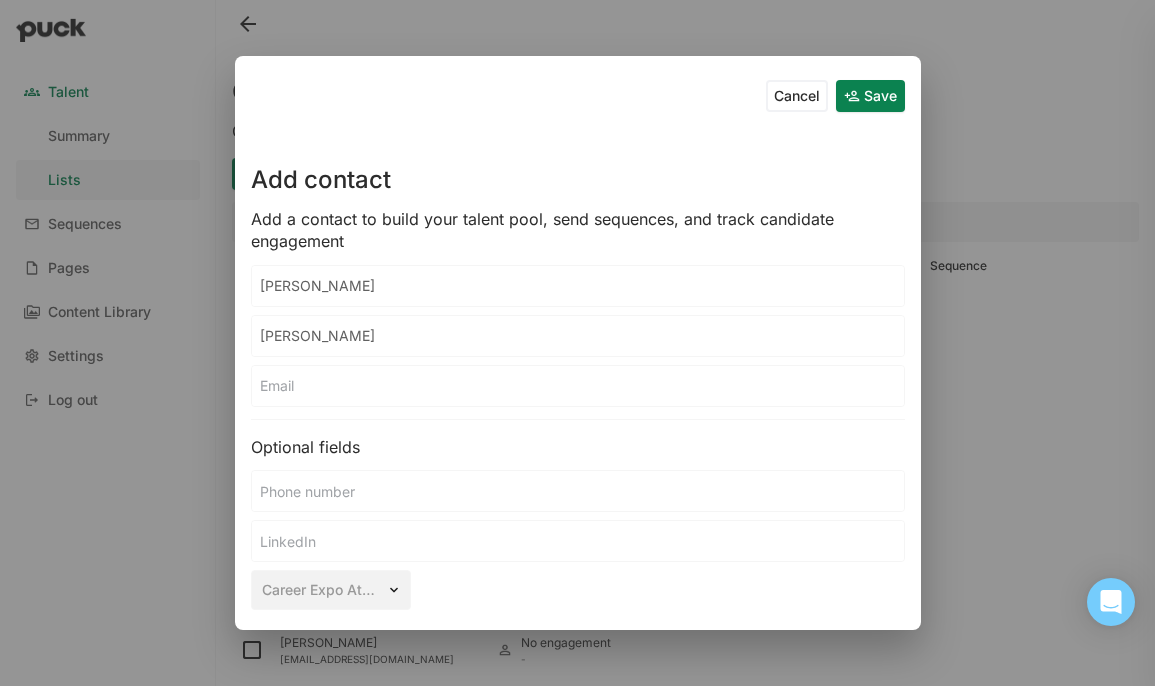 type on "[PERSON_NAME]" 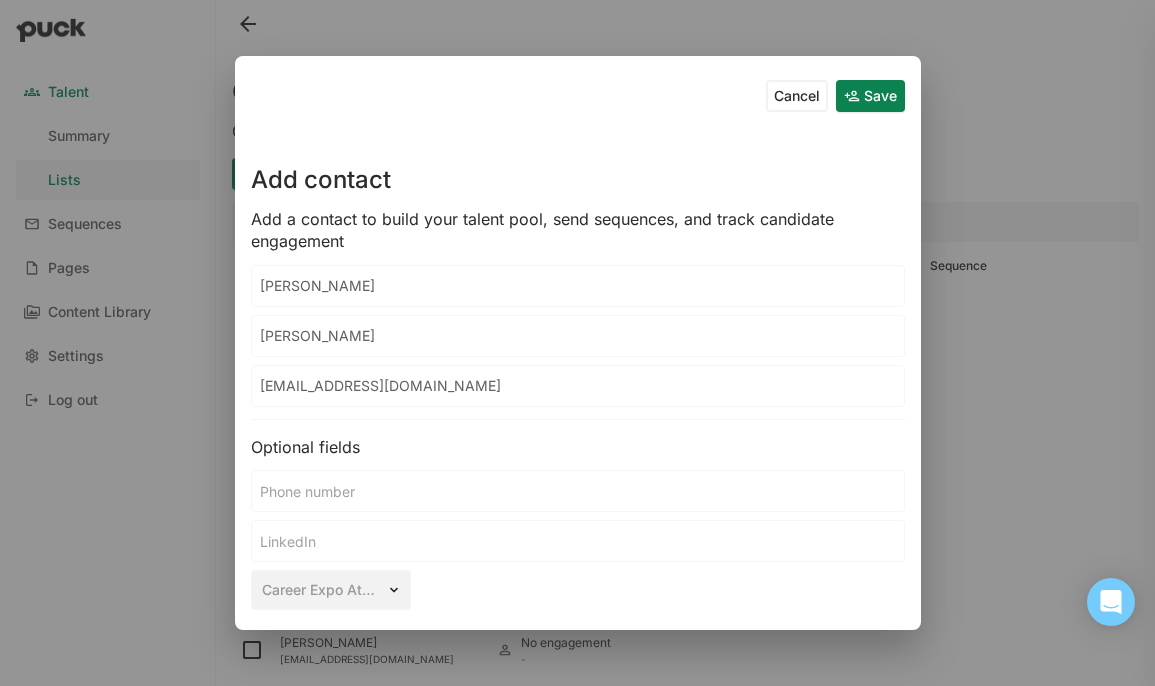 type on "[EMAIL_ADDRESS][DOMAIN_NAME]" 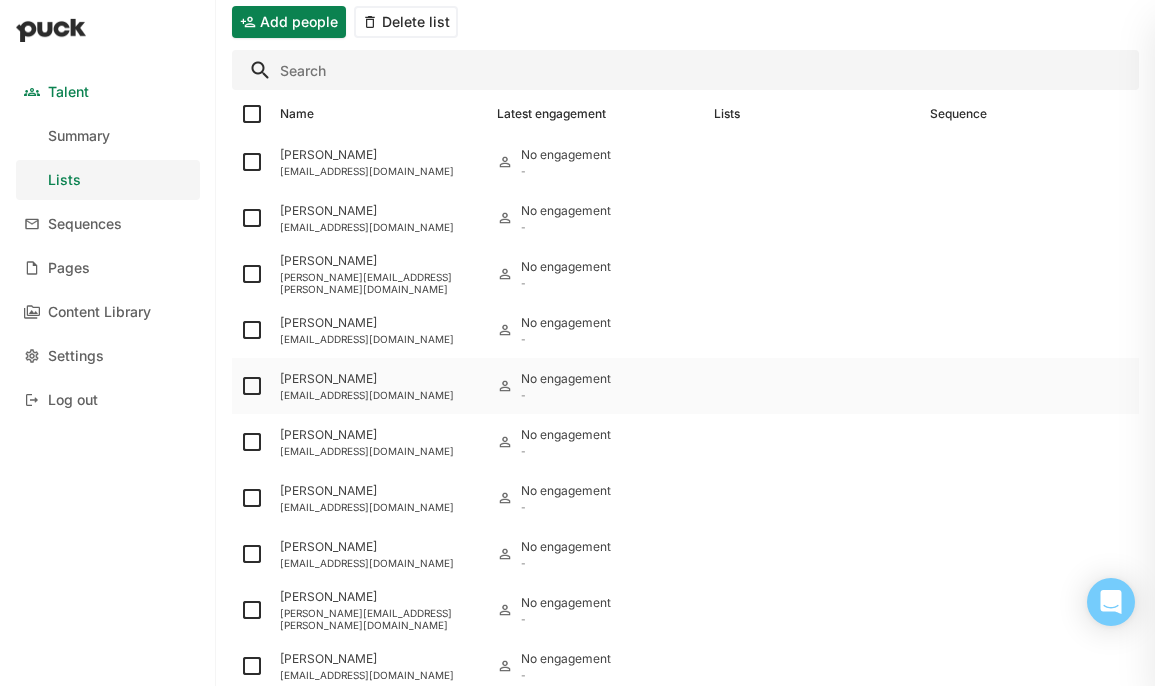 scroll, scrollTop: 149, scrollLeft: 0, axis: vertical 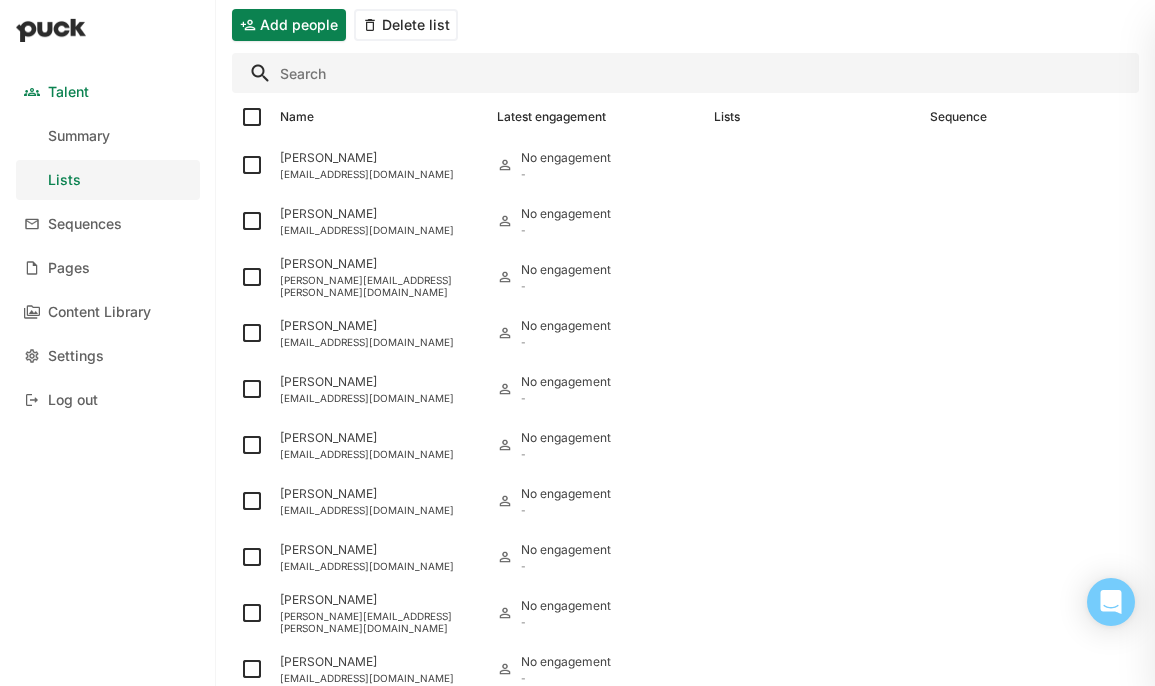 click at bounding box center [685, 73] 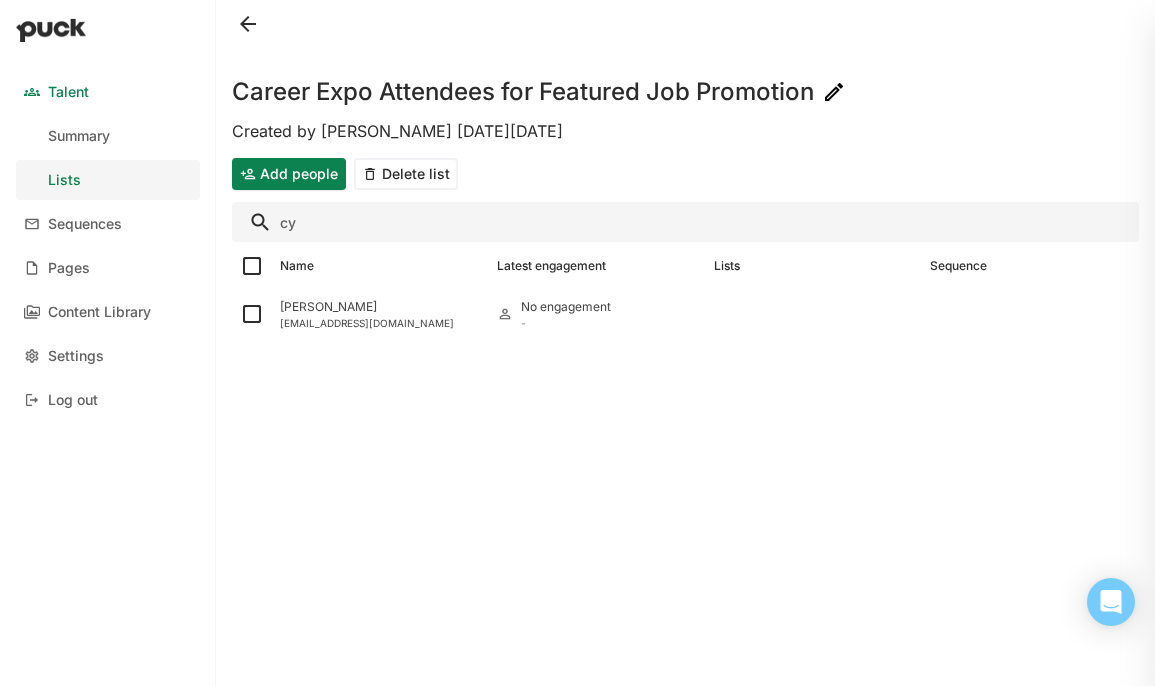 scroll, scrollTop: 0, scrollLeft: 0, axis: both 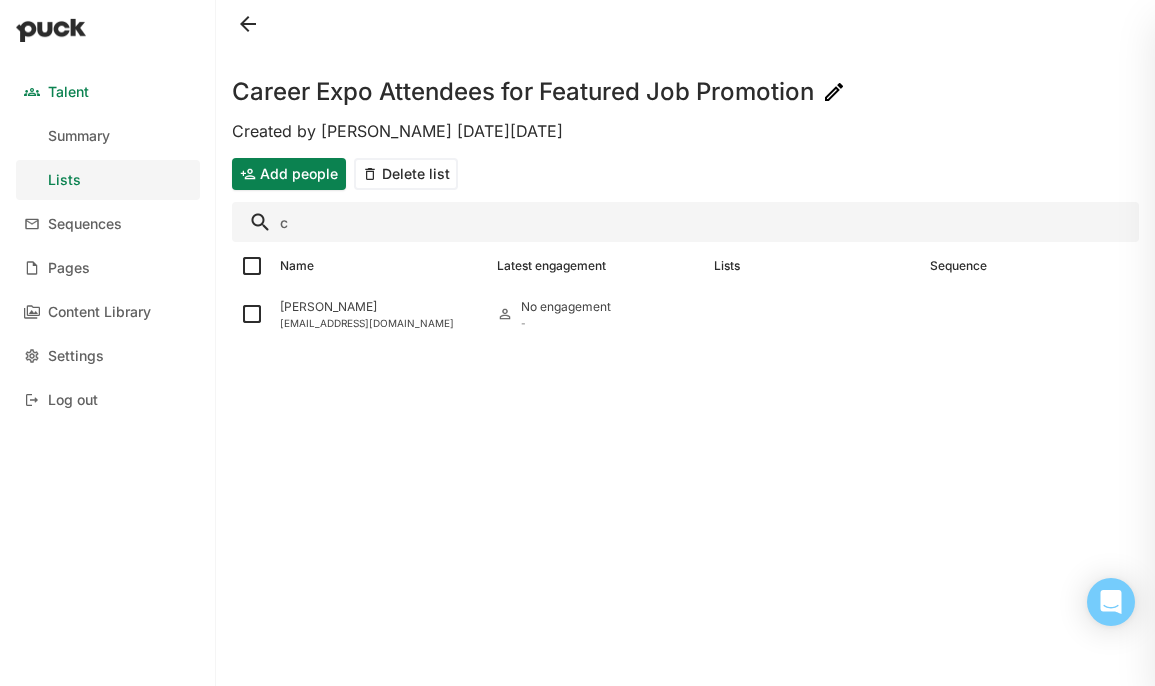 type 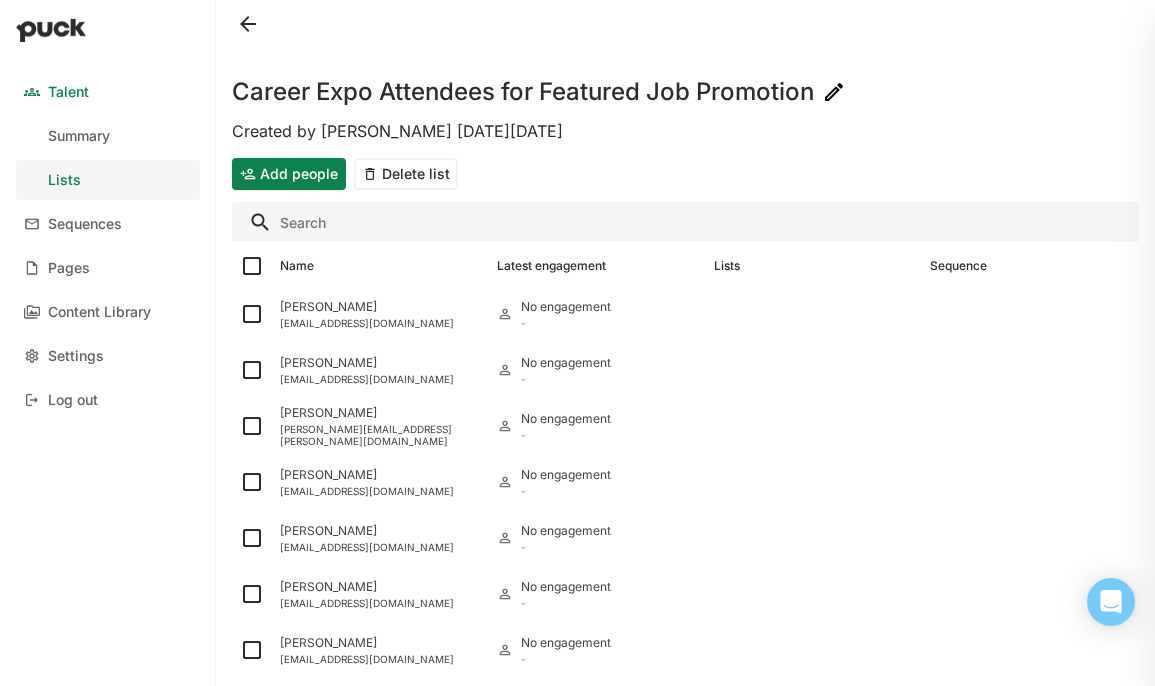 click on "Add people" at bounding box center [289, 174] 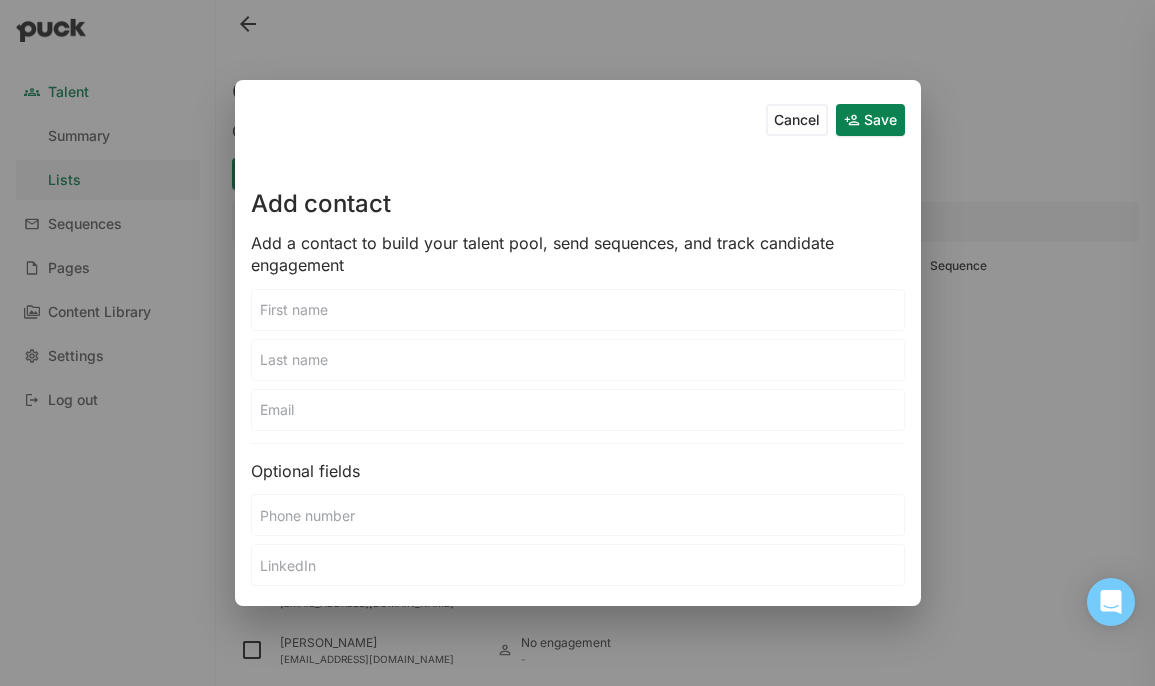 click at bounding box center (578, 310) 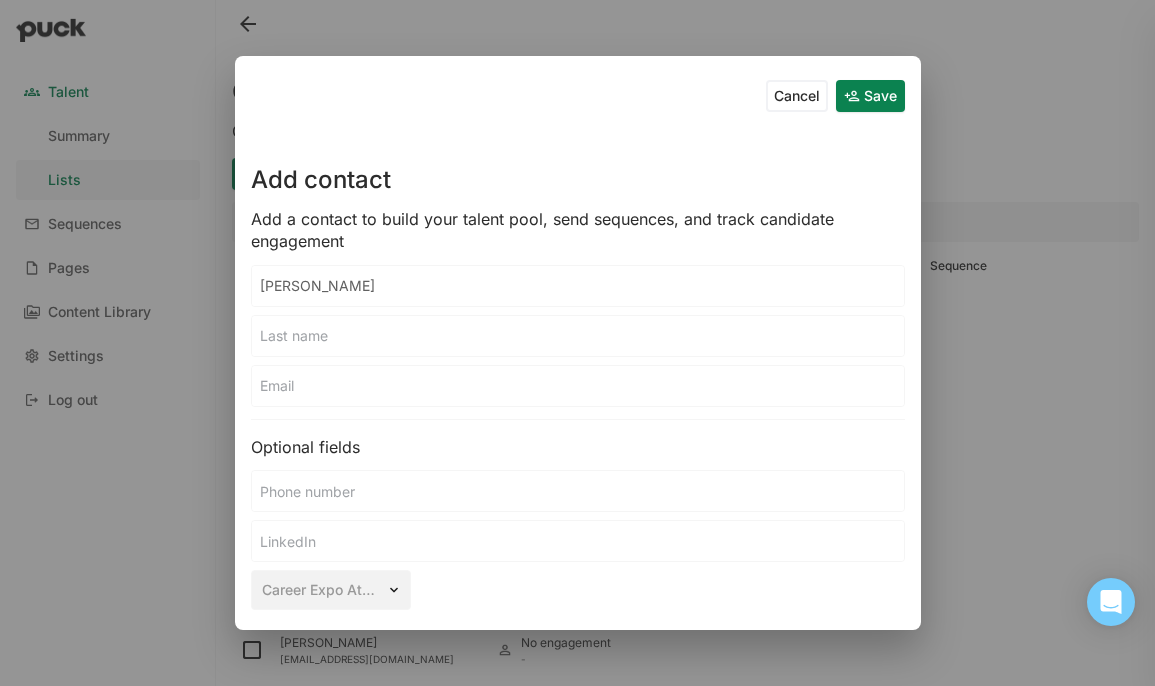 type on "[PERSON_NAME]" 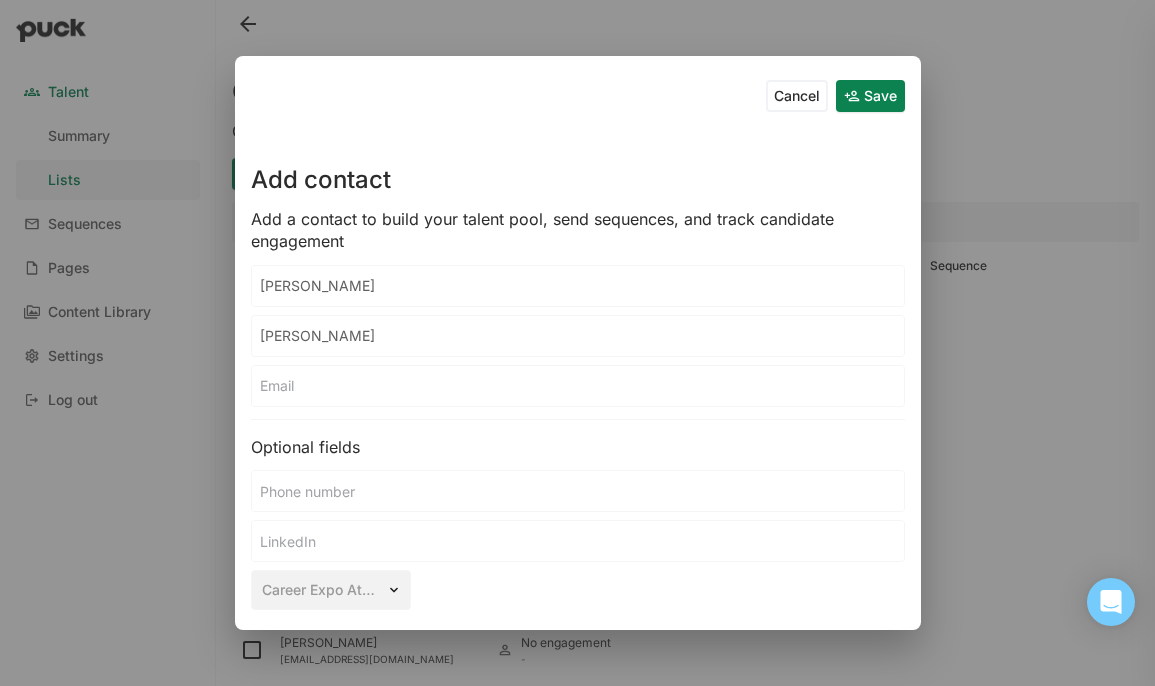 type on "[PERSON_NAME]" 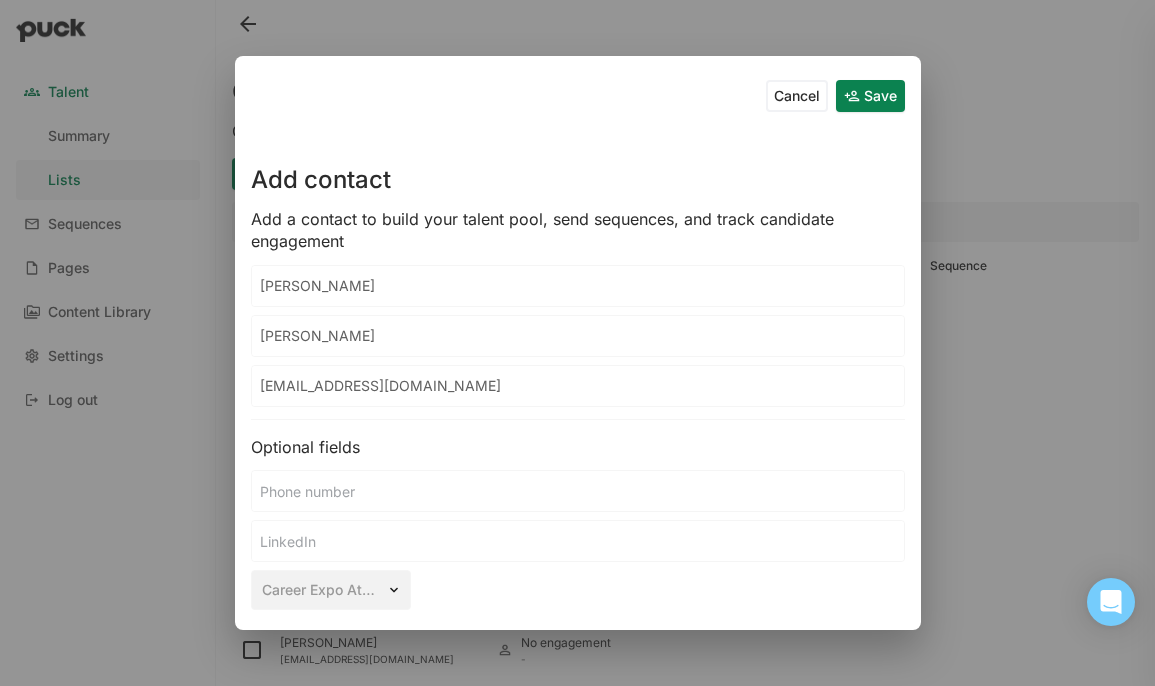 type on "[EMAIL_ADDRESS][DOMAIN_NAME]" 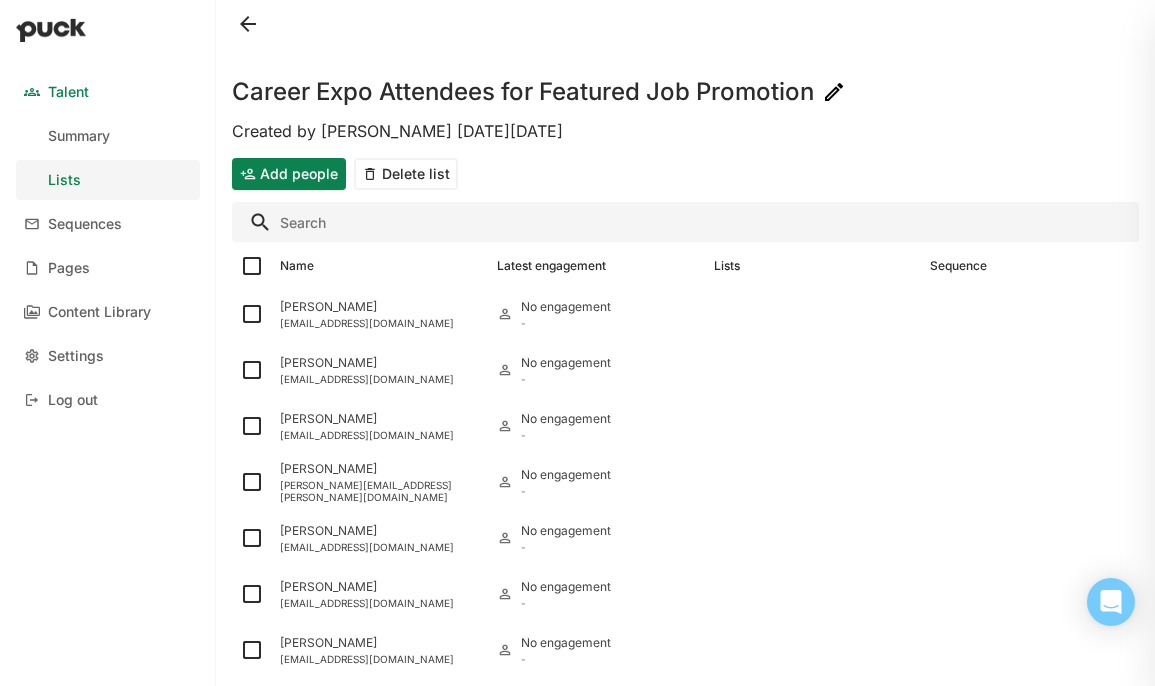 click on "Add people" at bounding box center [289, 174] 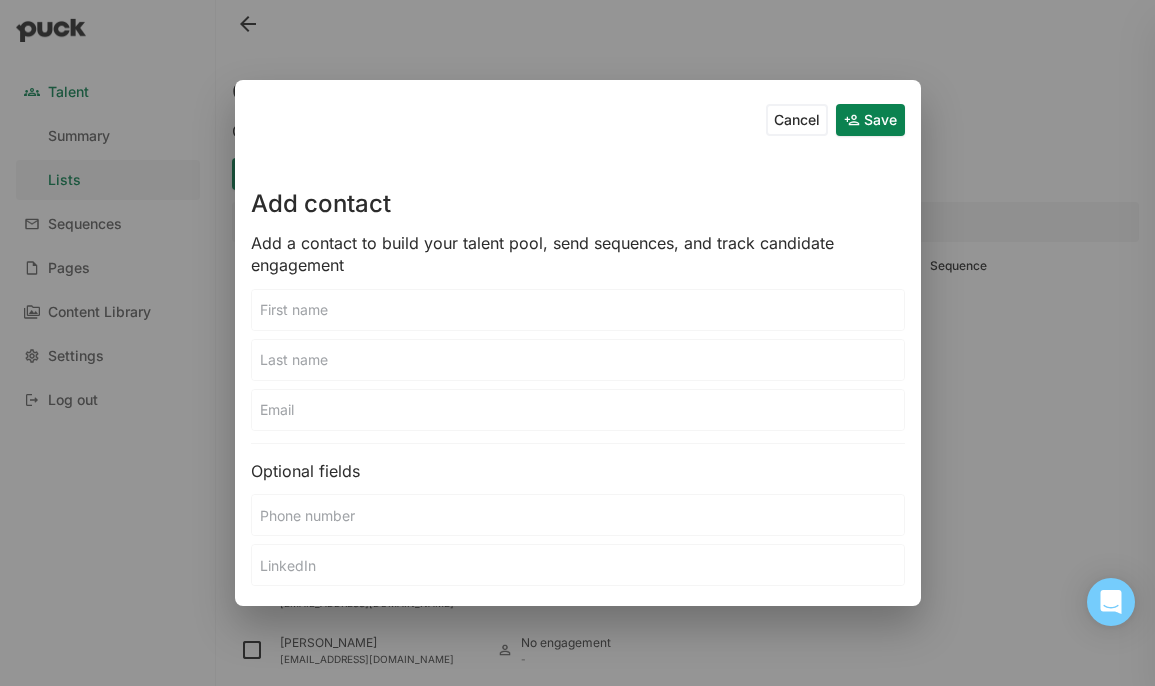 click at bounding box center [578, 310] 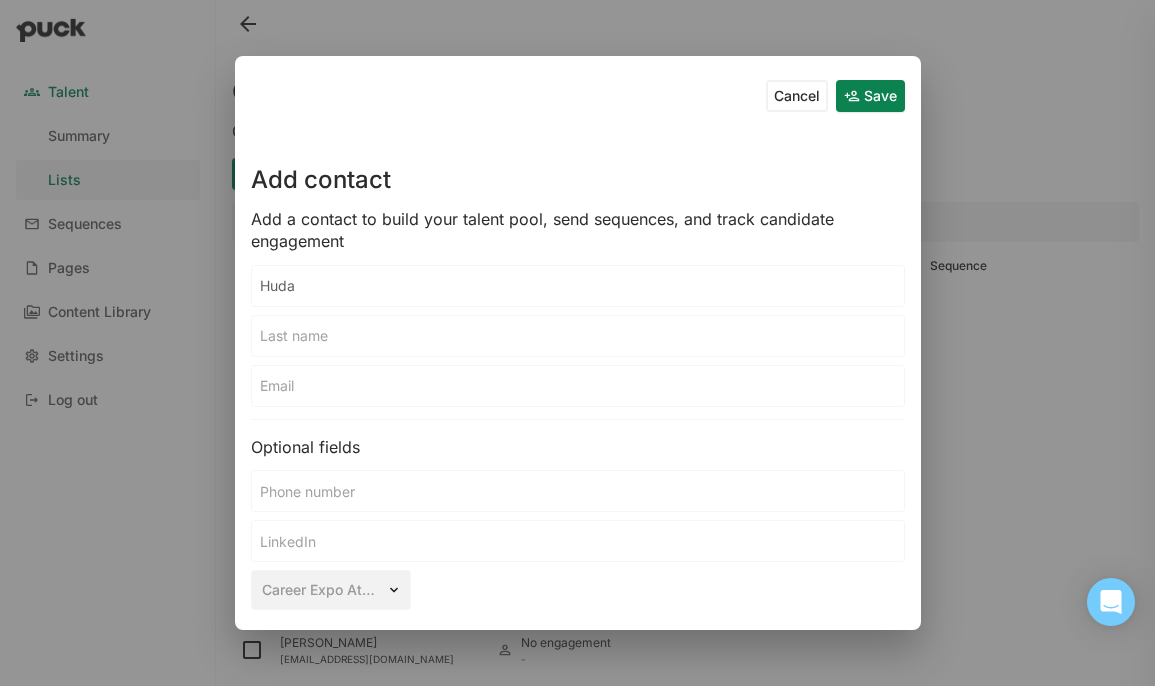 type on "Huda" 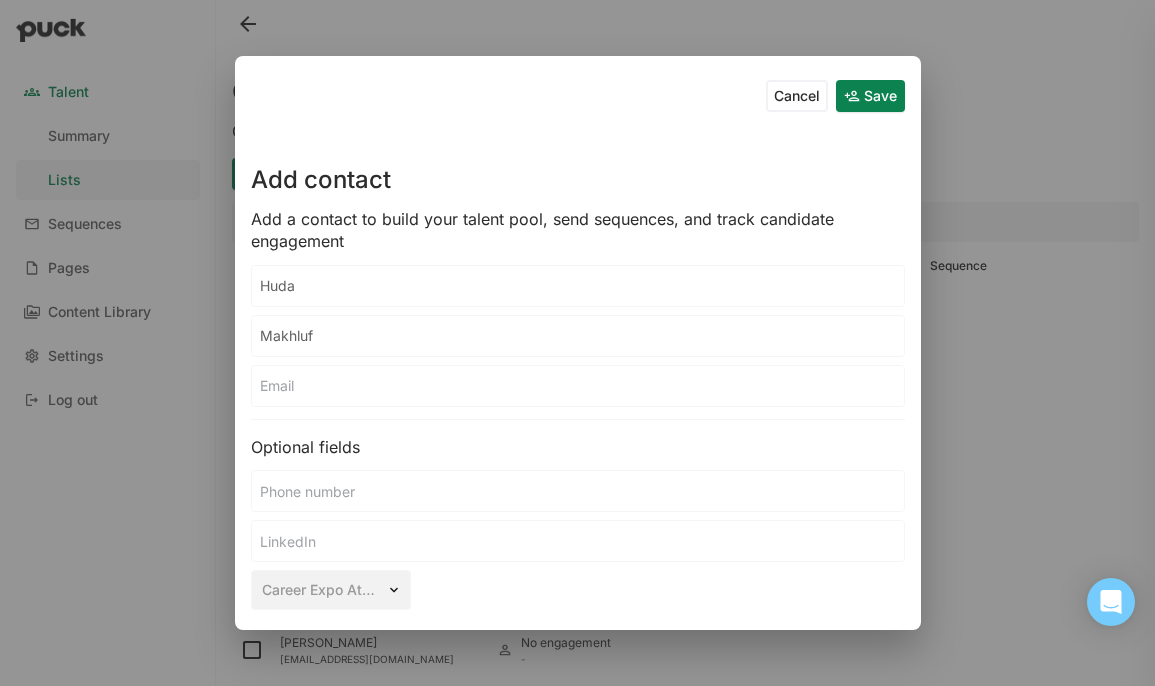 type on "Makhluf" 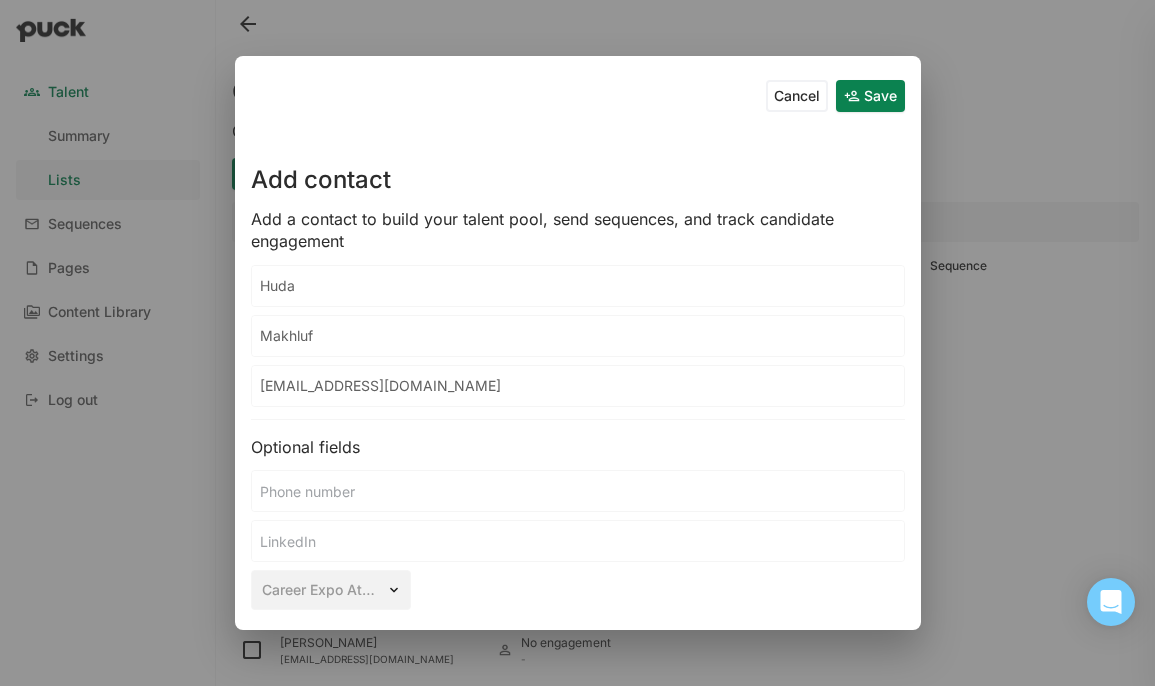 type on "[EMAIL_ADDRESS][DOMAIN_NAME]" 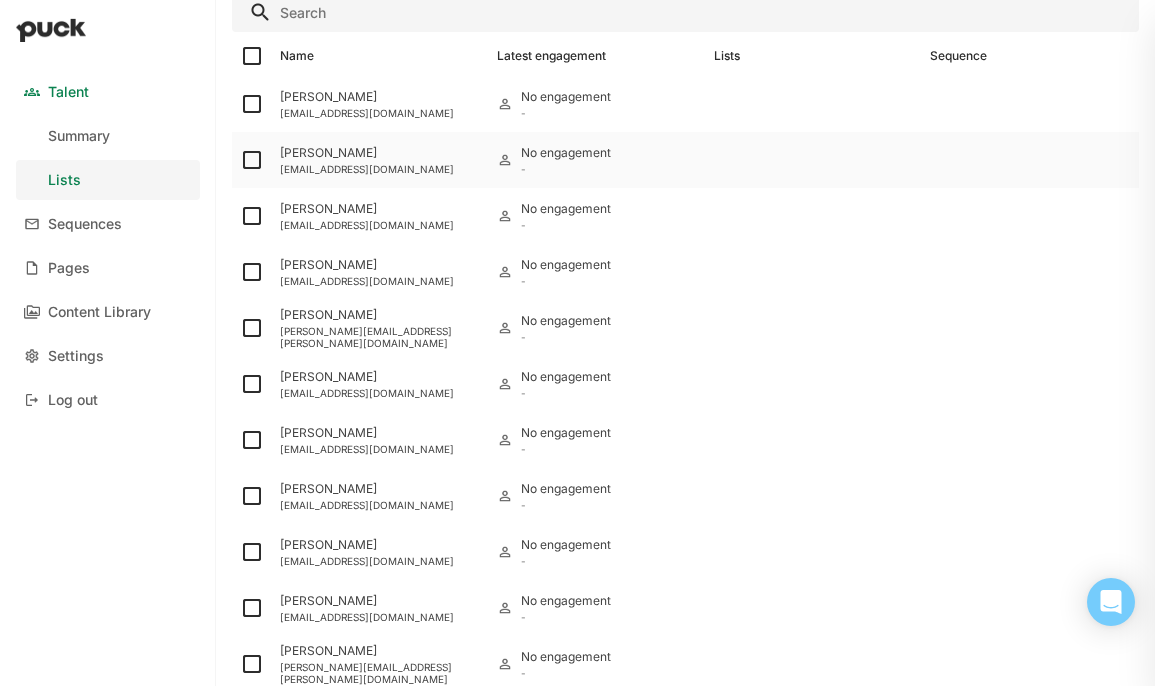 scroll, scrollTop: 0, scrollLeft: 0, axis: both 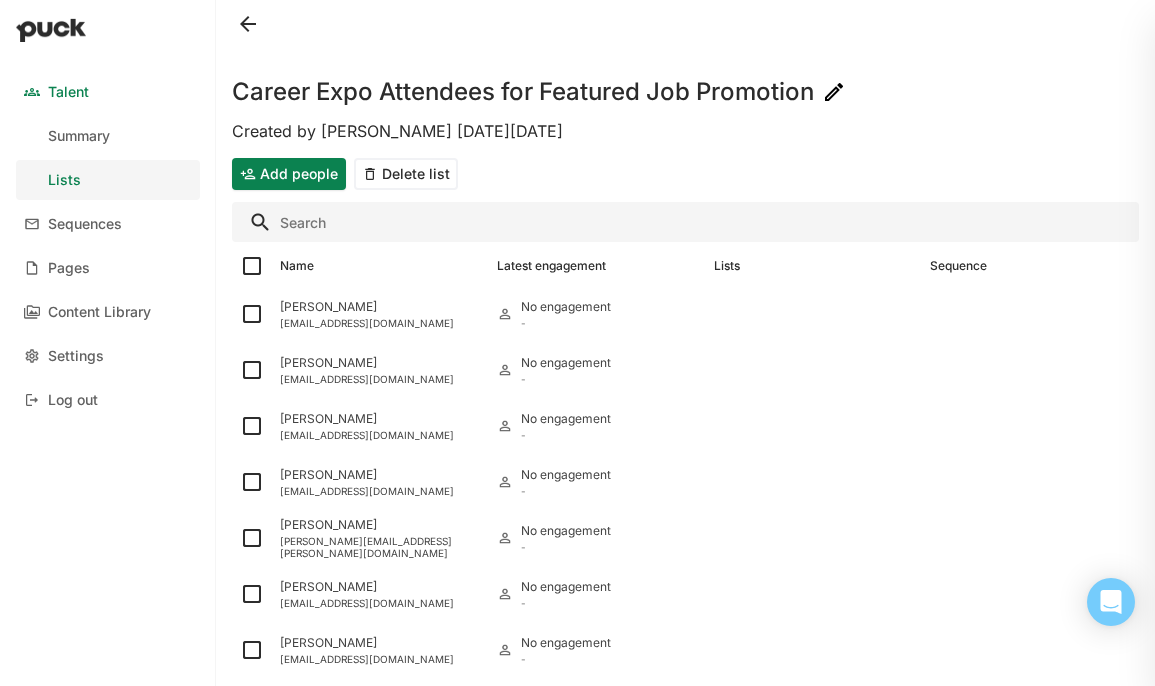 click at bounding box center (252, 266) 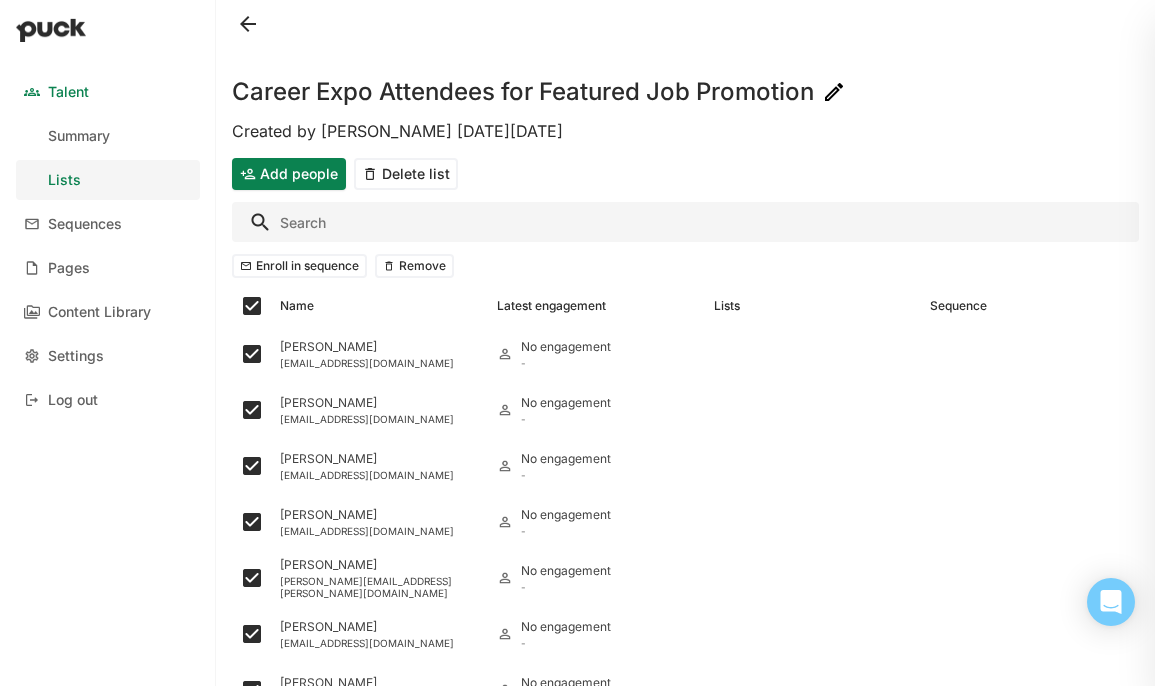 click on "Enroll in sequence" at bounding box center (299, 266) 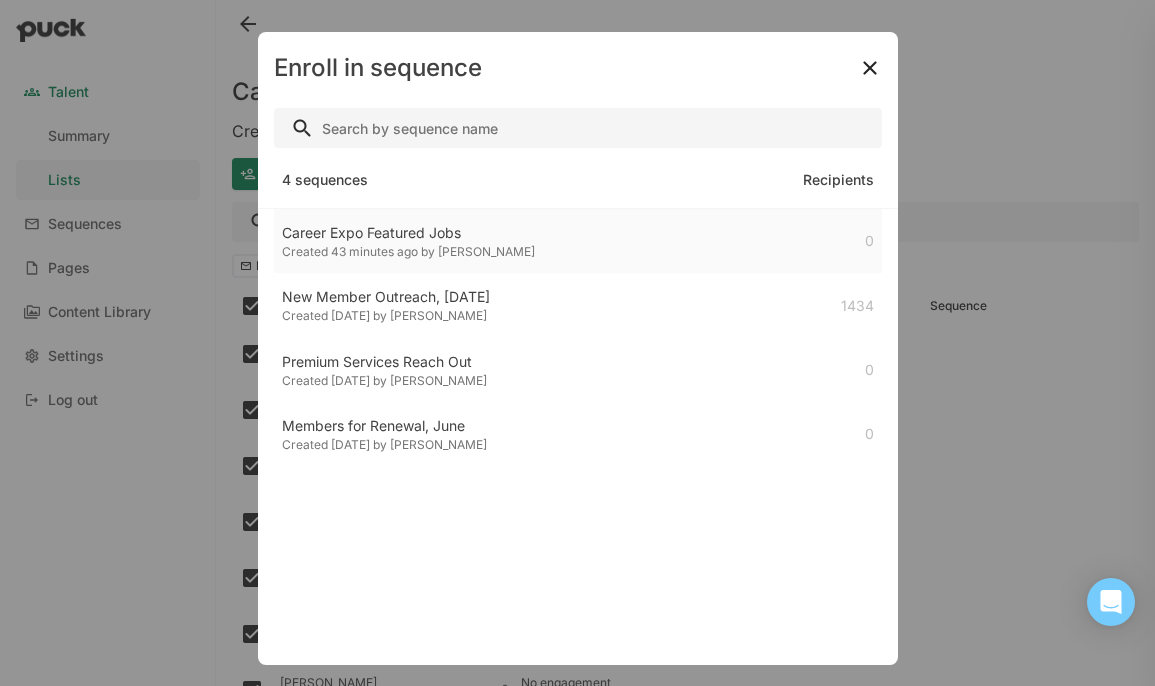 click on "Career Expo Featured Jobs Created 43 minutes ago by [PERSON_NAME] 0" at bounding box center (578, 241) 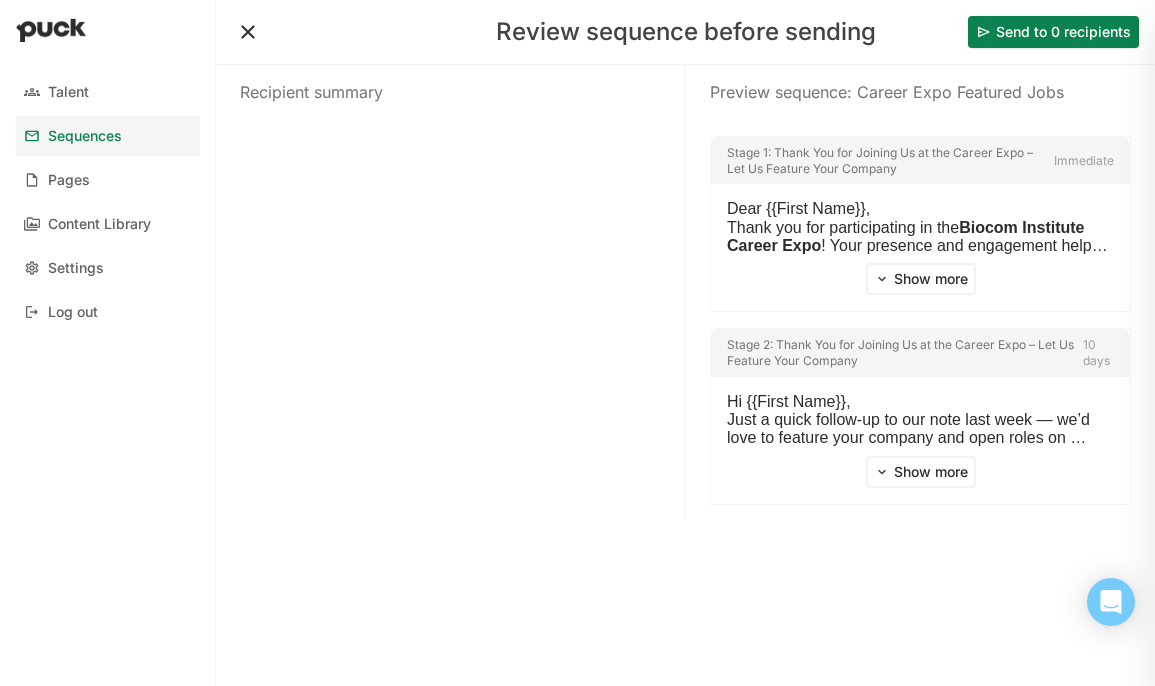 click at bounding box center (248, 32) 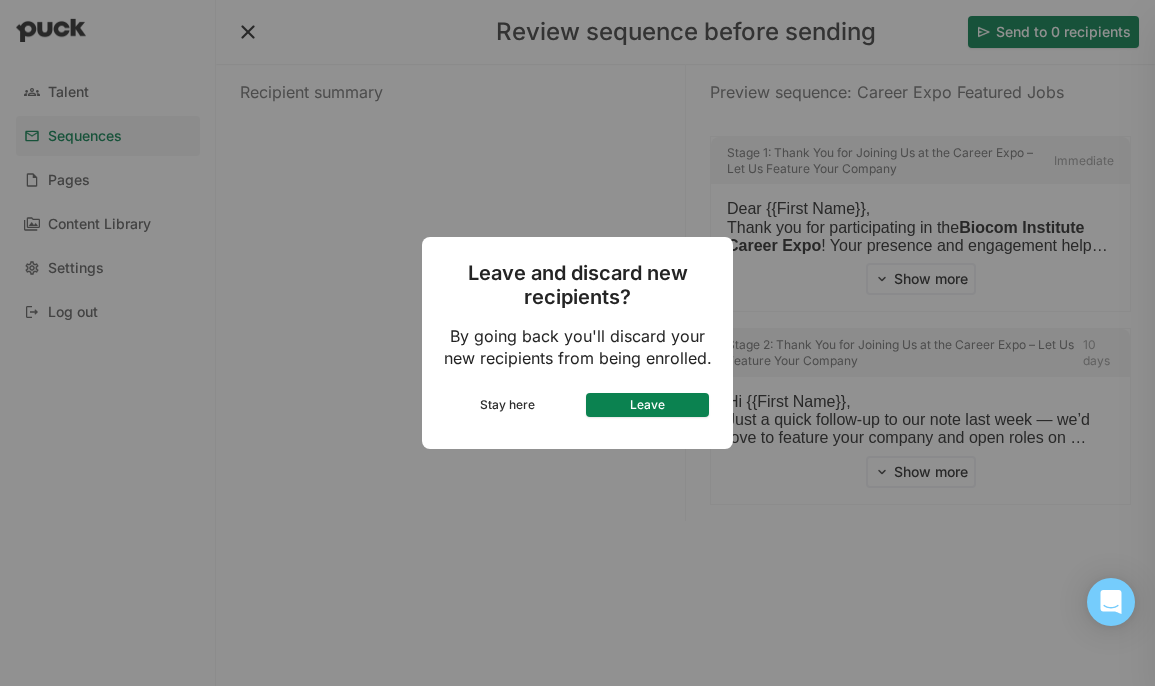 click on "Leave" at bounding box center (648, 405) 